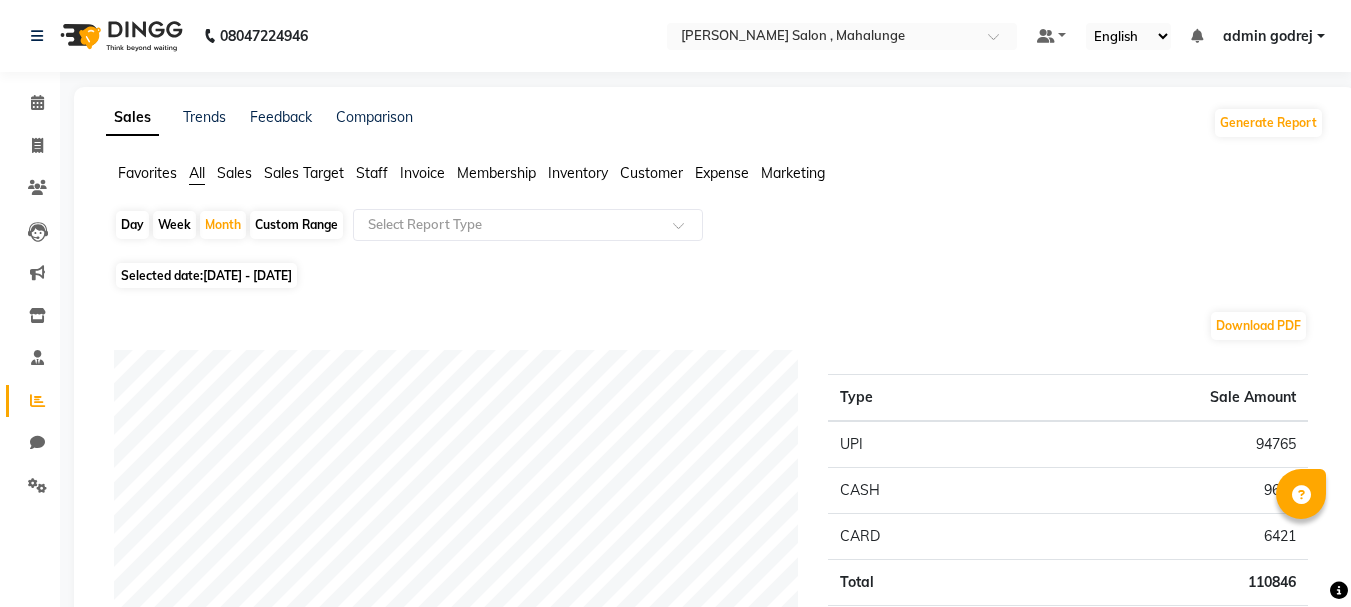 scroll, scrollTop: 0, scrollLeft: 0, axis: both 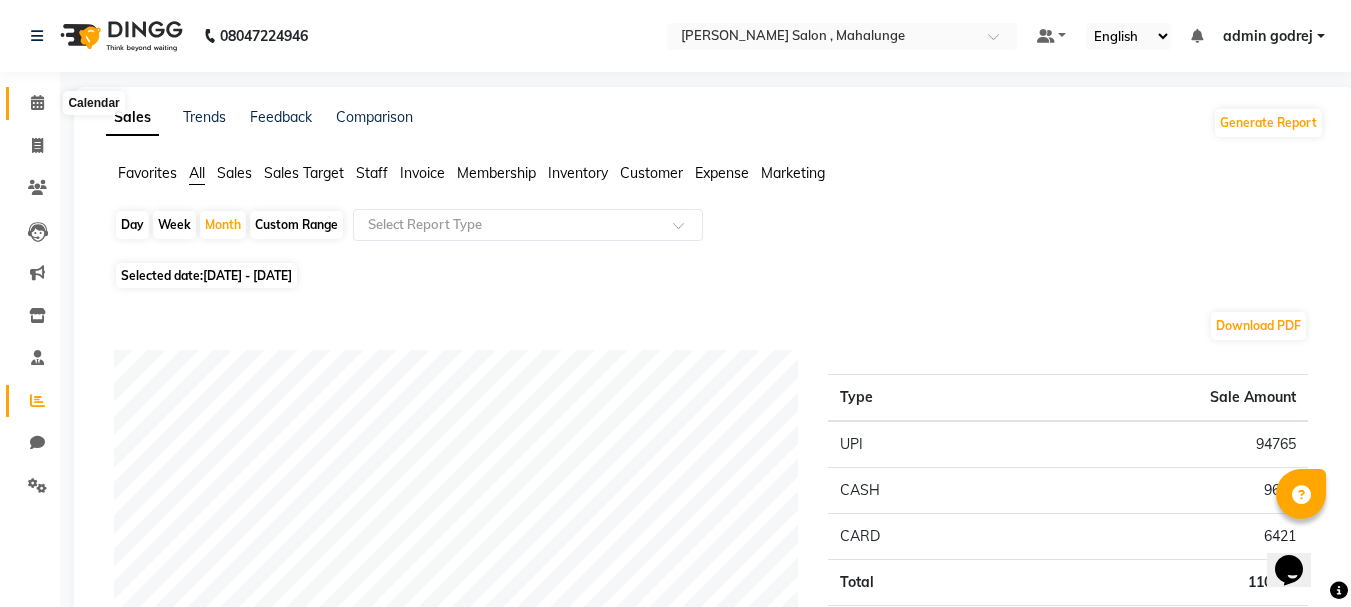 click 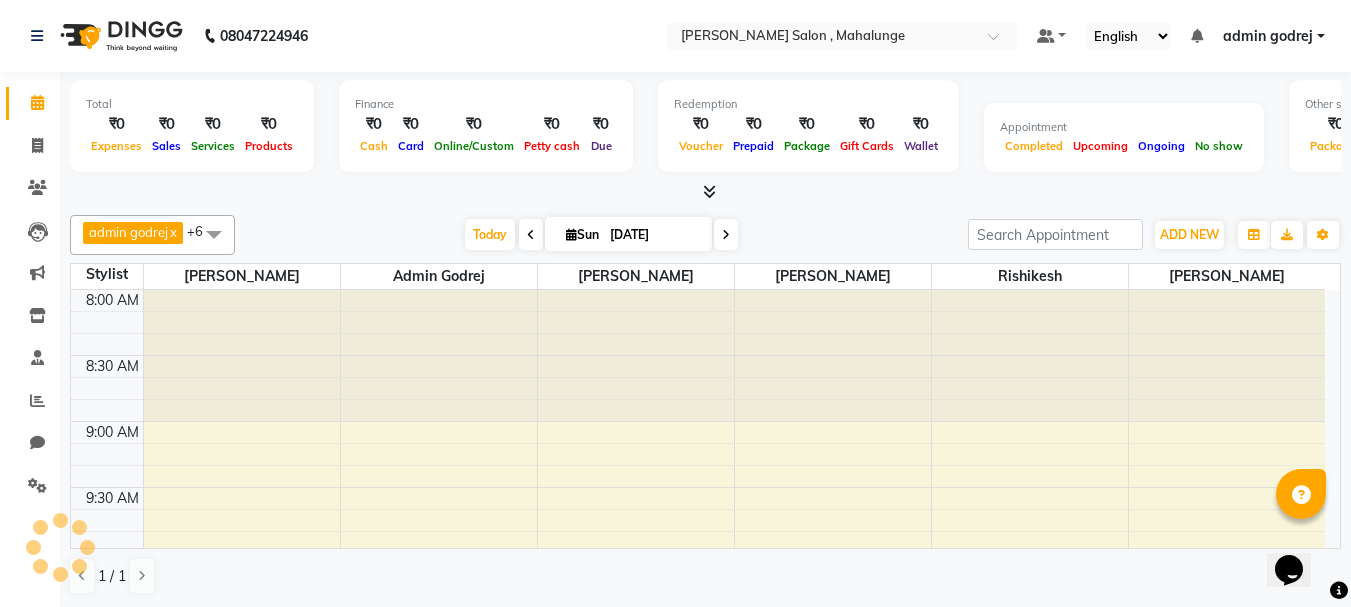 scroll, scrollTop: 0, scrollLeft: 0, axis: both 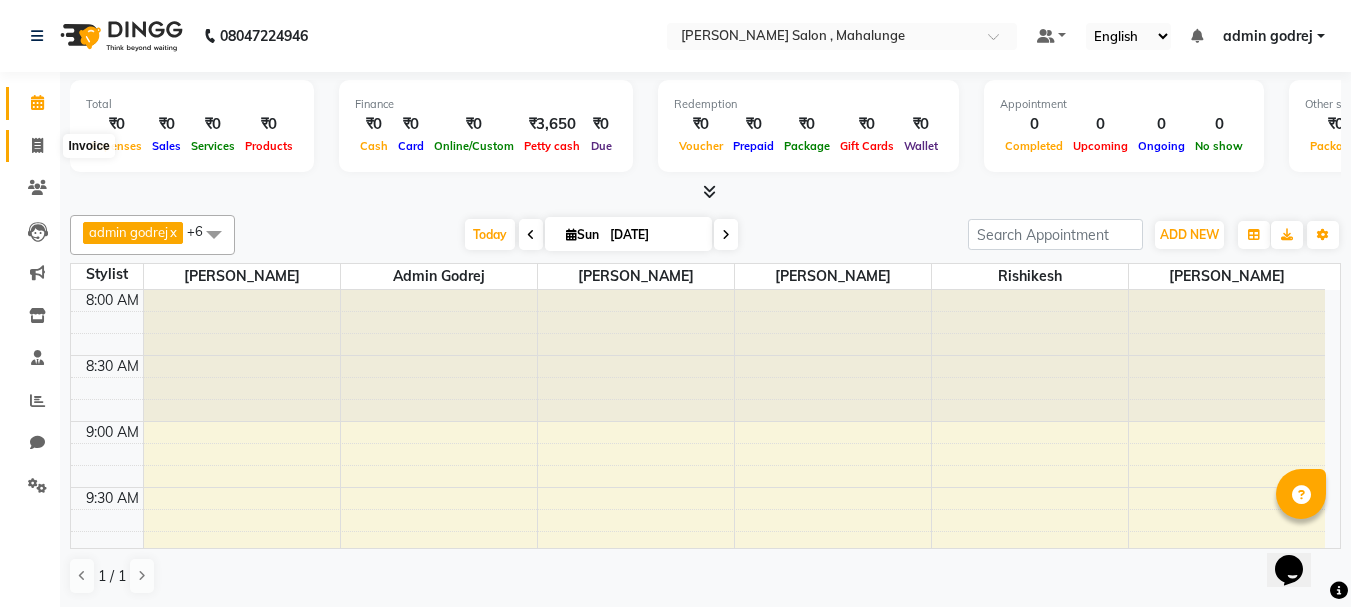 click 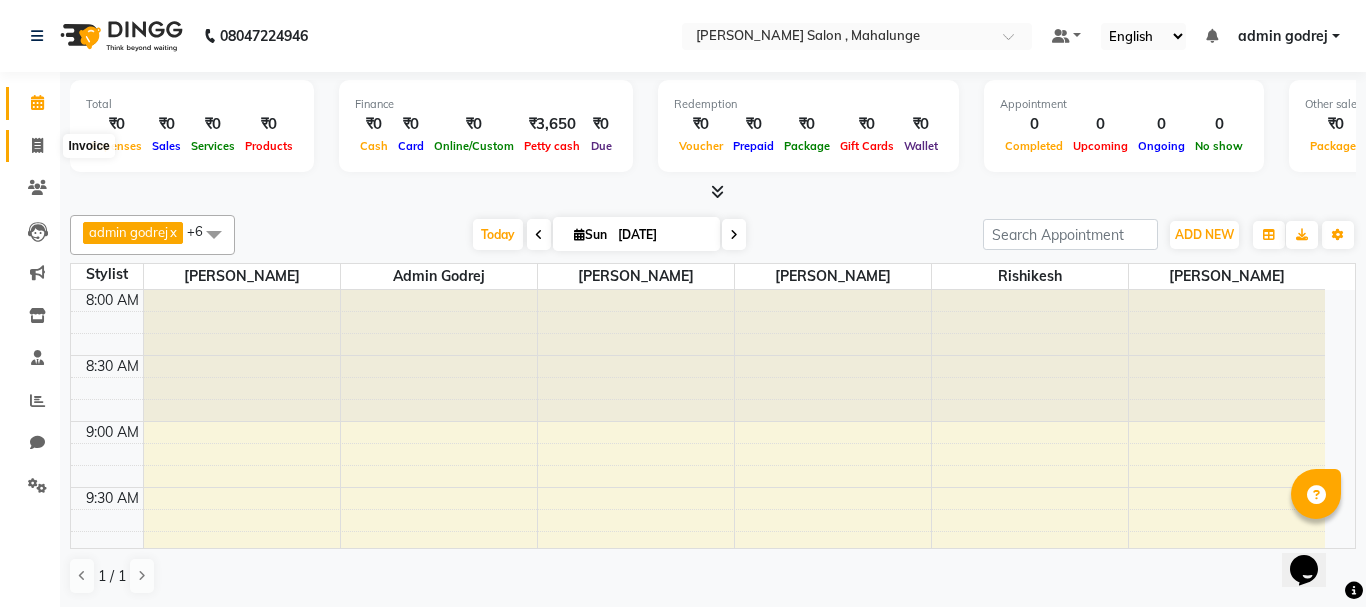 select on "7250" 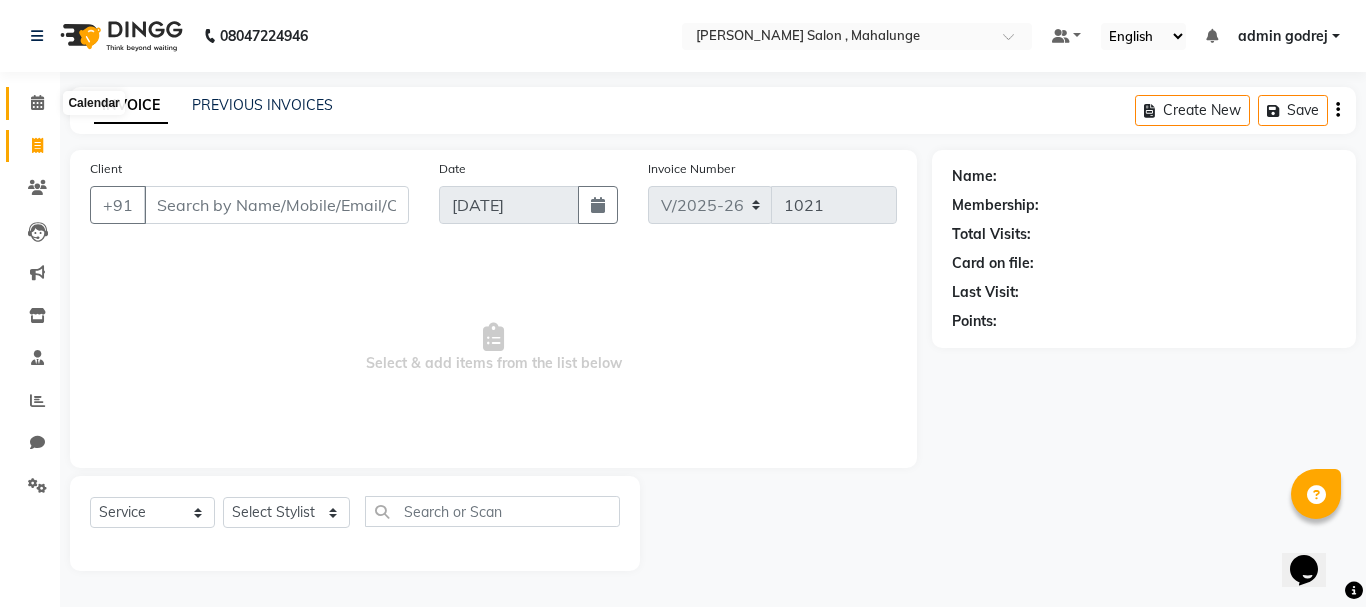 click 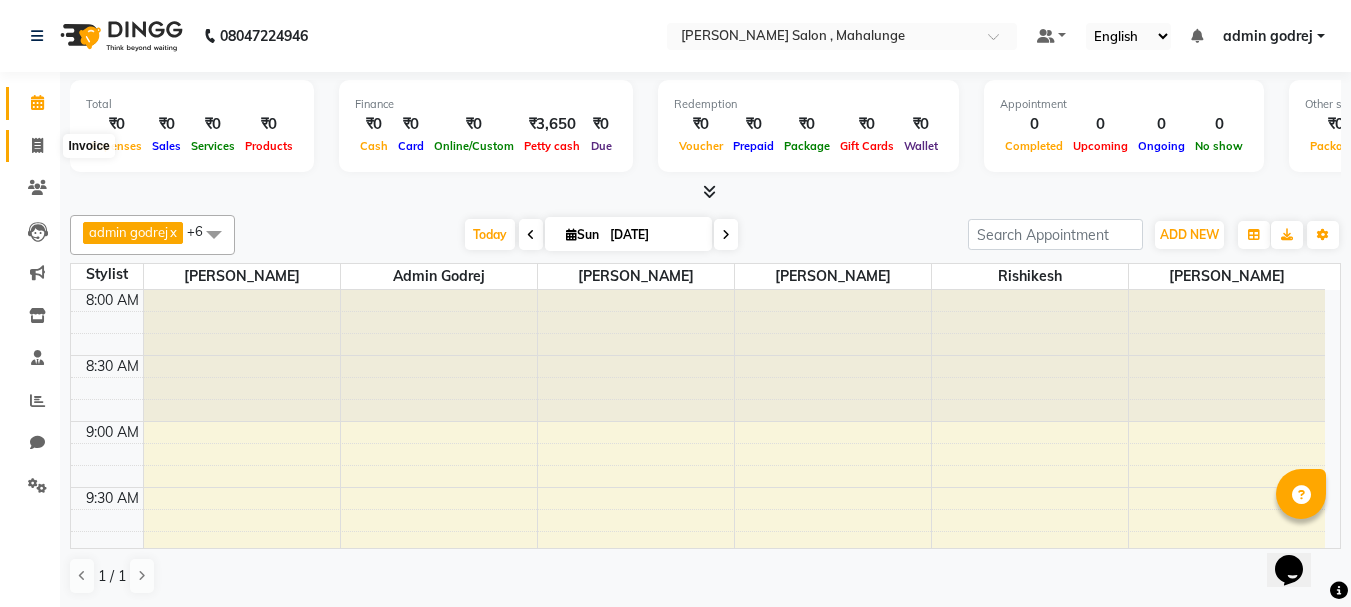 click 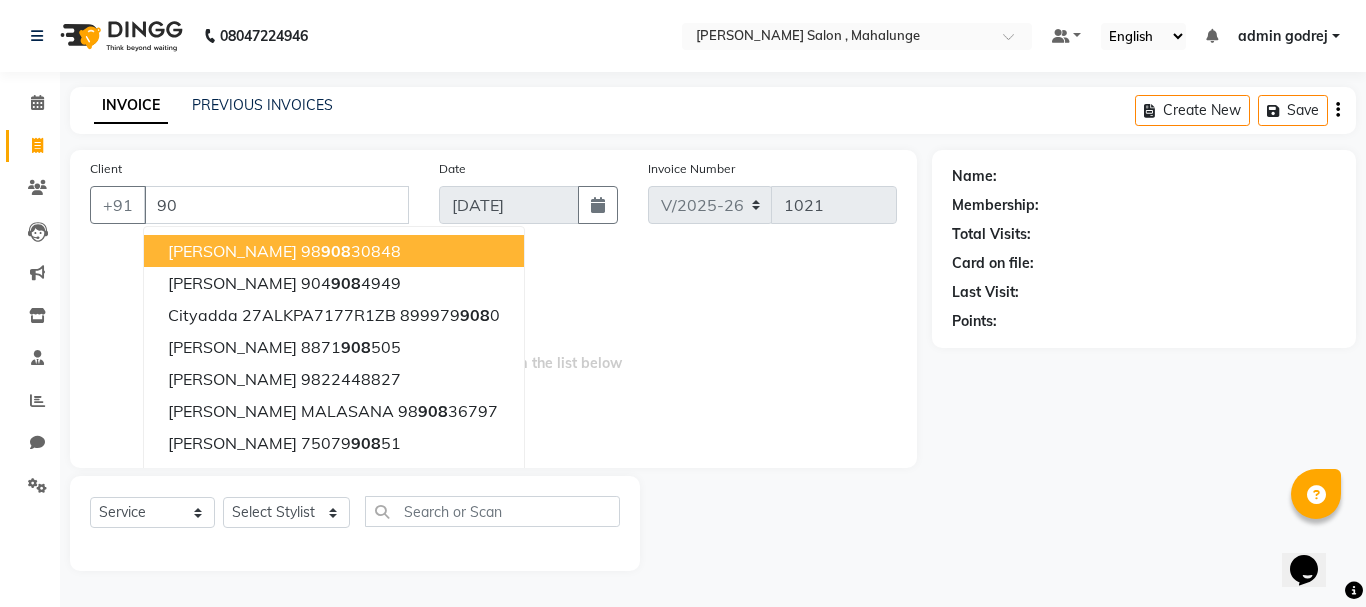 type on "9" 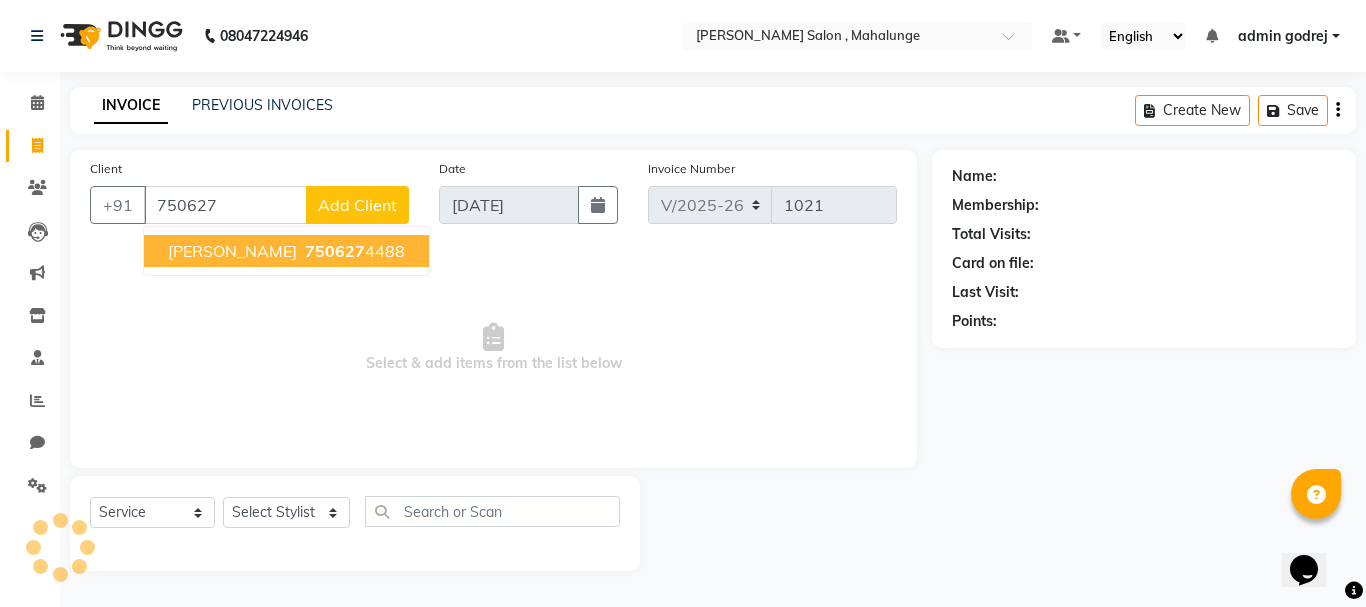 click on "750627" at bounding box center (335, 251) 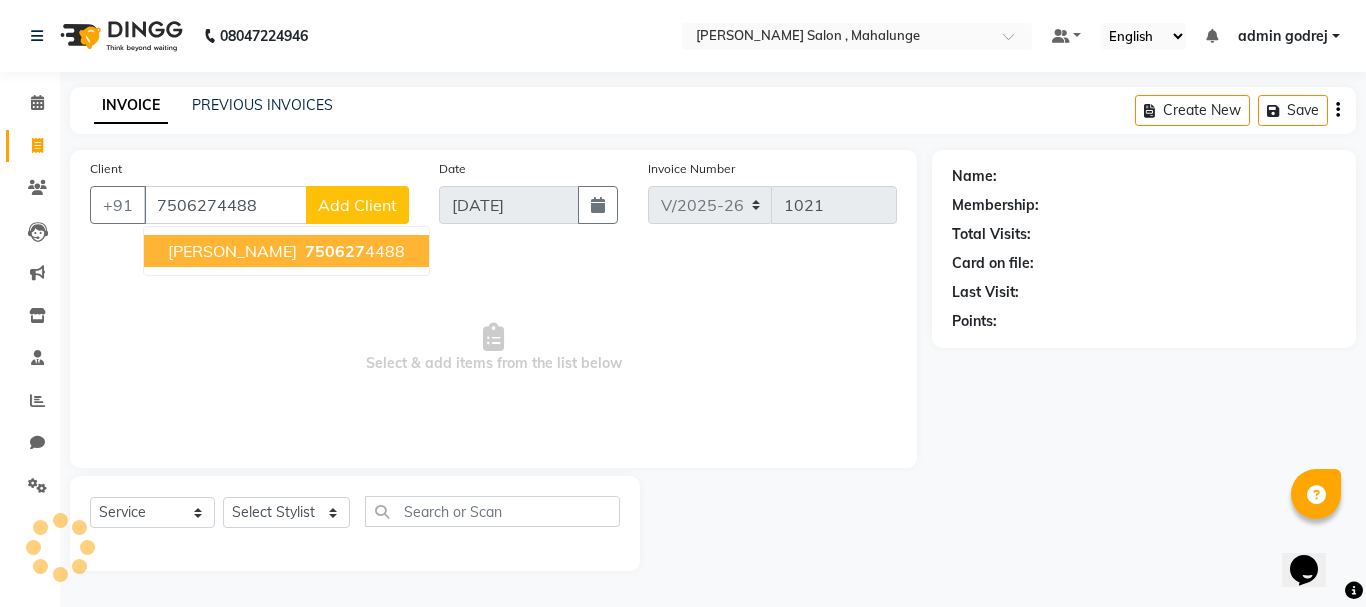 type on "7506274488" 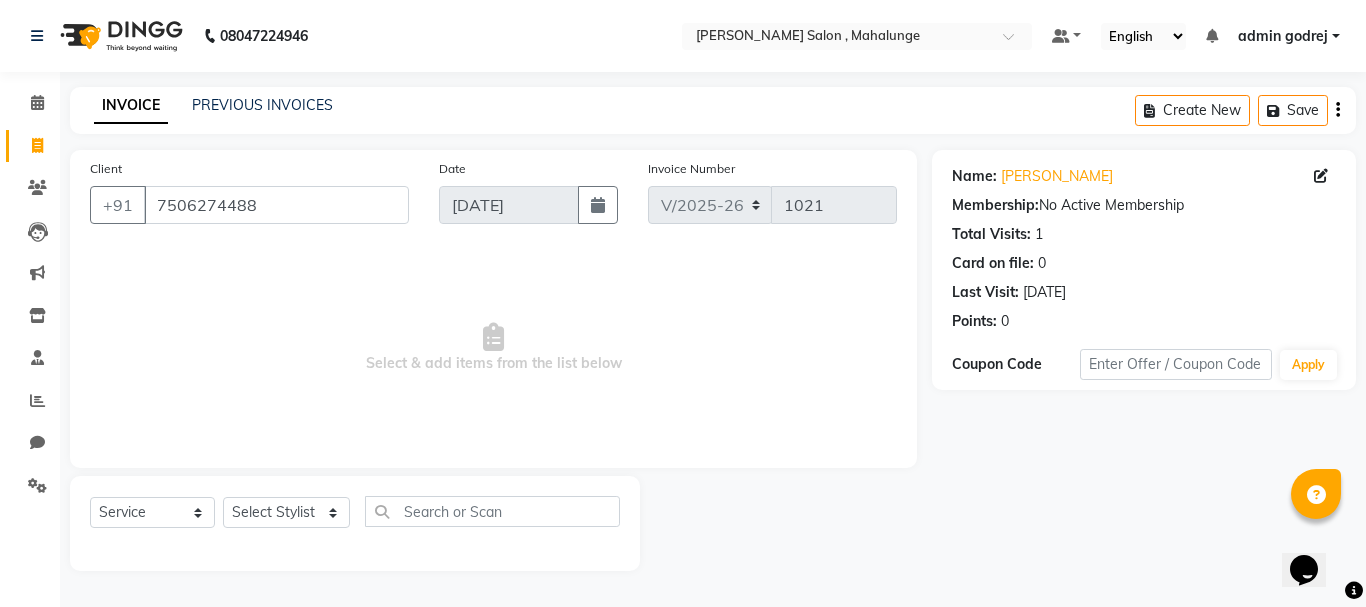 click on "Select  Service  Product  Membership  Package Voucher Prepaid Gift Card  Select Stylist admin godrej [PERSON_NAME] [PERSON_NAME] [PERSON_NAME] [PERSON_NAME] [PERSON_NAME] [PERSON_NAME]  [PERSON_NAME] [PERSON_NAME] [PERSON_NAME]" 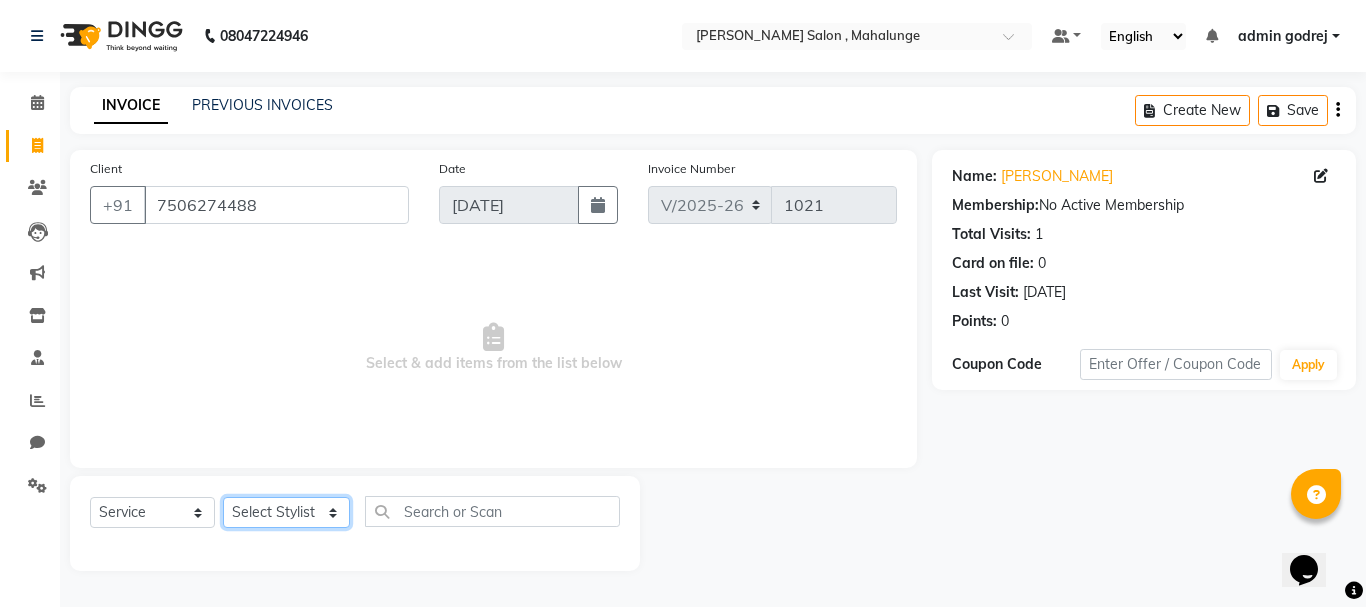 click on "Select Stylist admin godrej [PERSON_NAME] [PERSON_NAME] [PERSON_NAME] [PERSON_NAME] [PERSON_NAME] [PERSON_NAME]  [PERSON_NAME] [PERSON_NAME] [PERSON_NAME]" 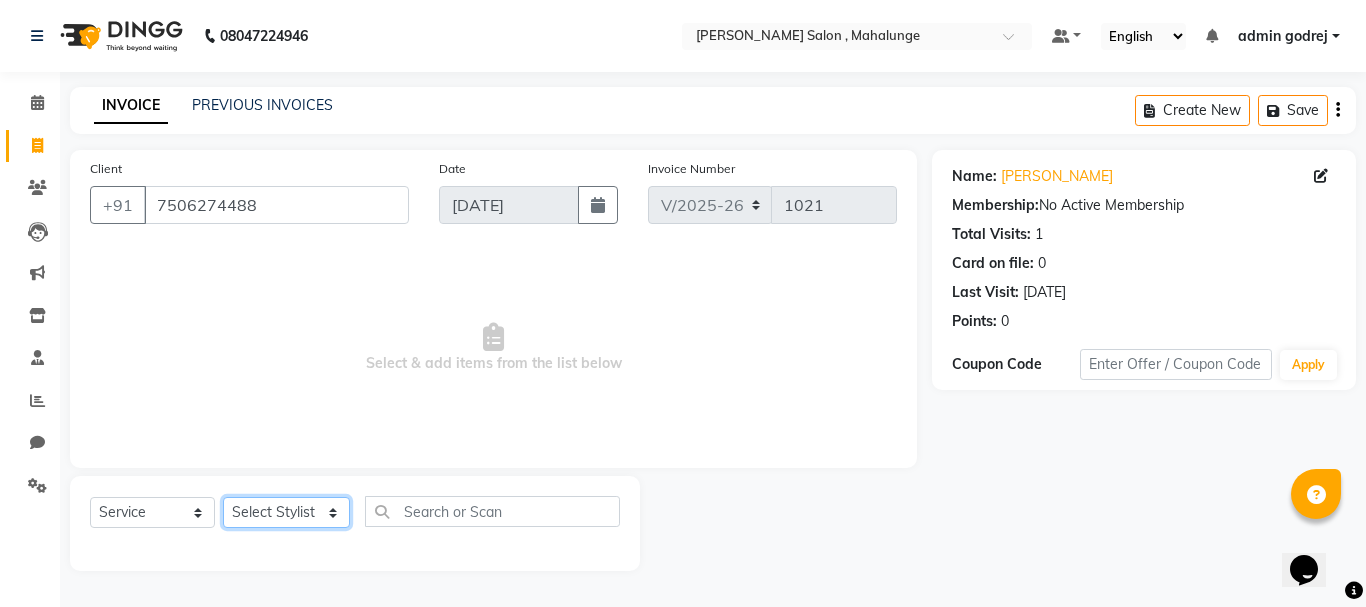 select on "79625" 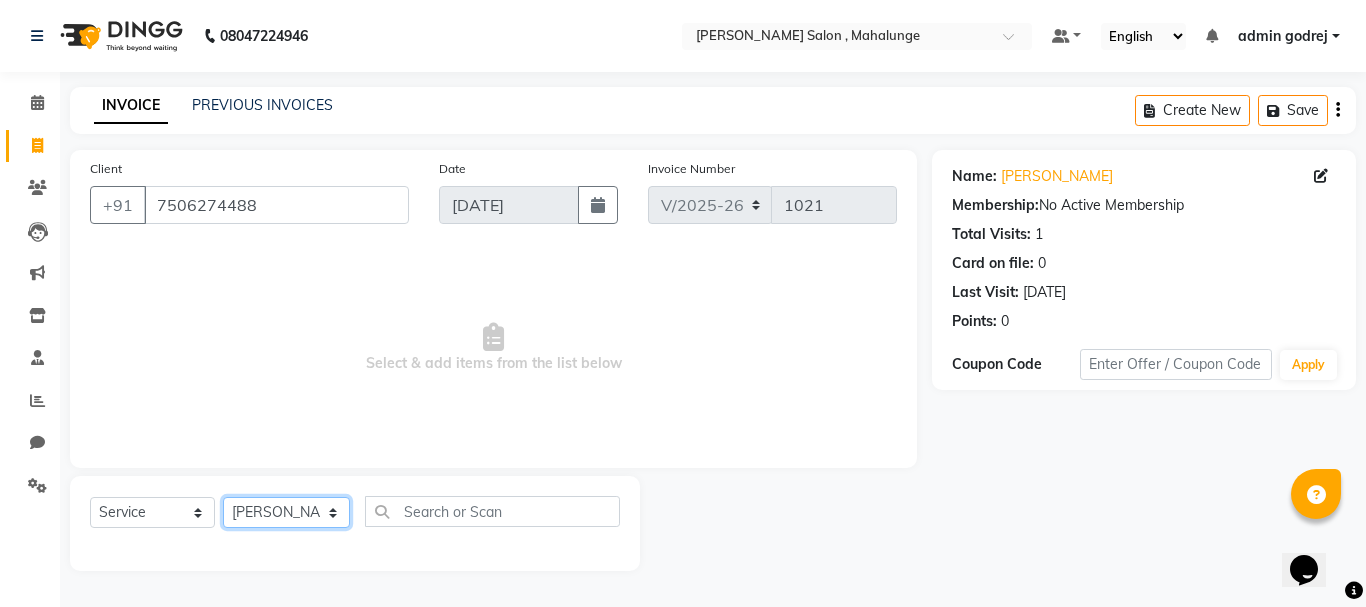 click on "Select Stylist admin godrej [PERSON_NAME] [PERSON_NAME] [PERSON_NAME] [PERSON_NAME] [PERSON_NAME] [PERSON_NAME]  [PERSON_NAME] [PERSON_NAME] [PERSON_NAME]" 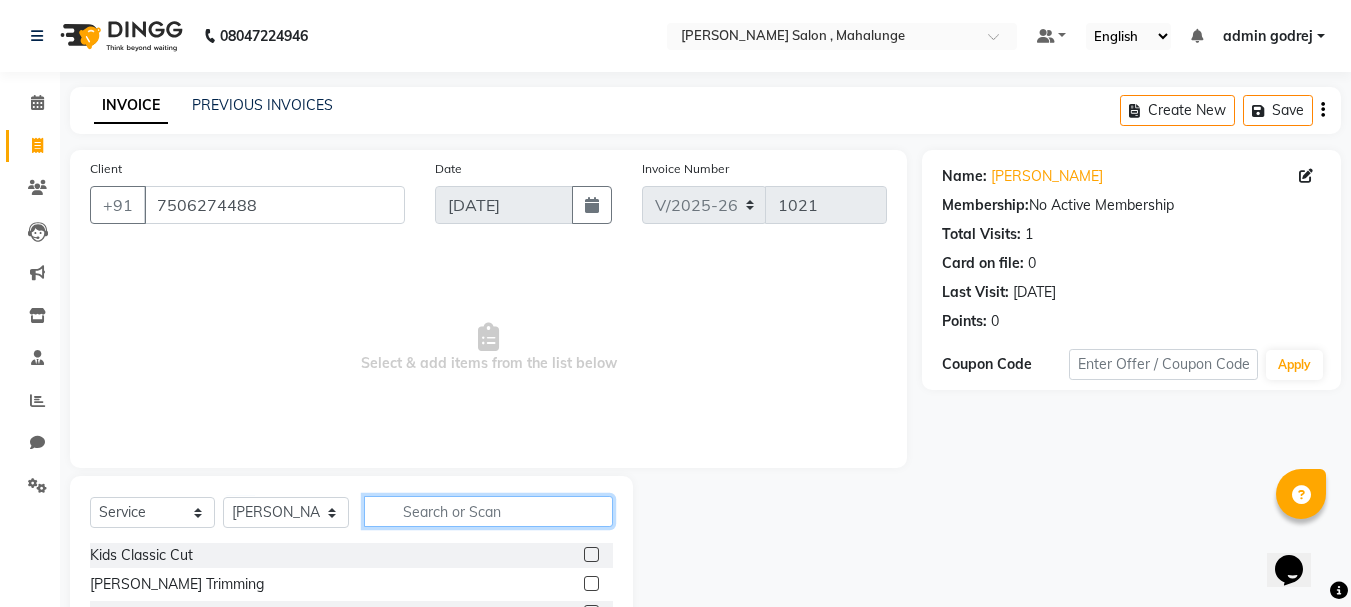 click 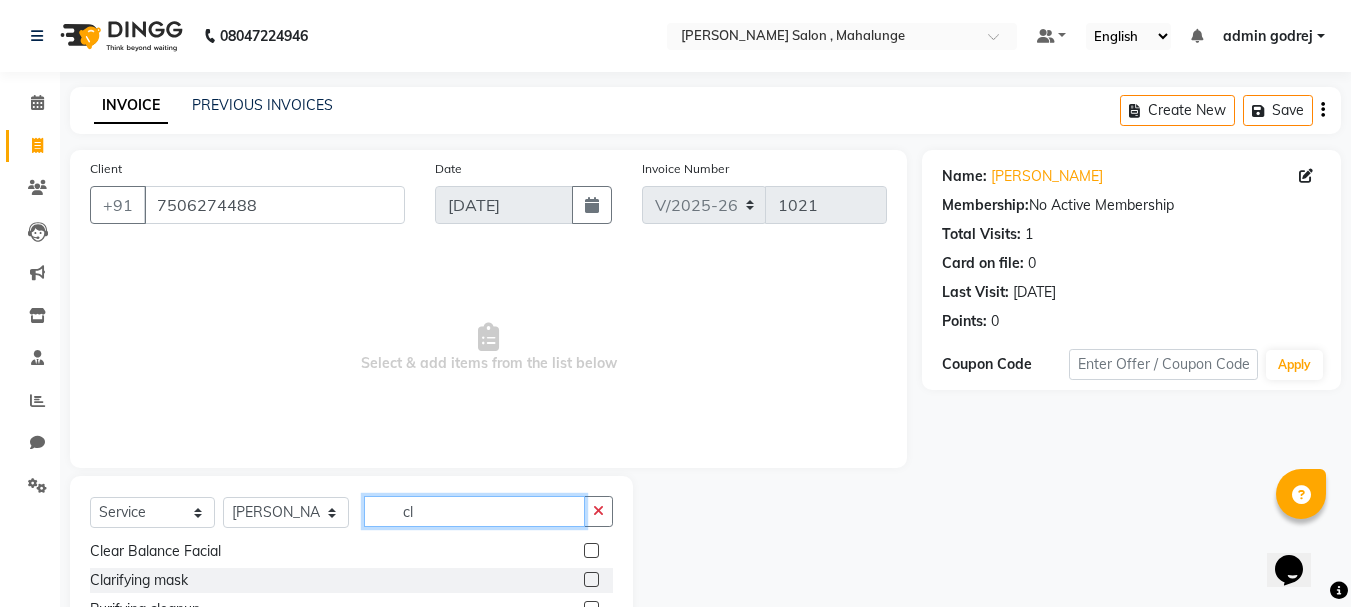 scroll, scrollTop: 90, scrollLeft: 0, axis: vertical 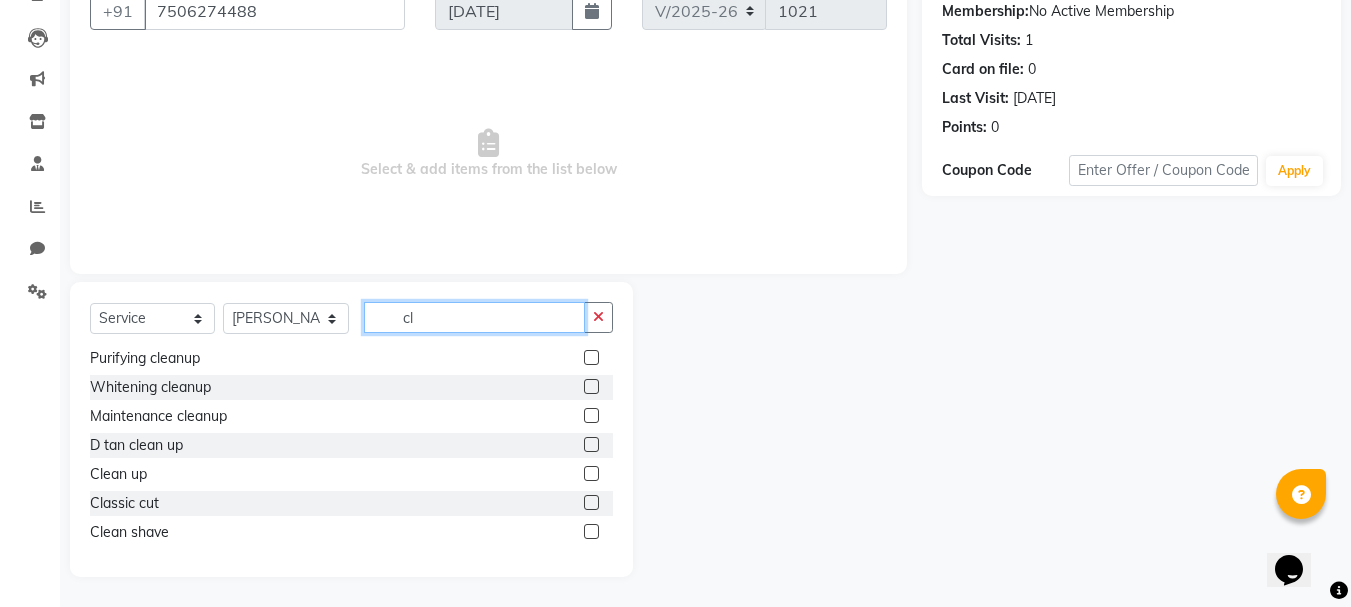 type on "cl" 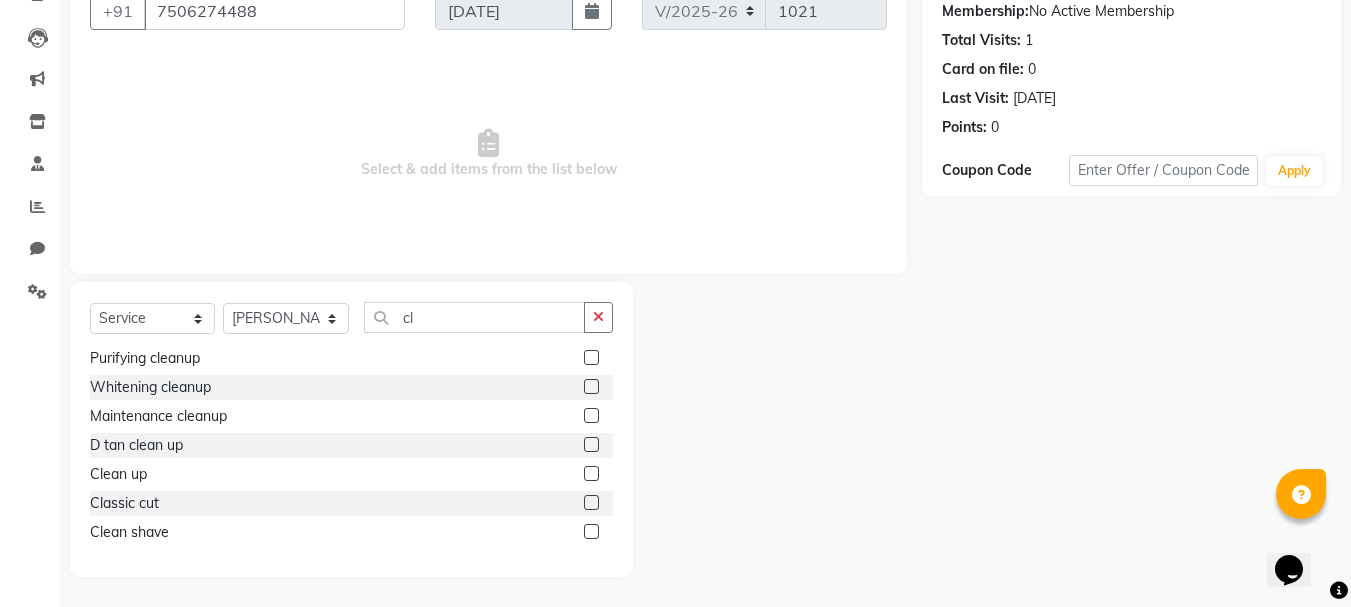 click 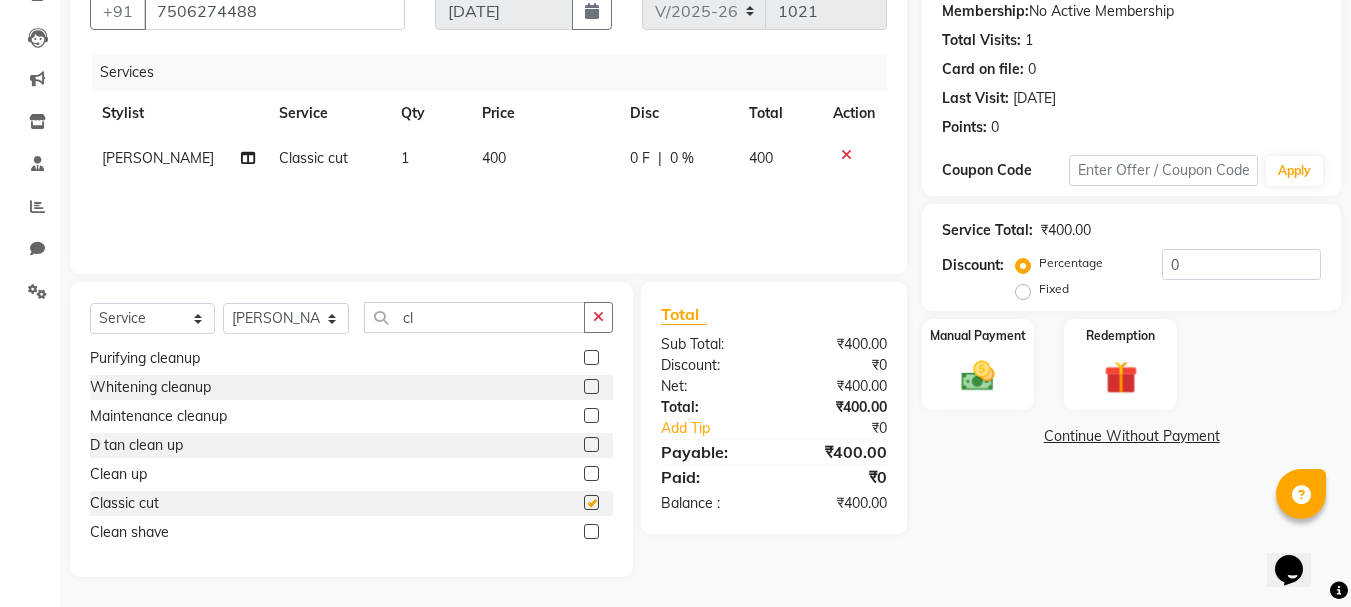 checkbox on "false" 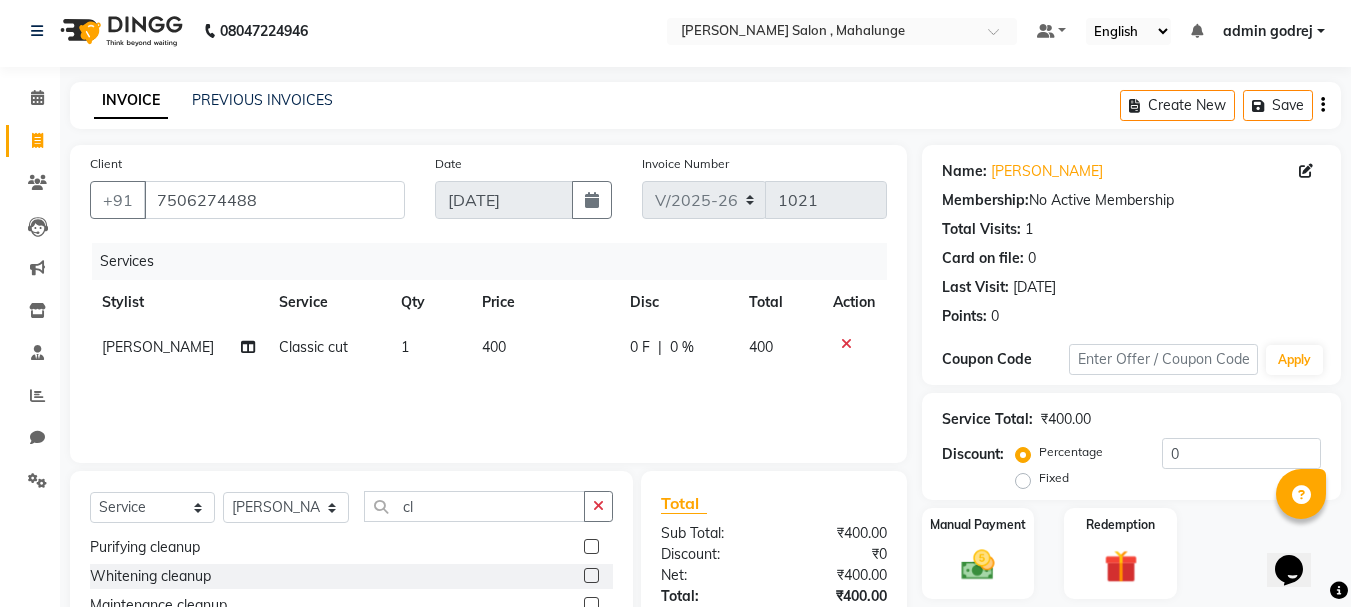 scroll, scrollTop: 0, scrollLeft: 0, axis: both 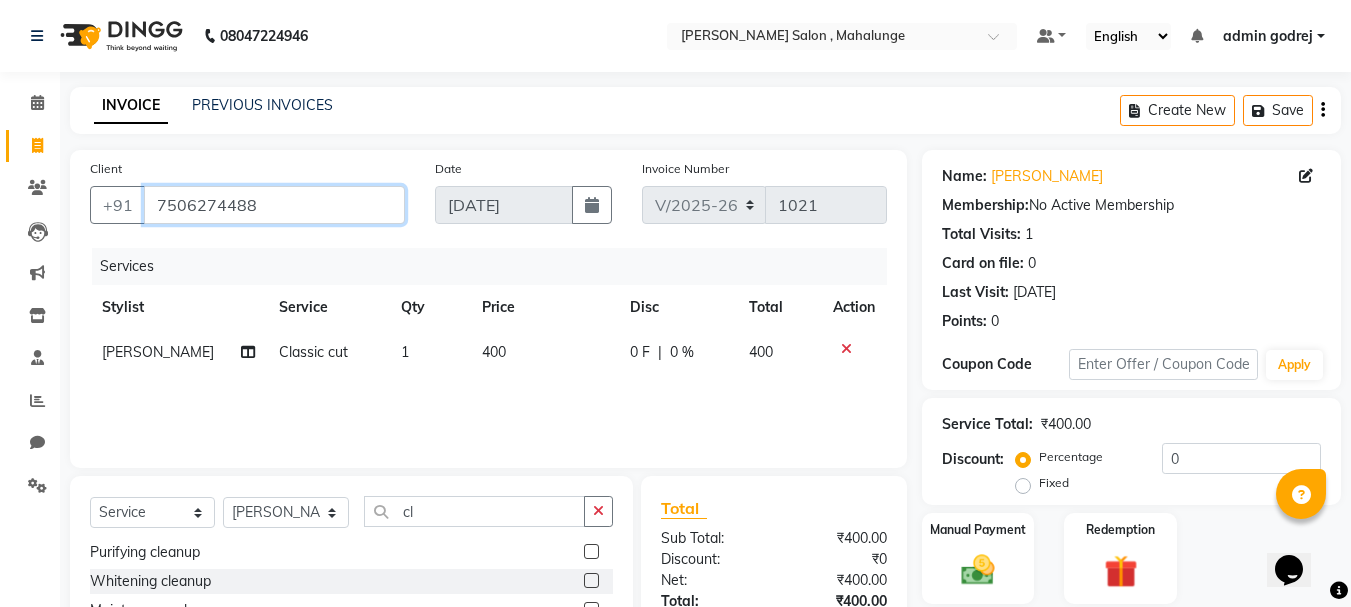 click on "7506274488" at bounding box center (274, 205) 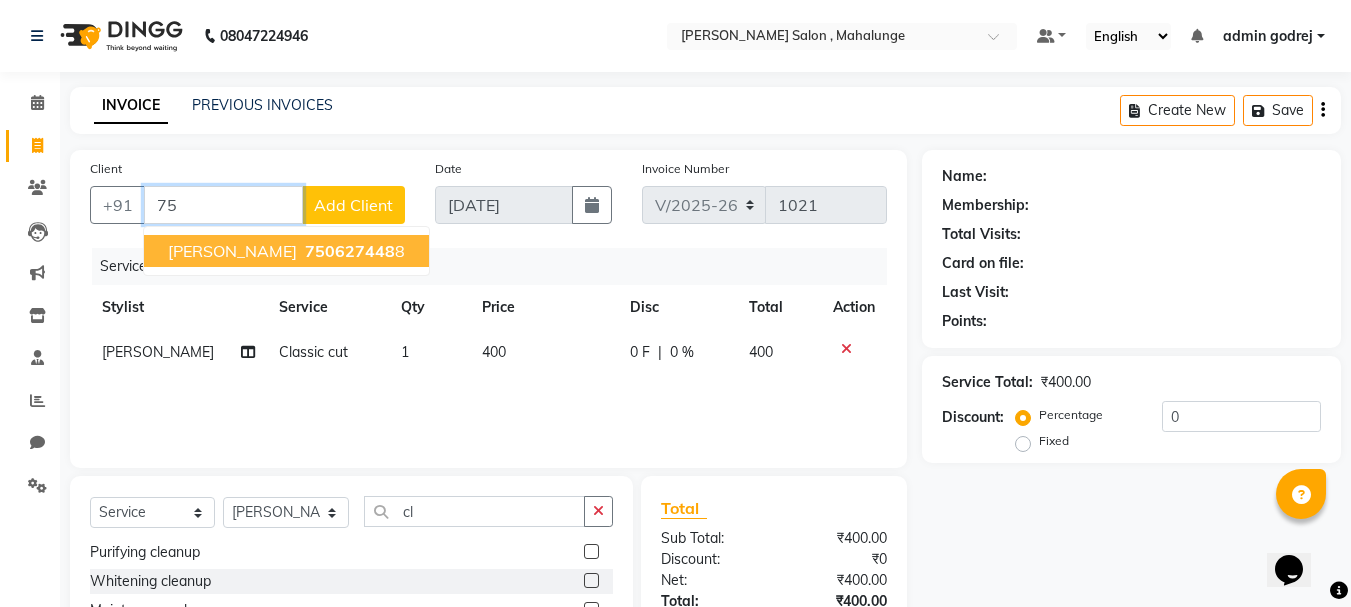 type on "7" 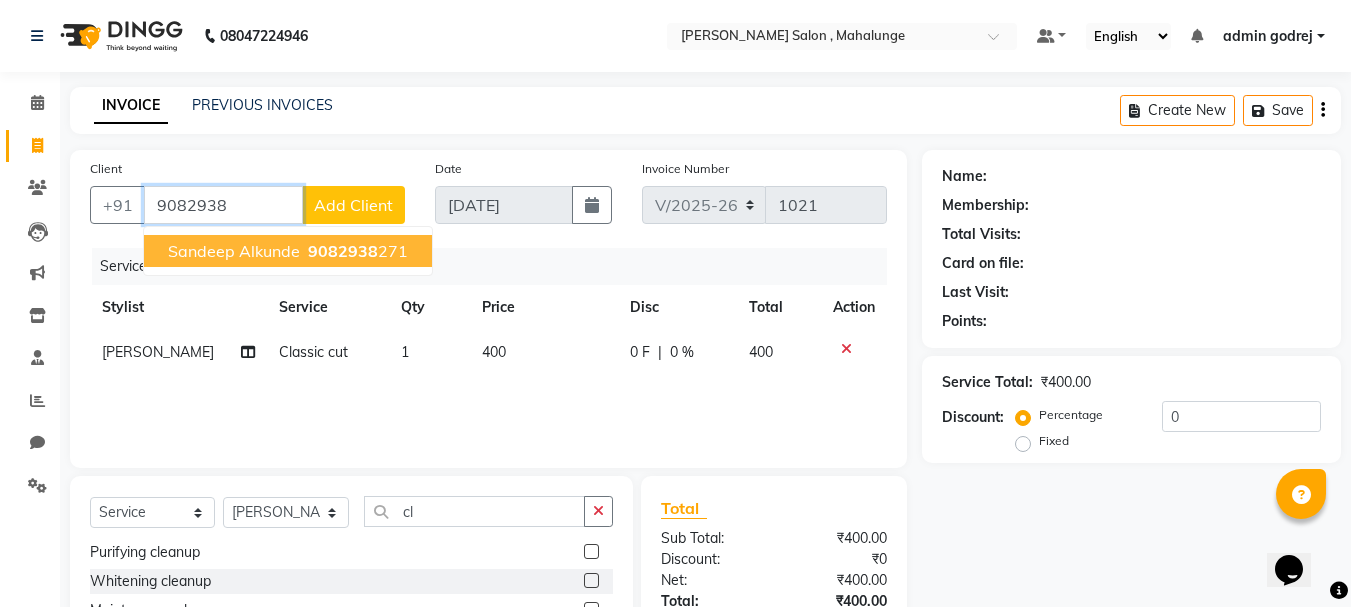 click on "sandeep alkunde   9082938 271" at bounding box center (288, 251) 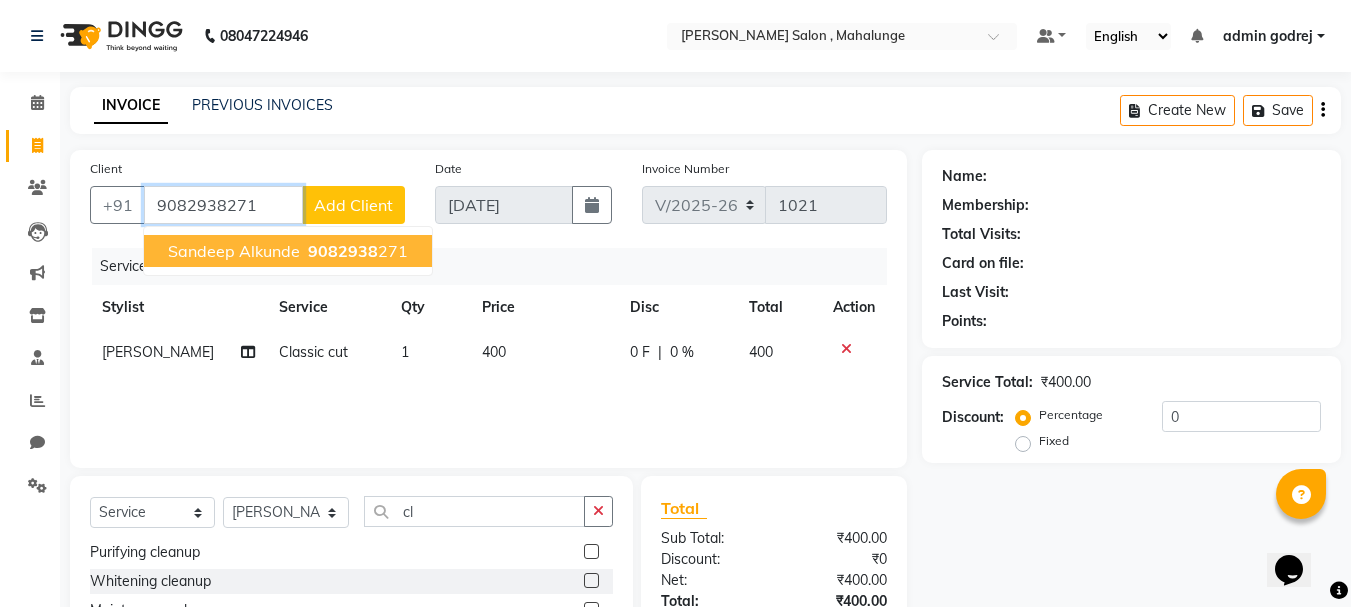type on "9082938271" 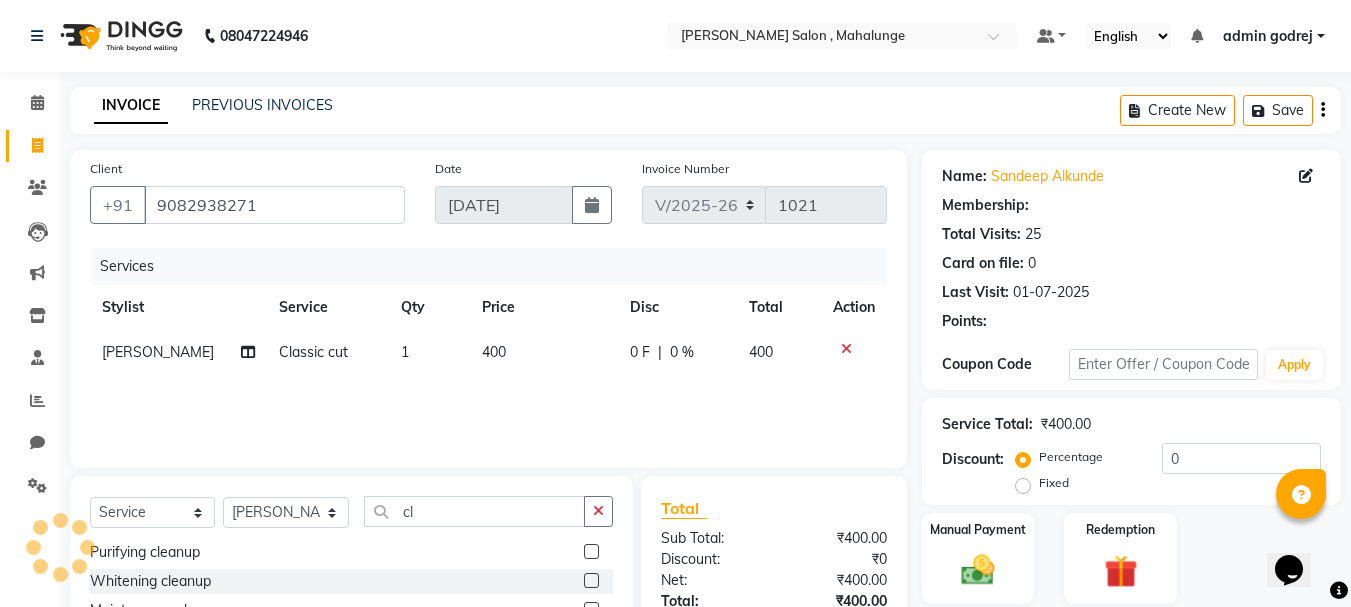 type on "20" 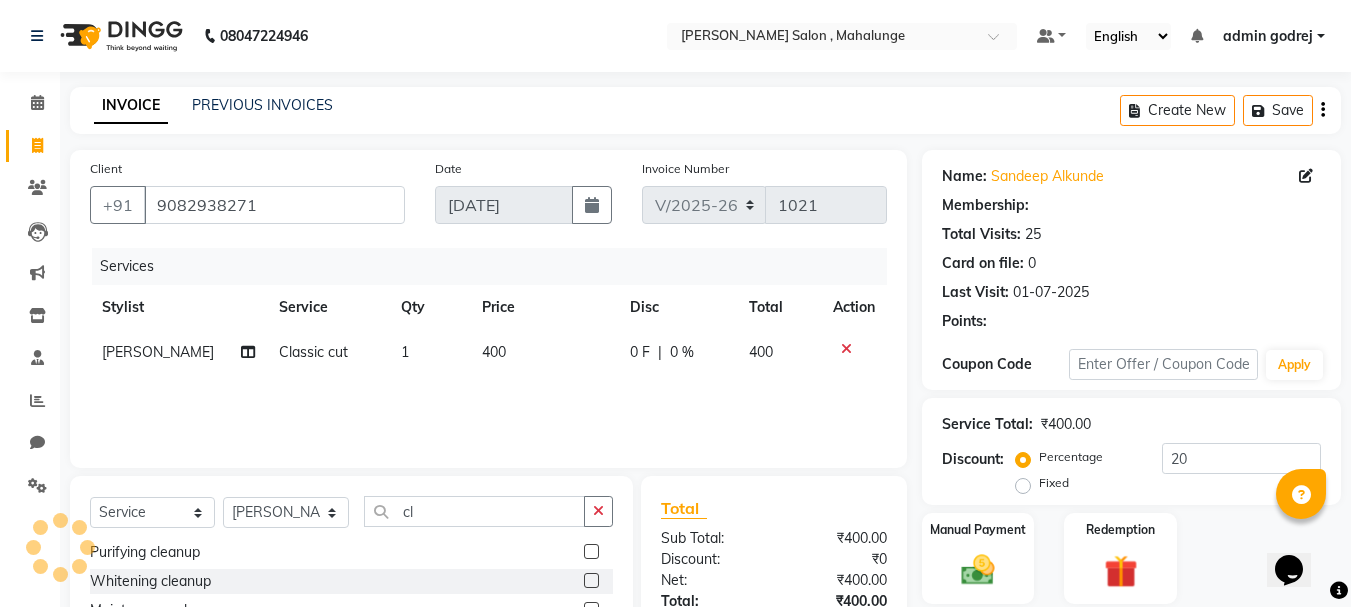 select on "1: Object" 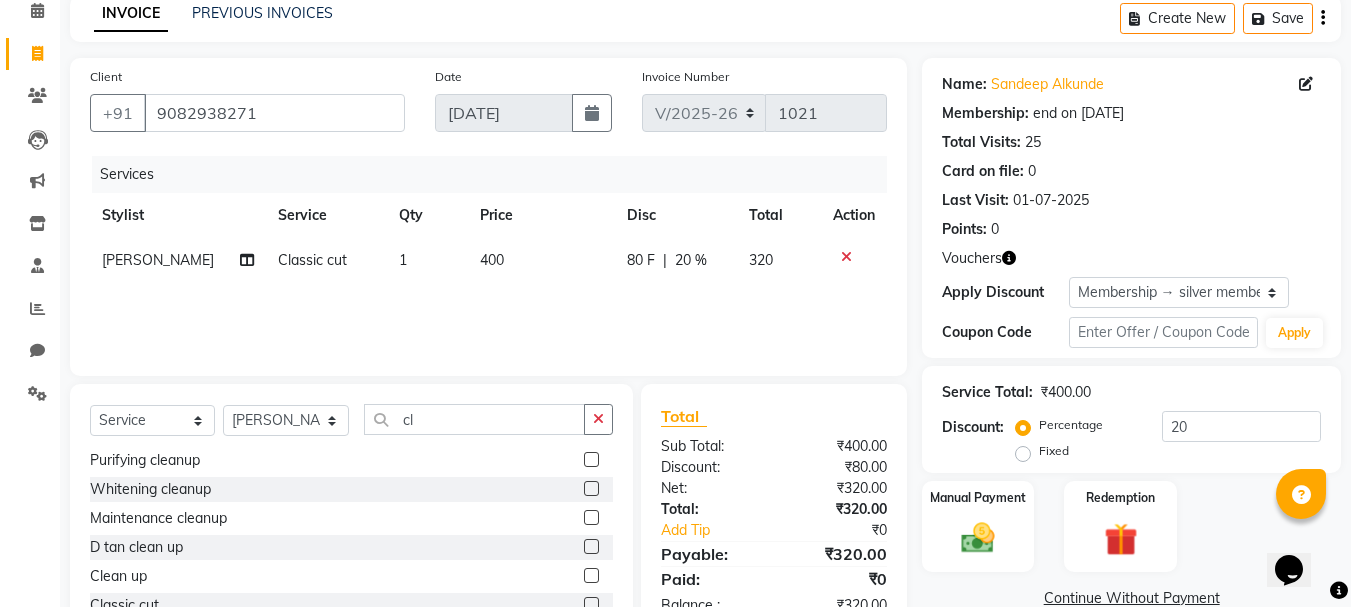 scroll, scrollTop: 194, scrollLeft: 0, axis: vertical 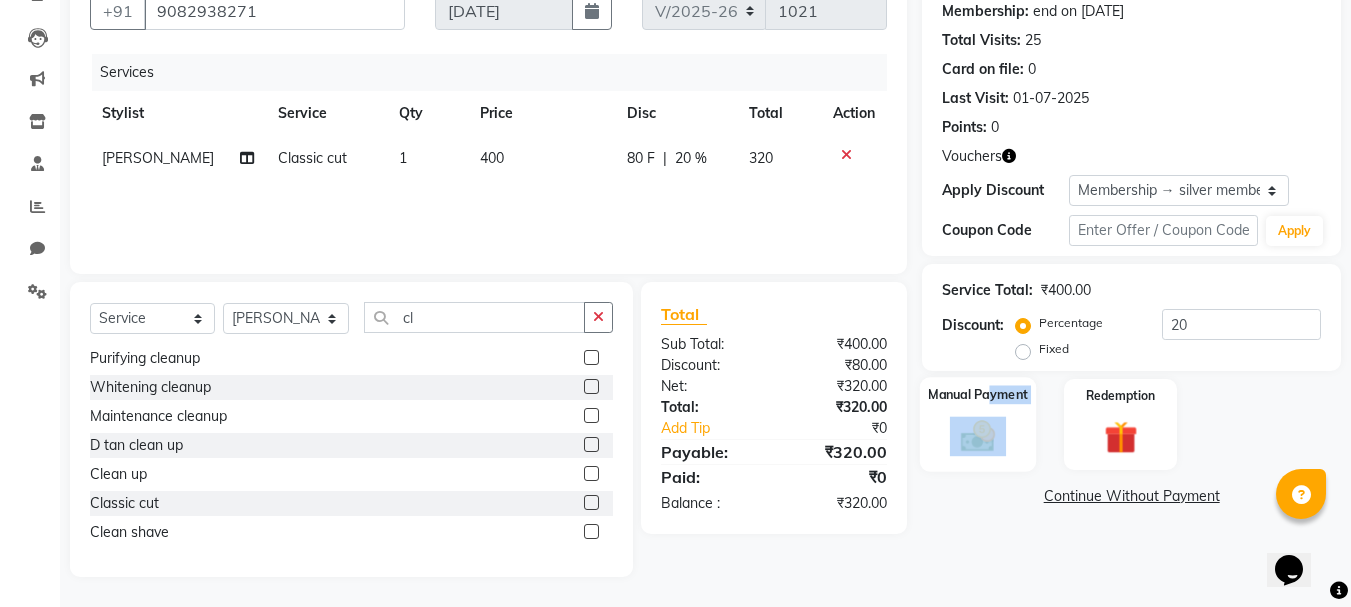 click on "Manual Payment" 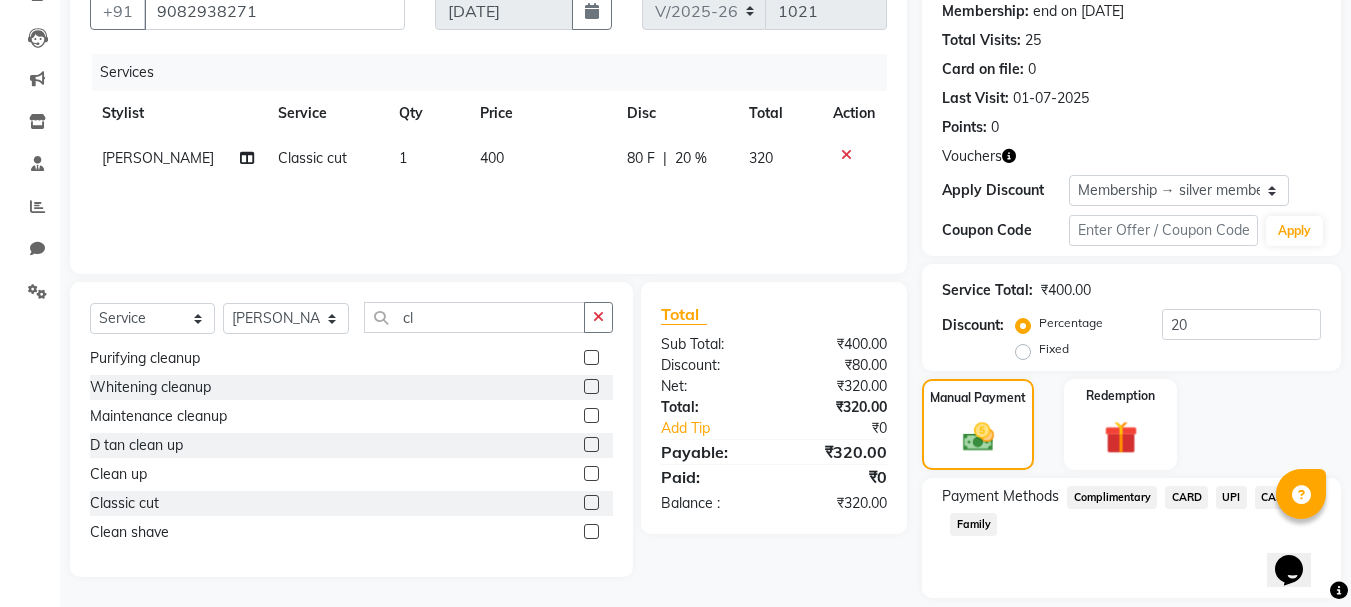 click on "UPI" 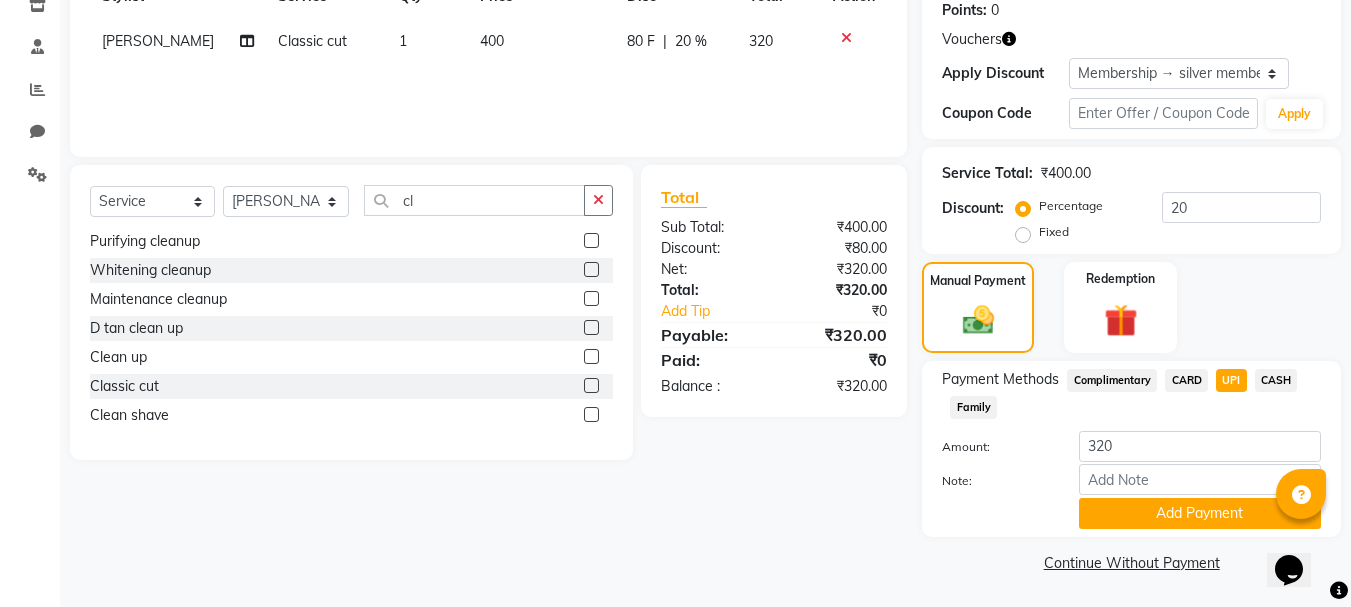 scroll, scrollTop: 312, scrollLeft: 0, axis: vertical 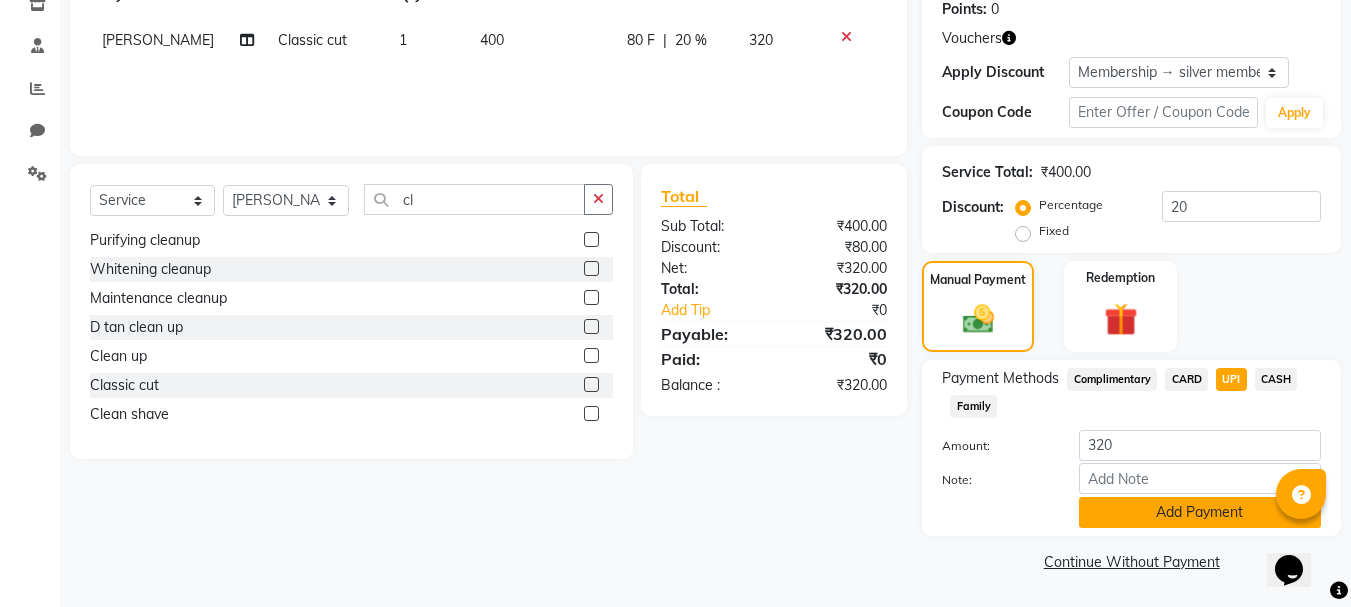 click on "Add Payment" 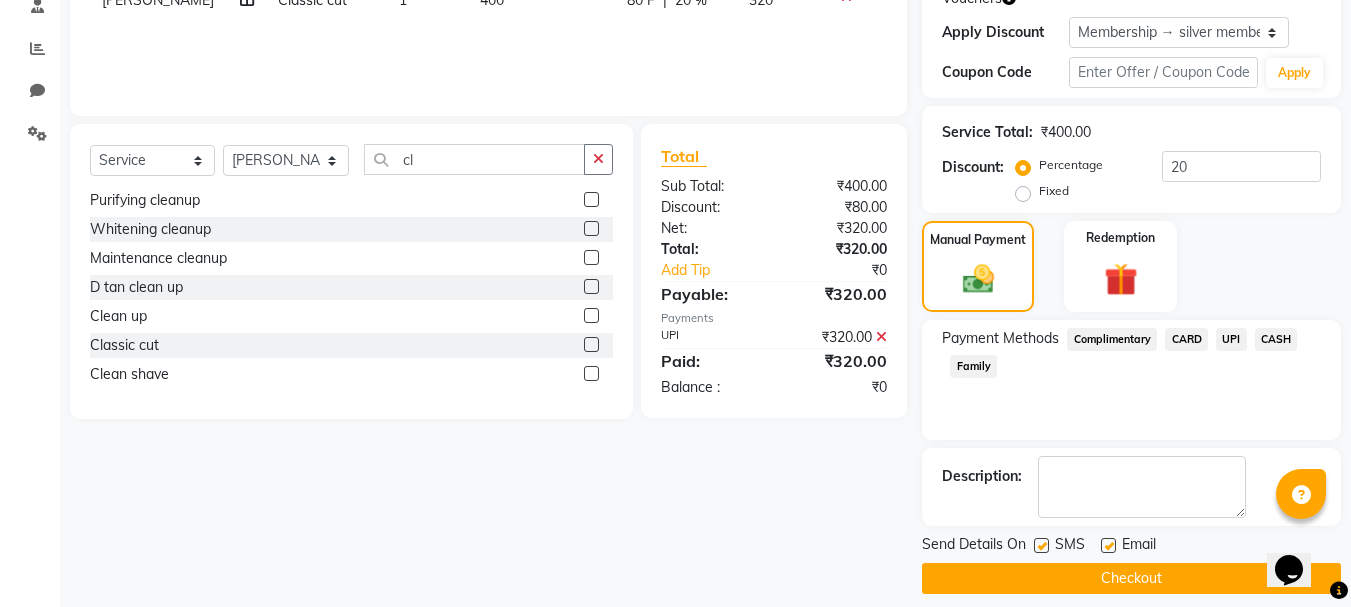 scroll, scrollTop: 369, scrollLeft: 0, axis: vertical 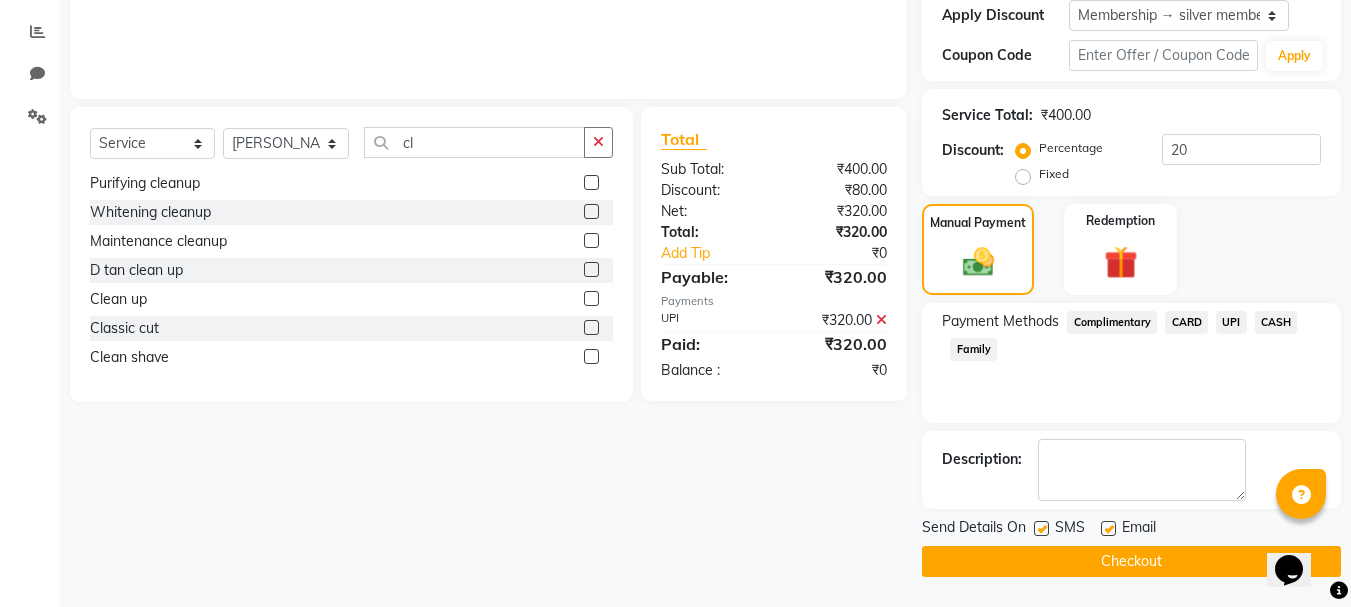click on "Checkout" 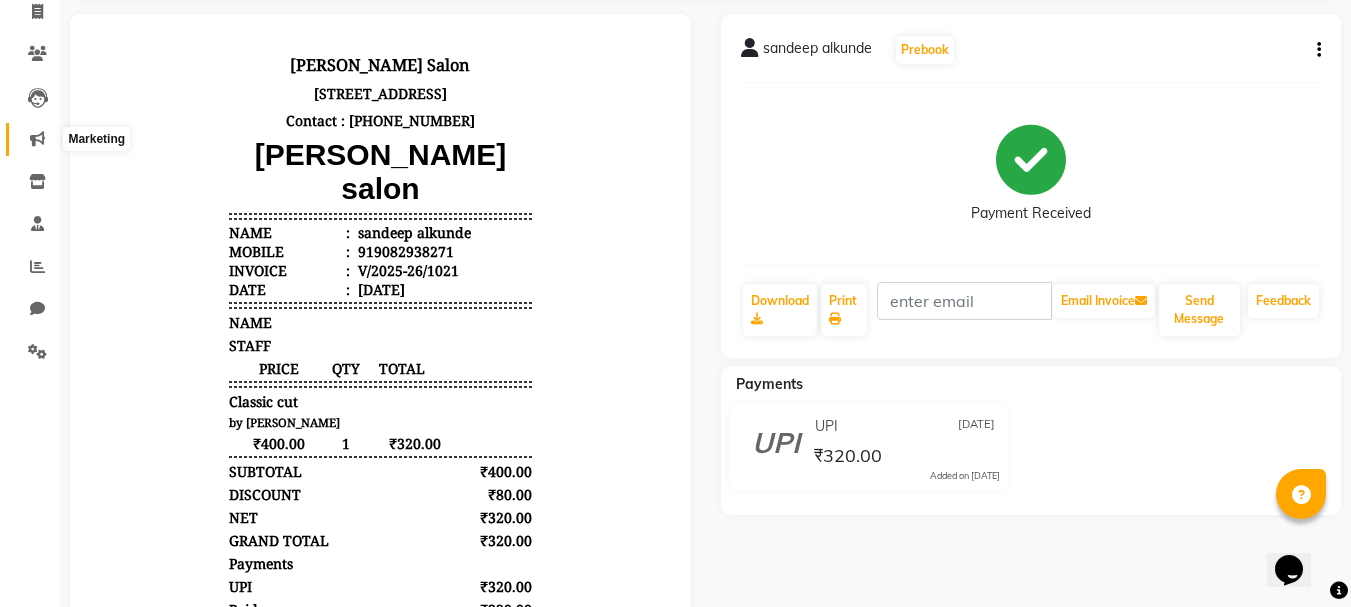 scroll, scrollTop: 0, scrollLeft: 0, axis: both 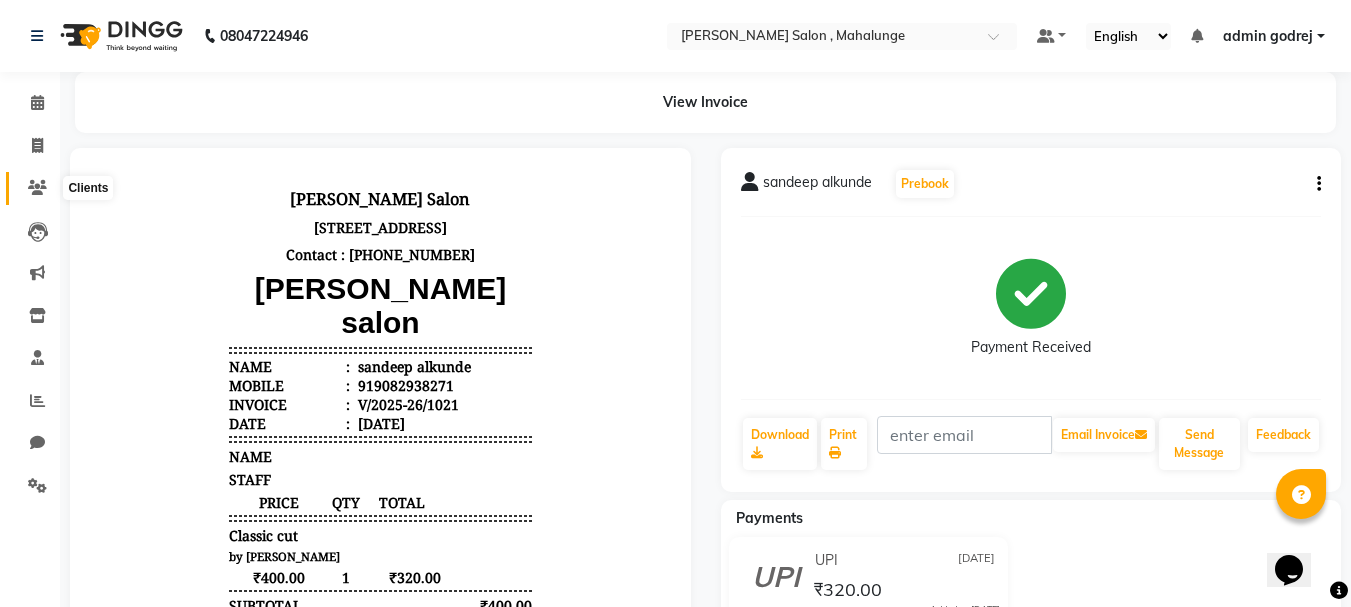click 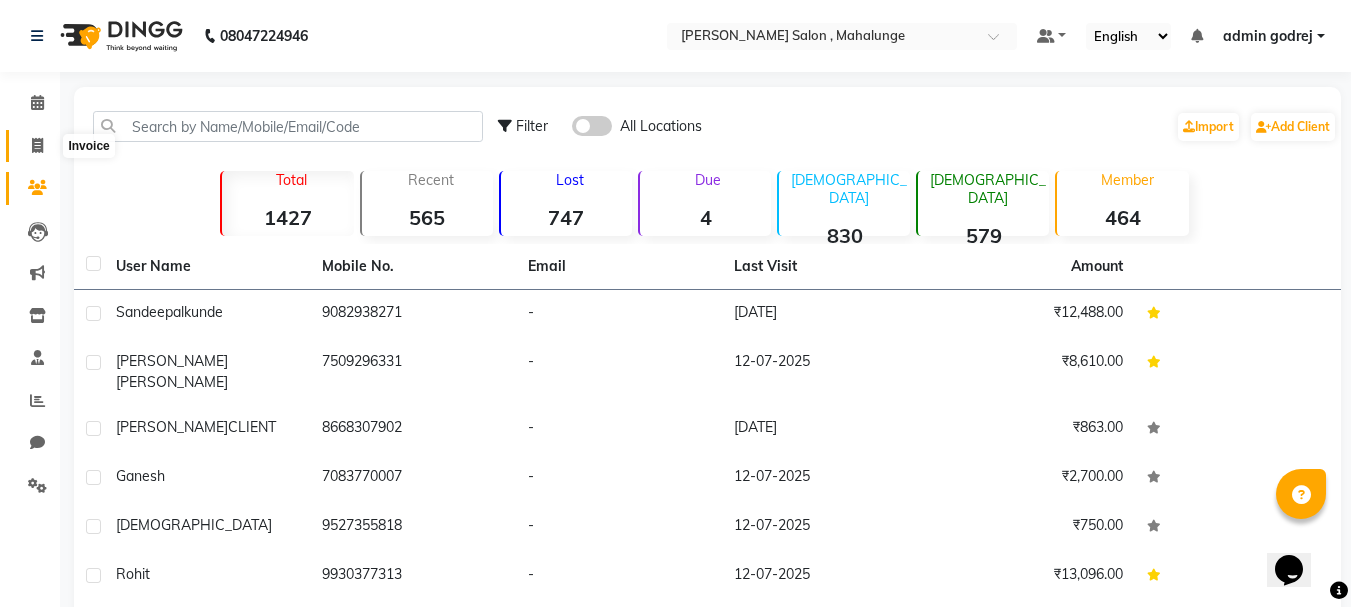 click 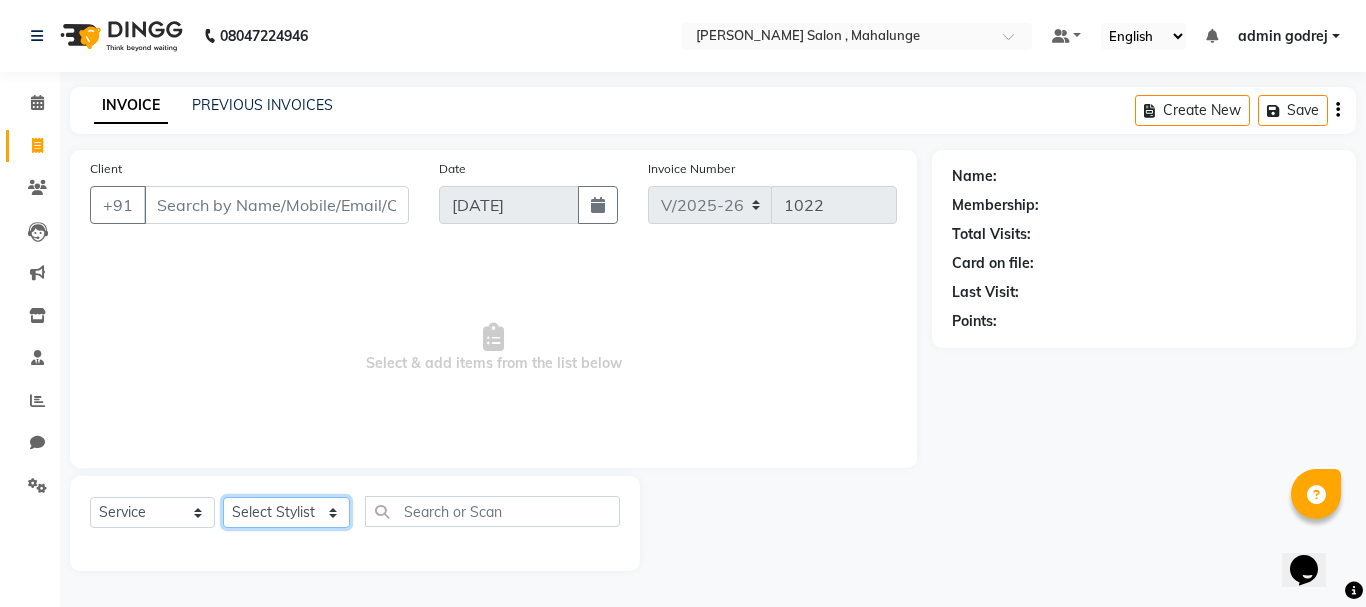 click on "Select Stylist admin godrej [PERSON_NAME] [PERSON_NAME] [PERSON_NAME] [PERSON_NAME] [PERSON_NAME] [PERSON_NAME]  [PERSON_NAME] [PERSON_NAME] [PERSON_NAME]" 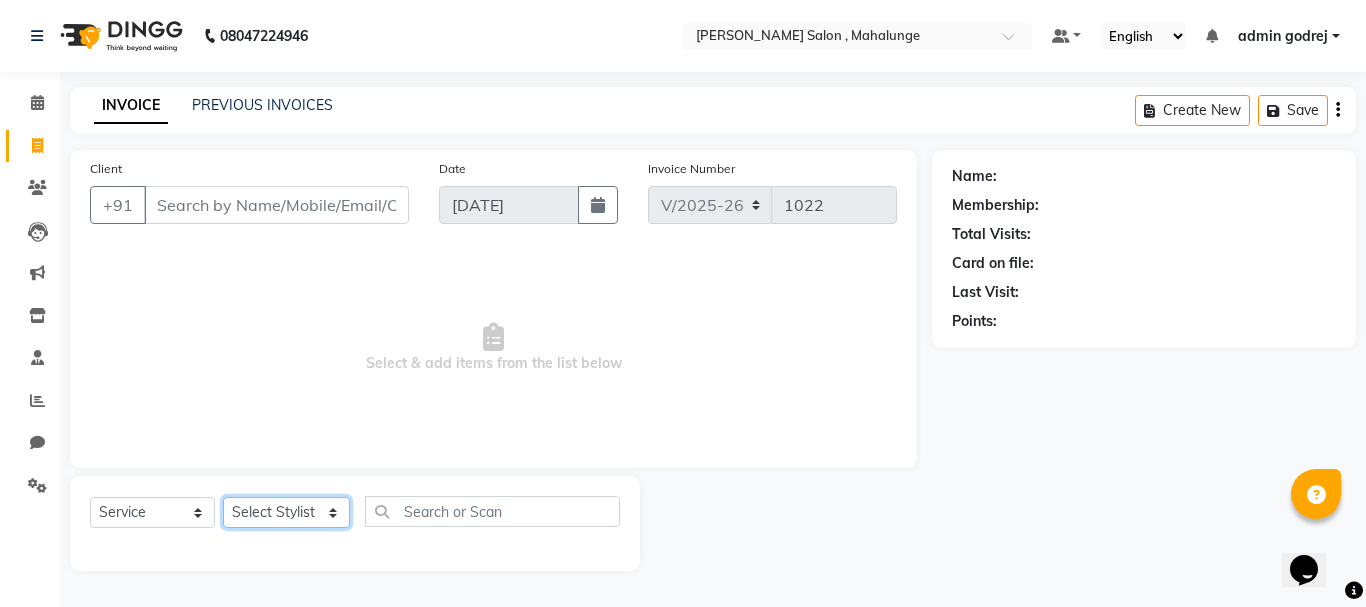 select on "76518" 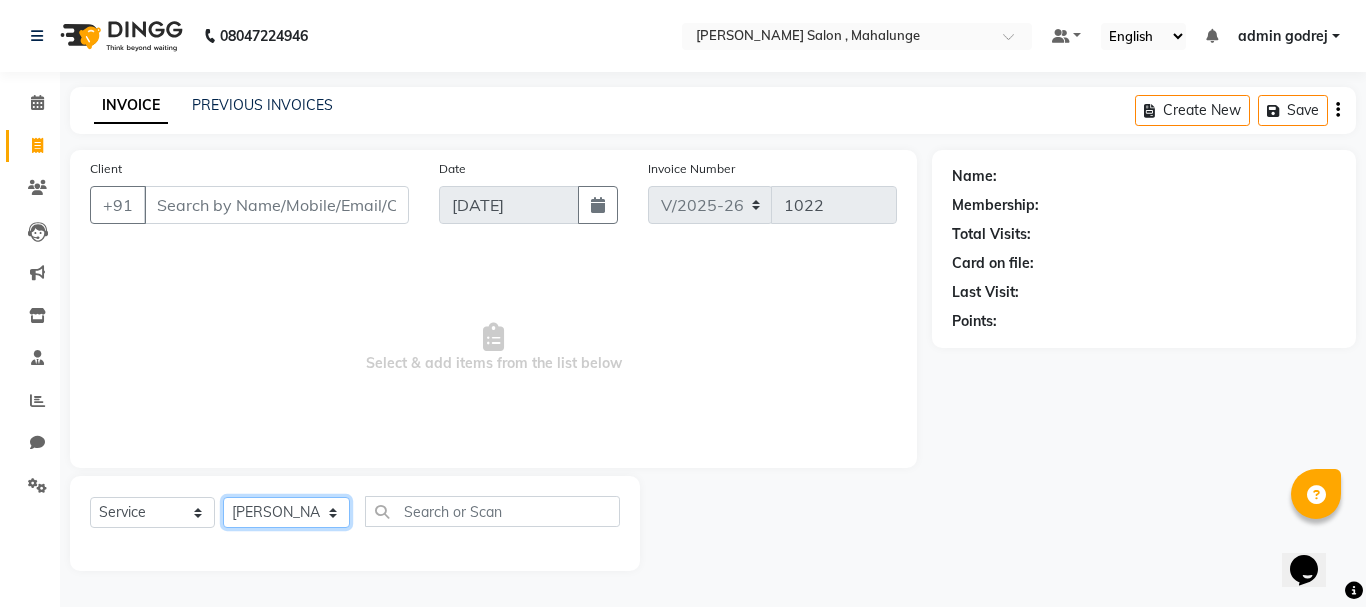 click on "Select Stylist admin godrej [PERSON_NAME] [PERSON_NAME] [PERSON_NAME] [PERSON_NAME] [PERSON_NAME] [PERSON_NAME]  [PERSON_NAME] [PERSON_NAME] [PERSON_NAME]" 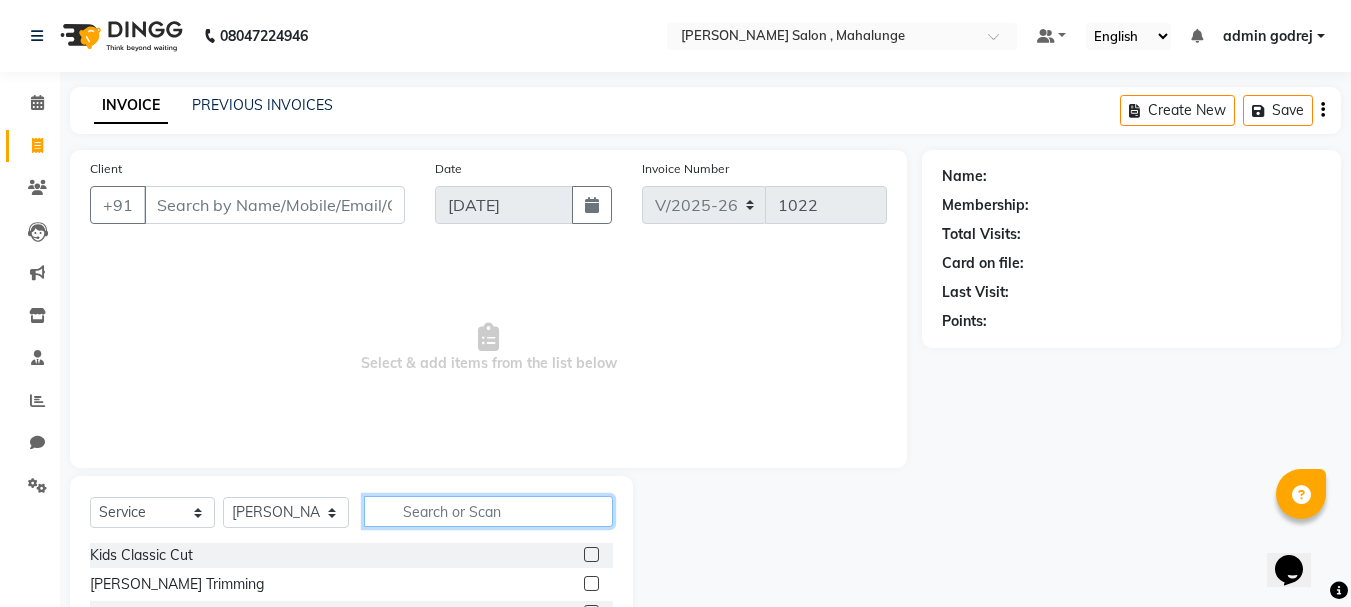 click 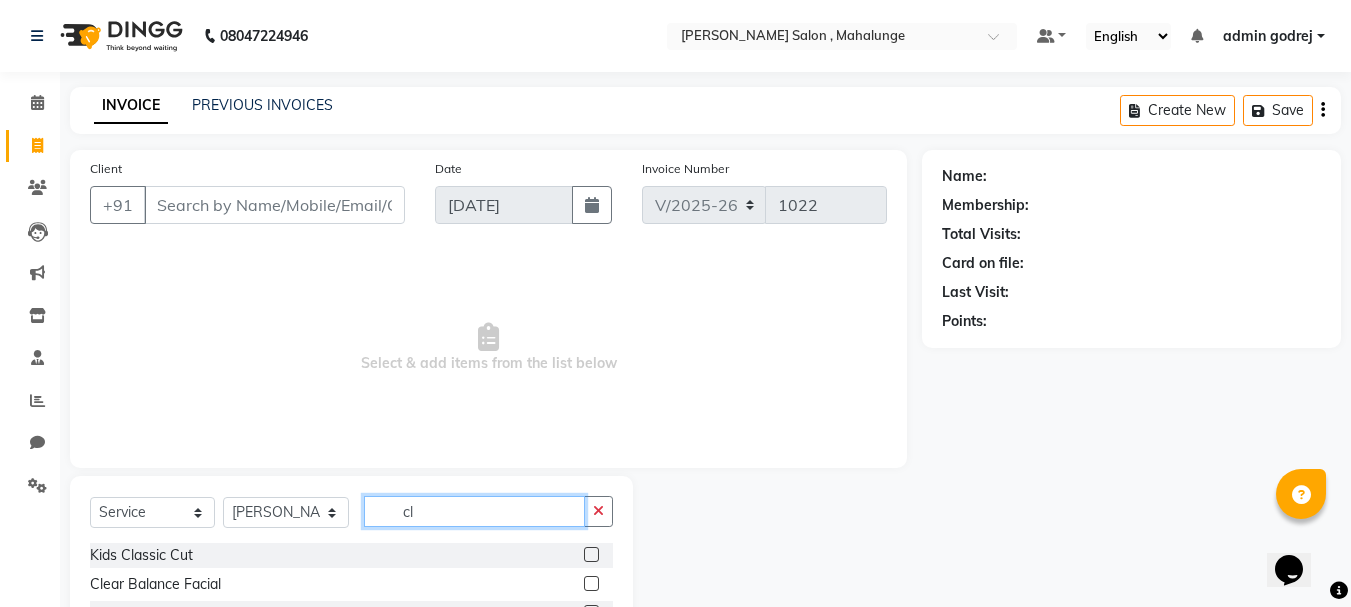 type on "c" 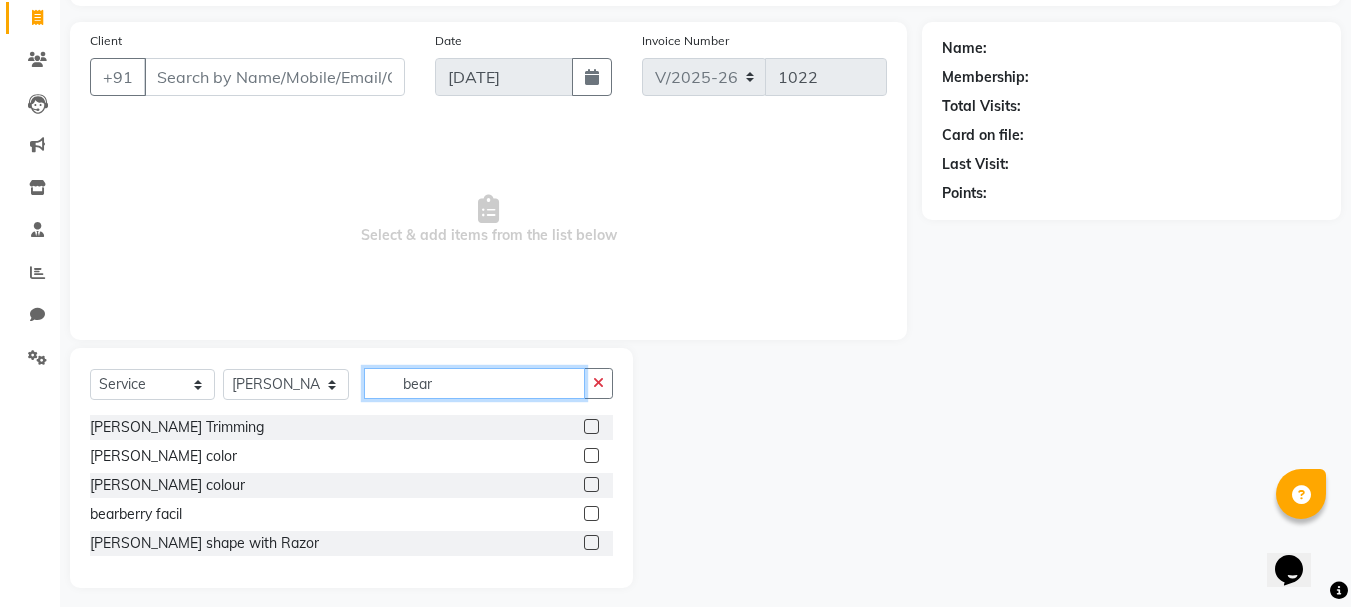 scroll, scrollTop: 139, scrollLeft: 0, axis: vertical 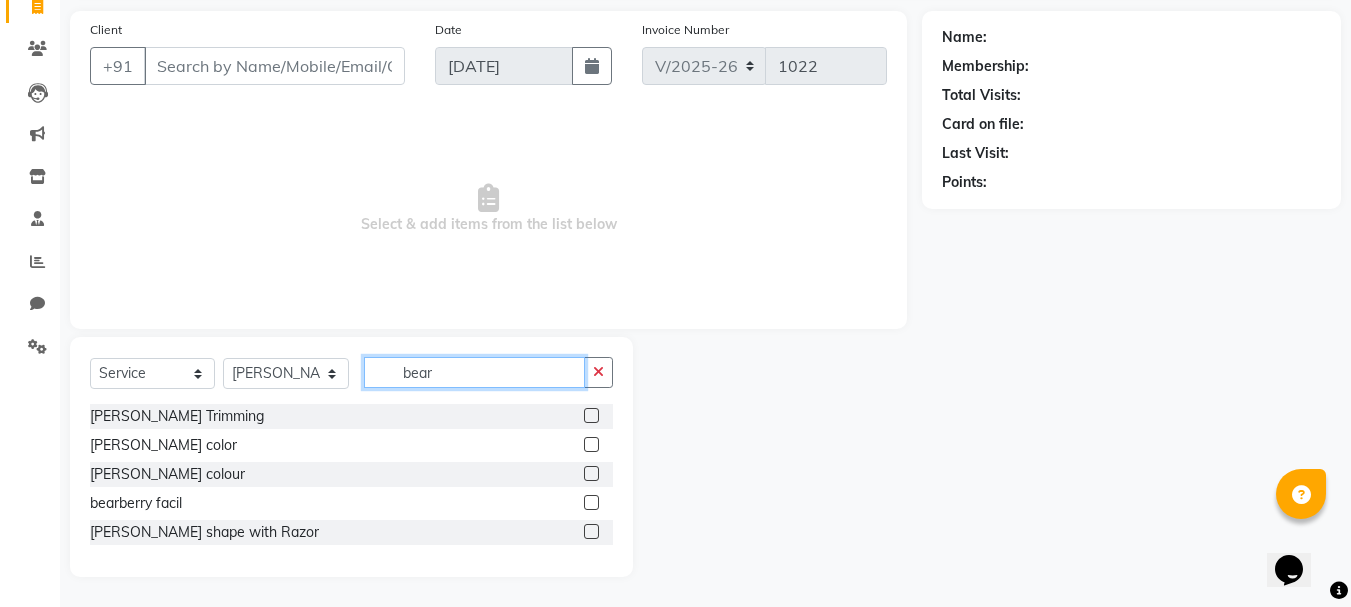 type on "bear" 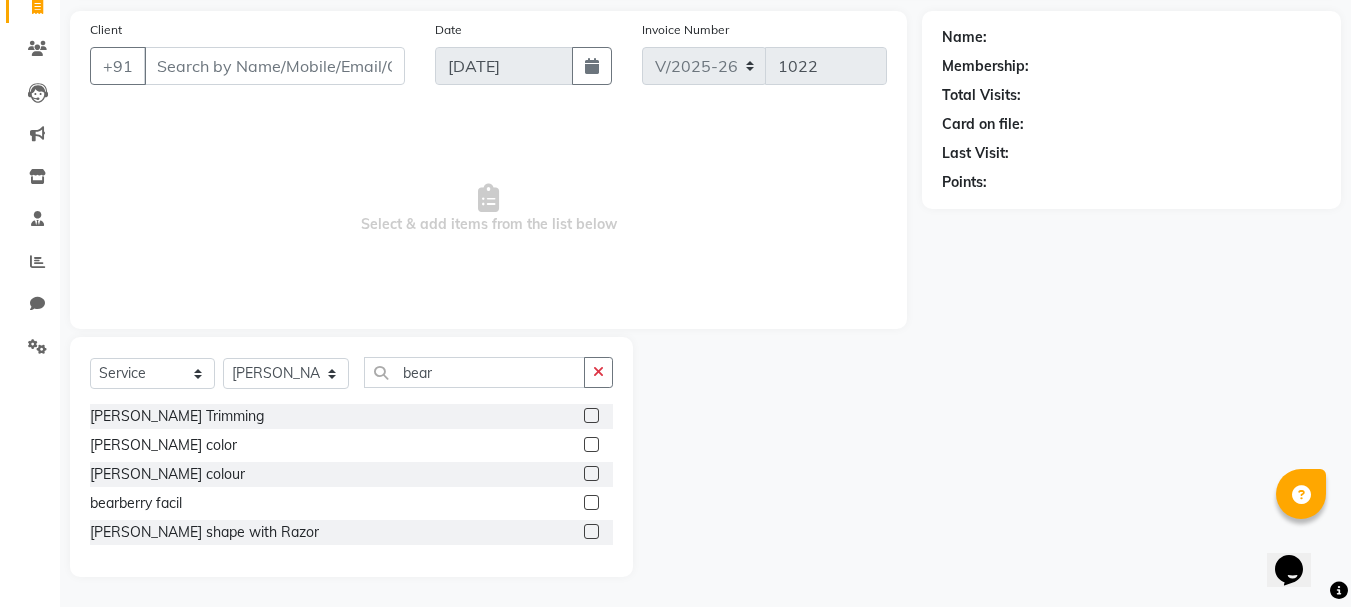 click 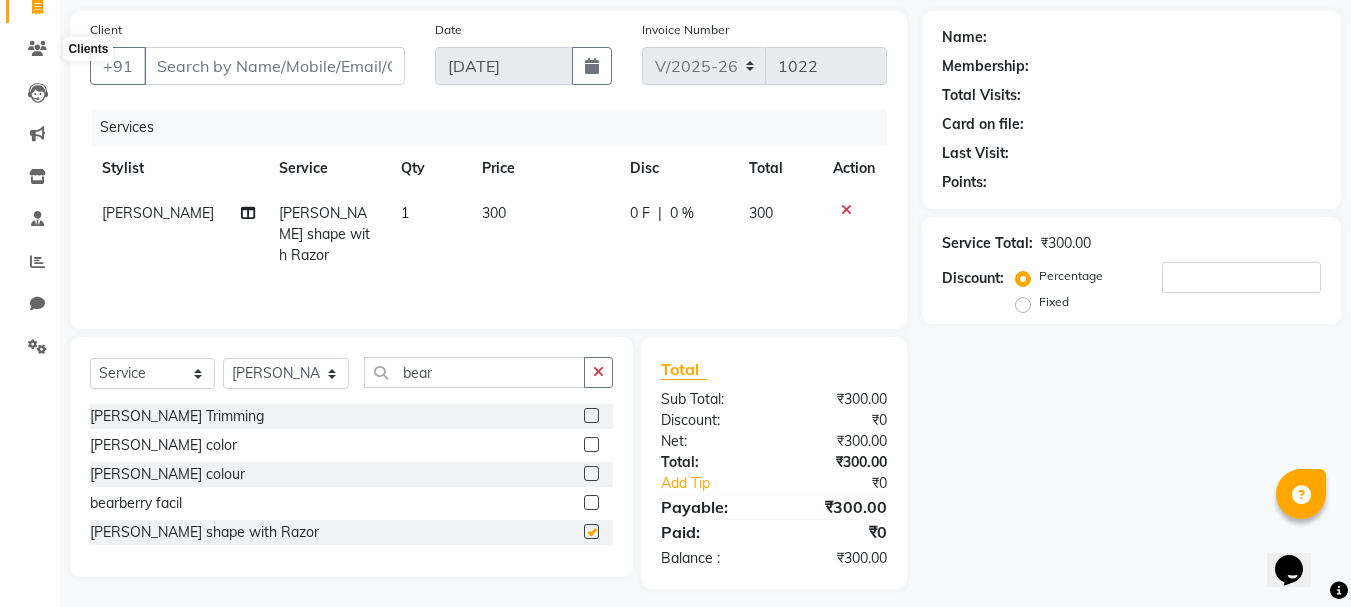 checkbox on "false" 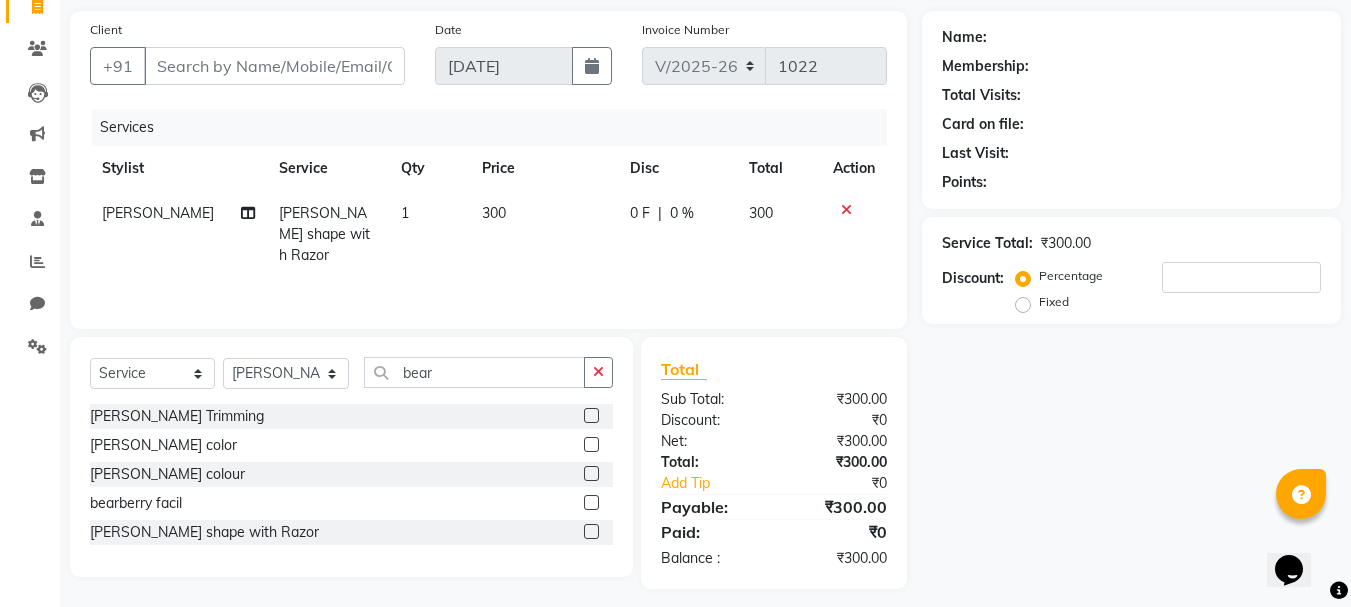 scroll, scrollTop: 39, scrollLeft: 0, axis: vertical 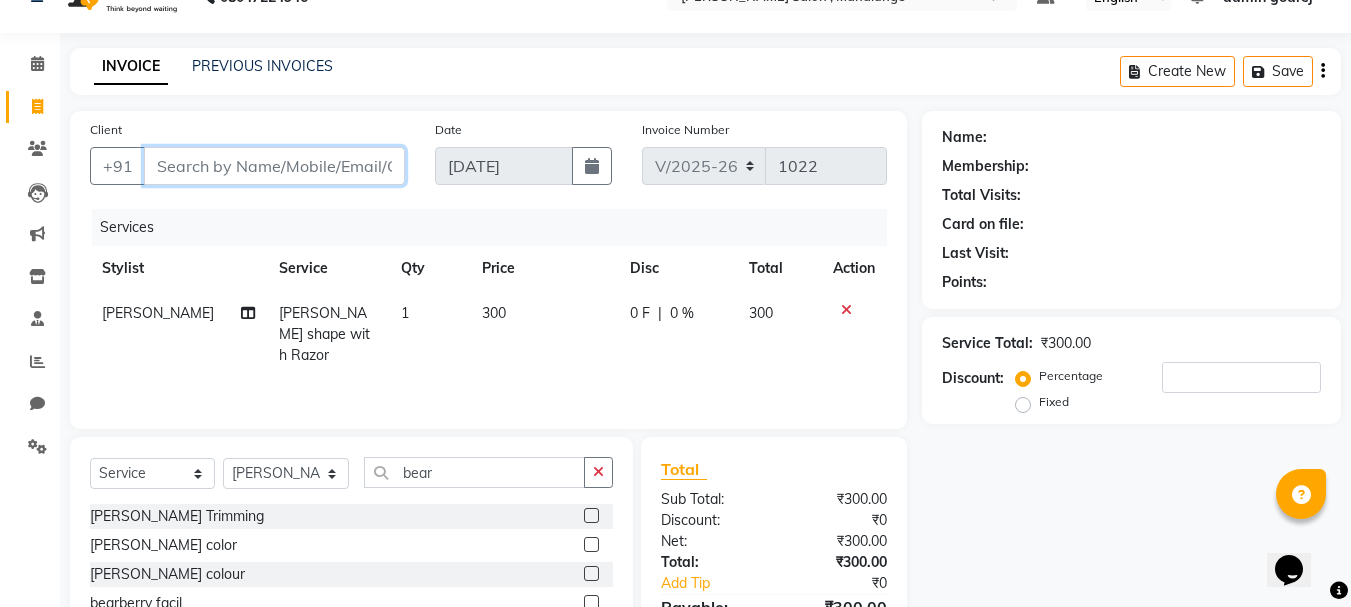 click on "Client" at bounding box center (274, 166) 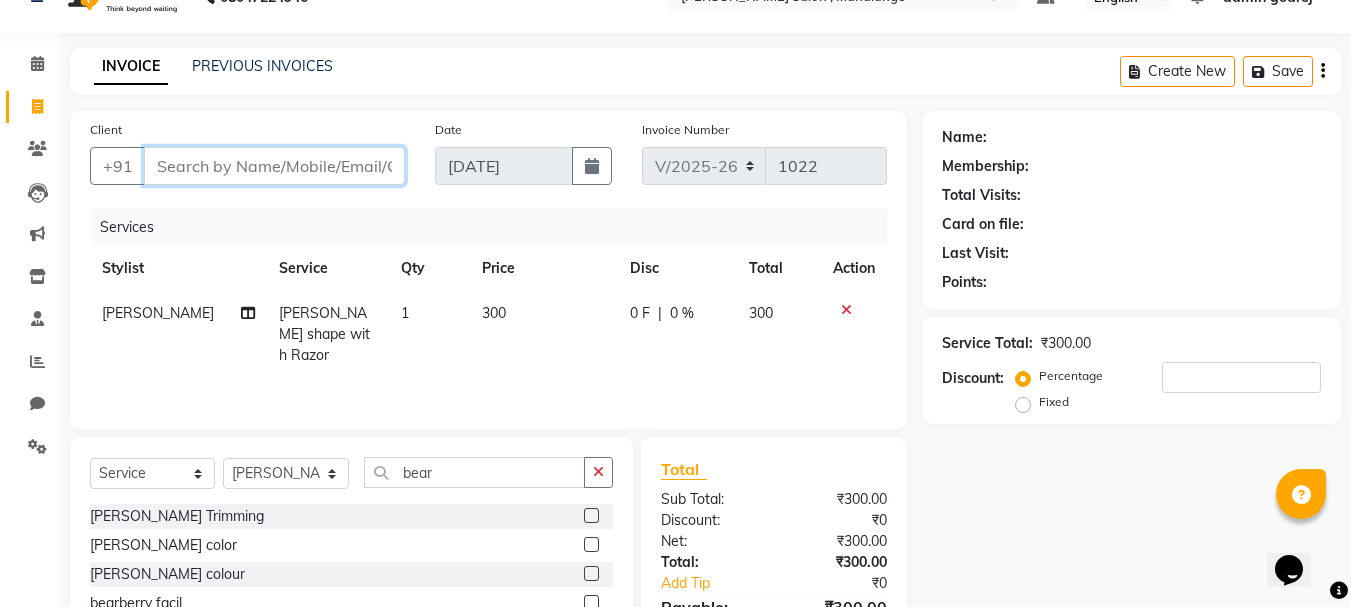 type on "9" 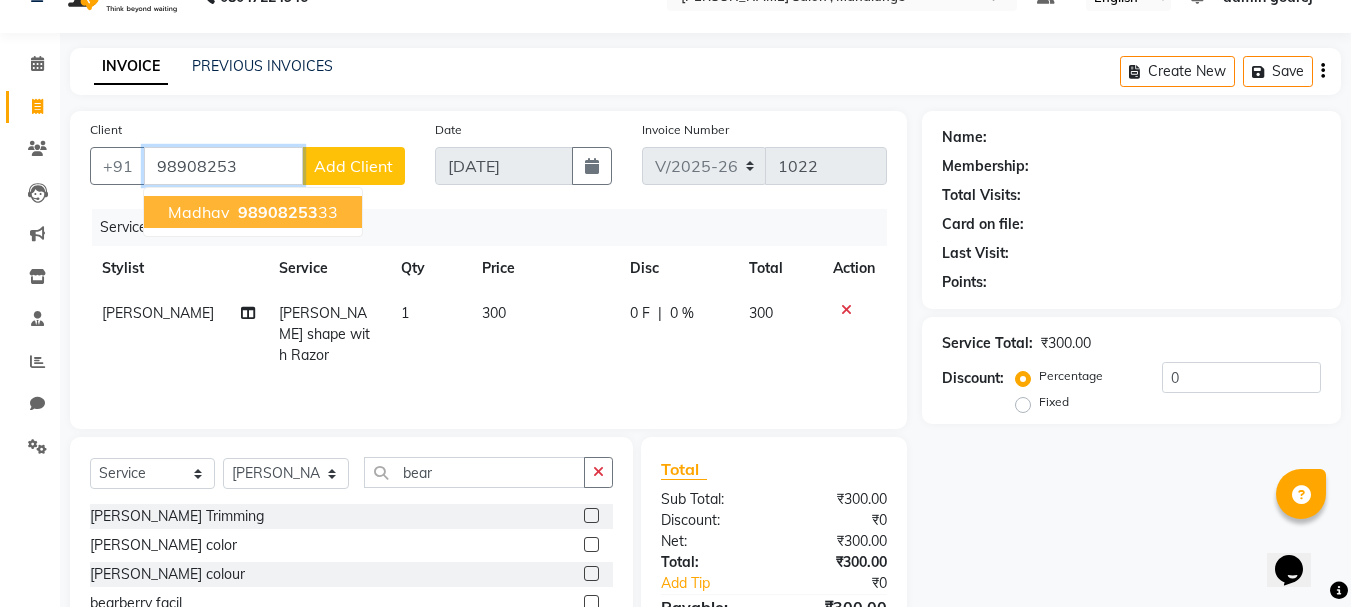 click on "98908253" at bounding box center [278, 212] 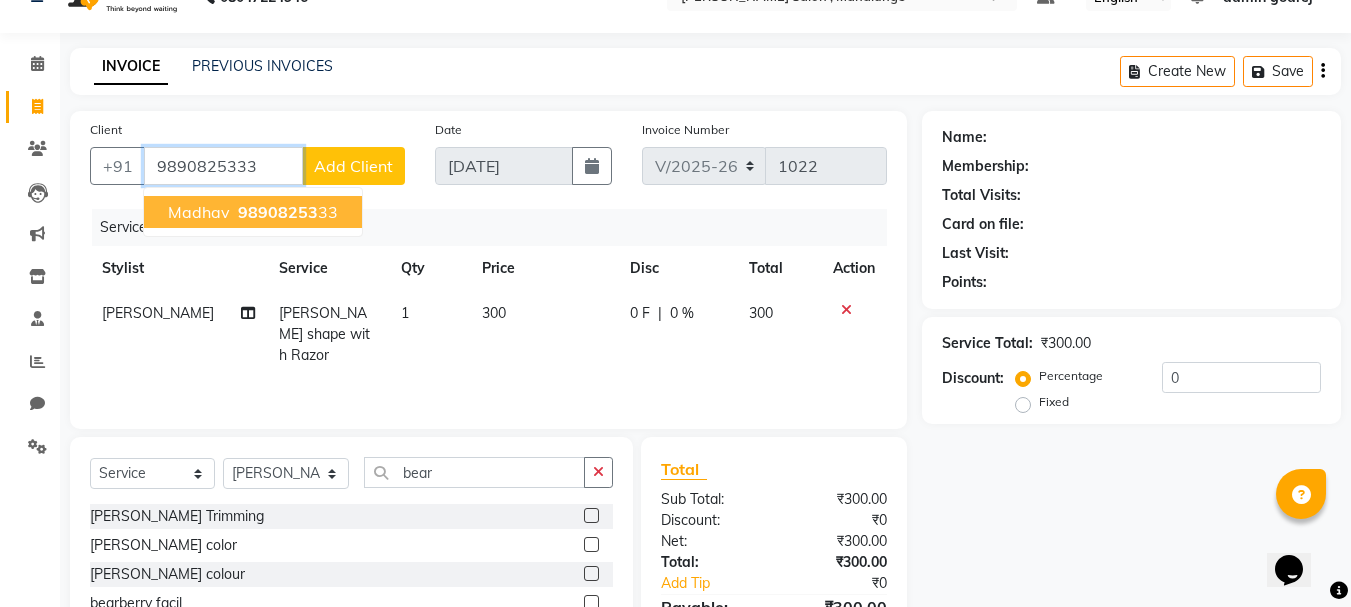type on "9890825333" 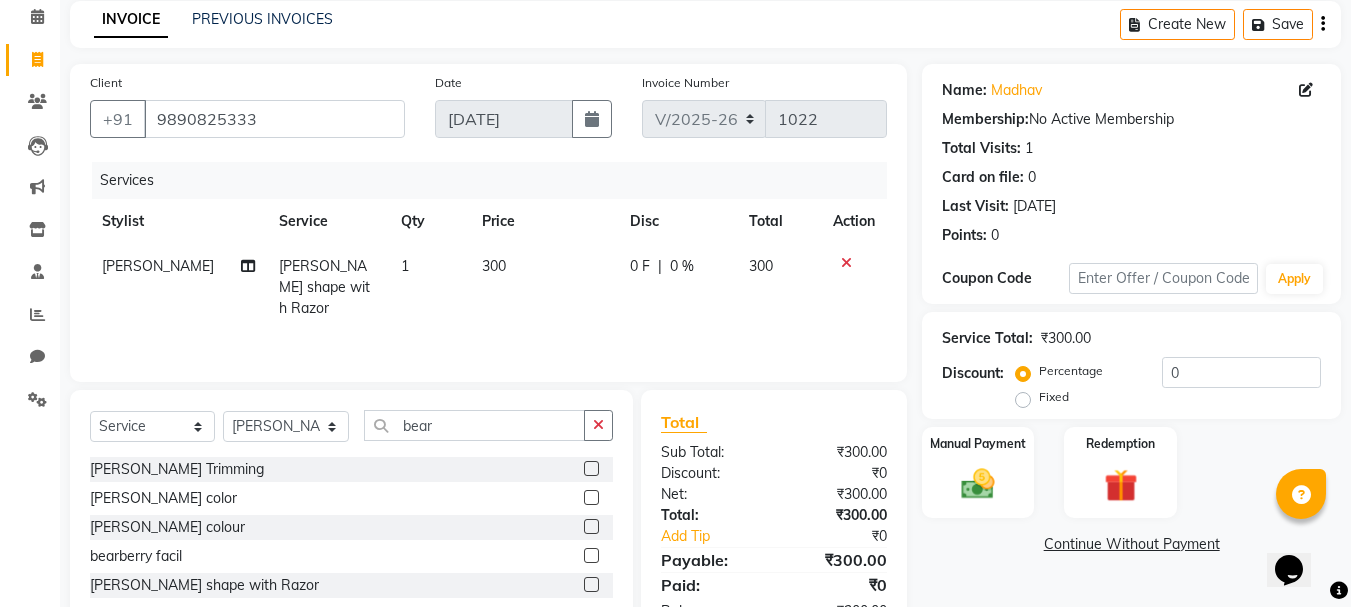 scroll, scrollTop: 51, scrollLeft: 0, axis: vertical 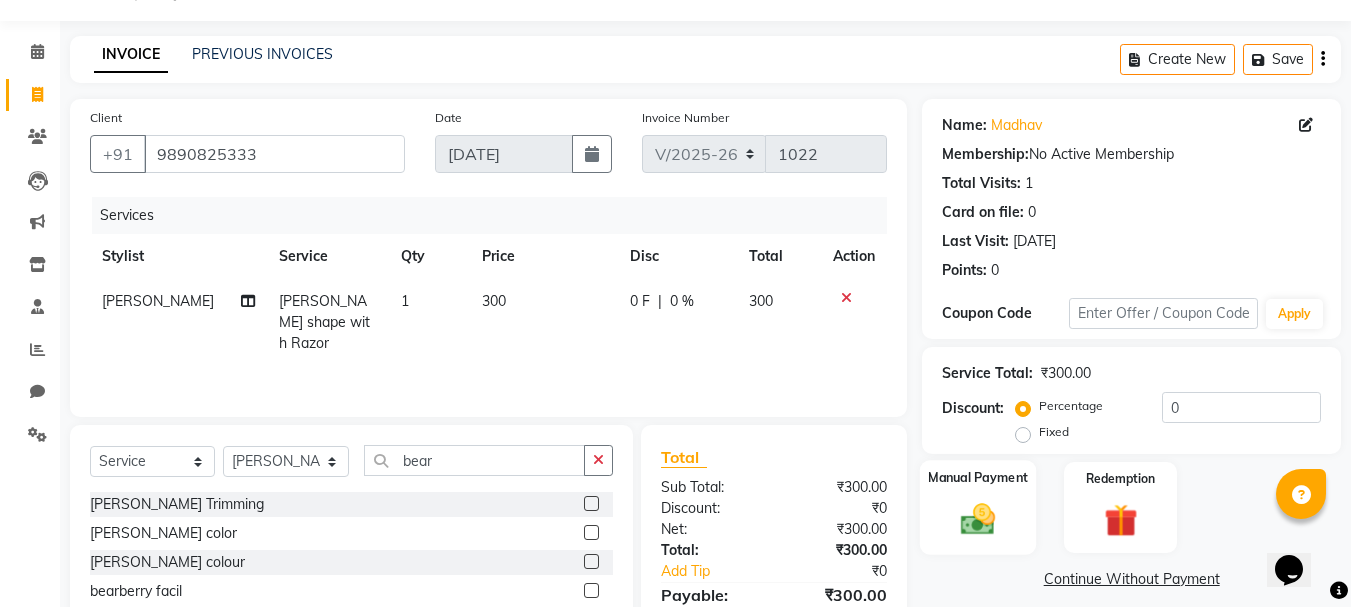 click on "Manual Payment" 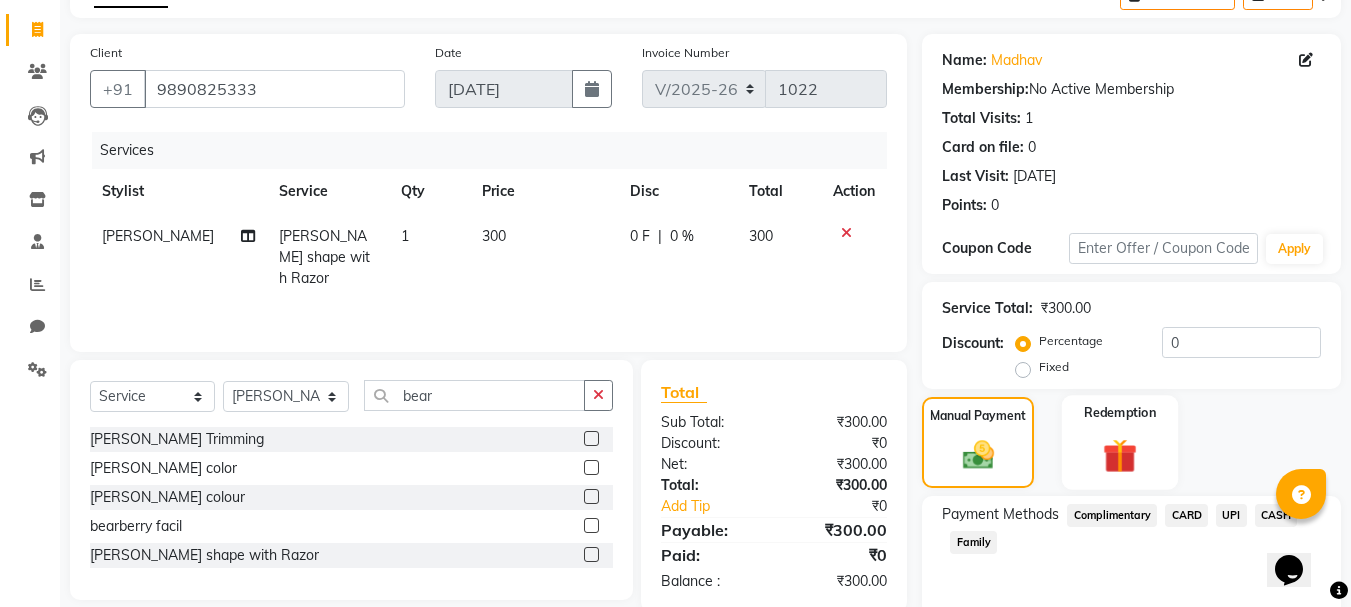 scroll, scrollTop: 151, scrollLeft: 0, axis: vertical 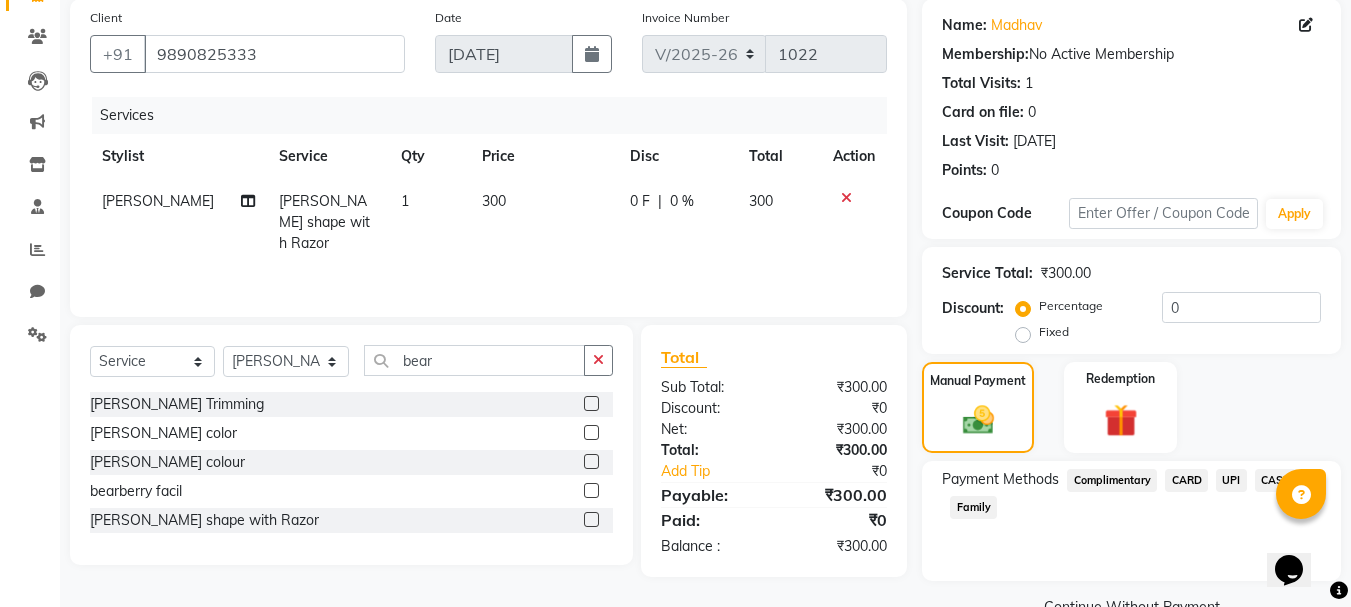 click on "UPI" 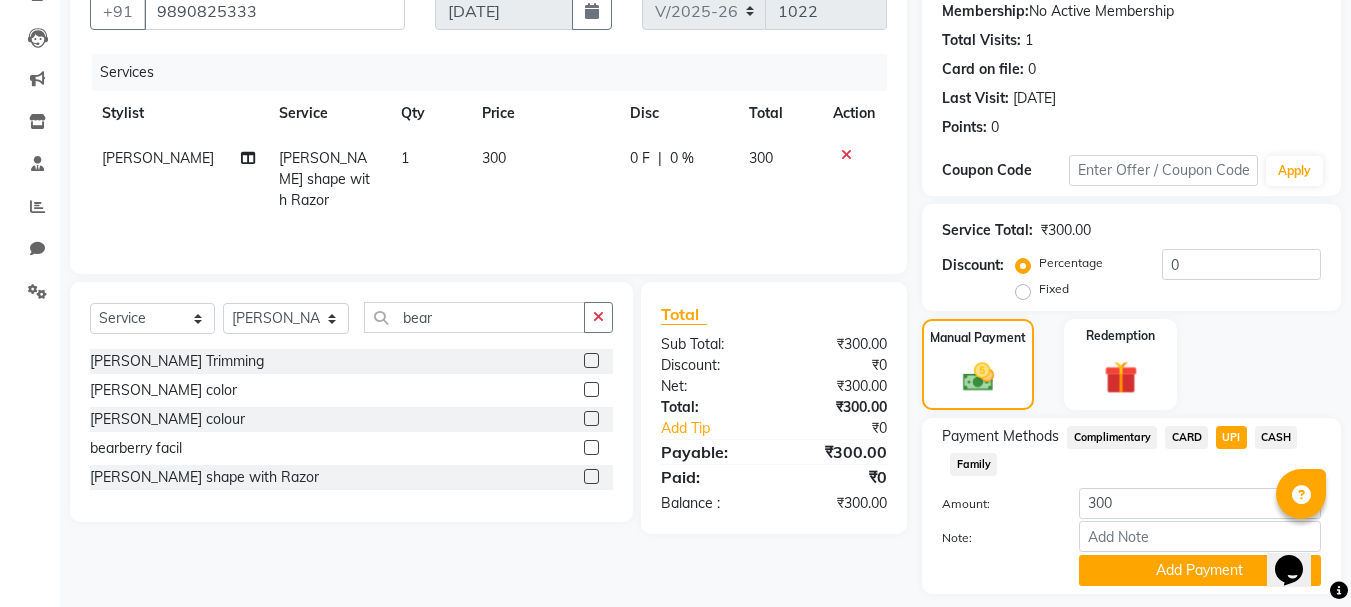 scroll, scrollTop: 252, scrollLeft: 0, axis: vertical 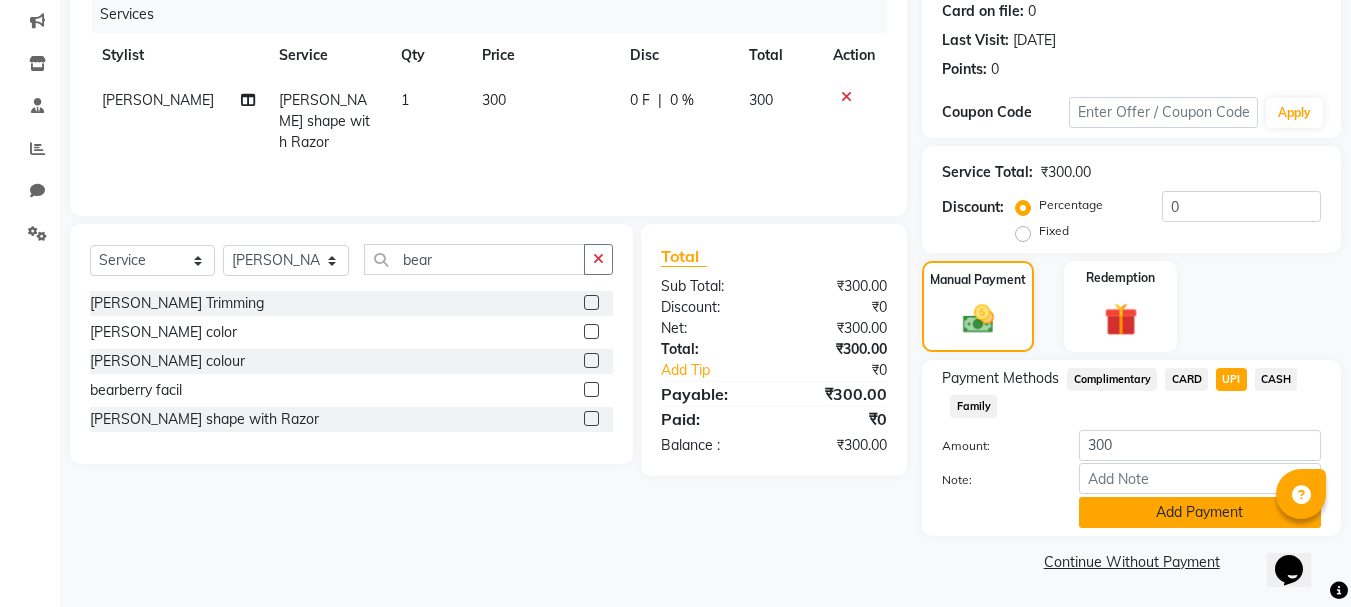 click on "Add Payment" 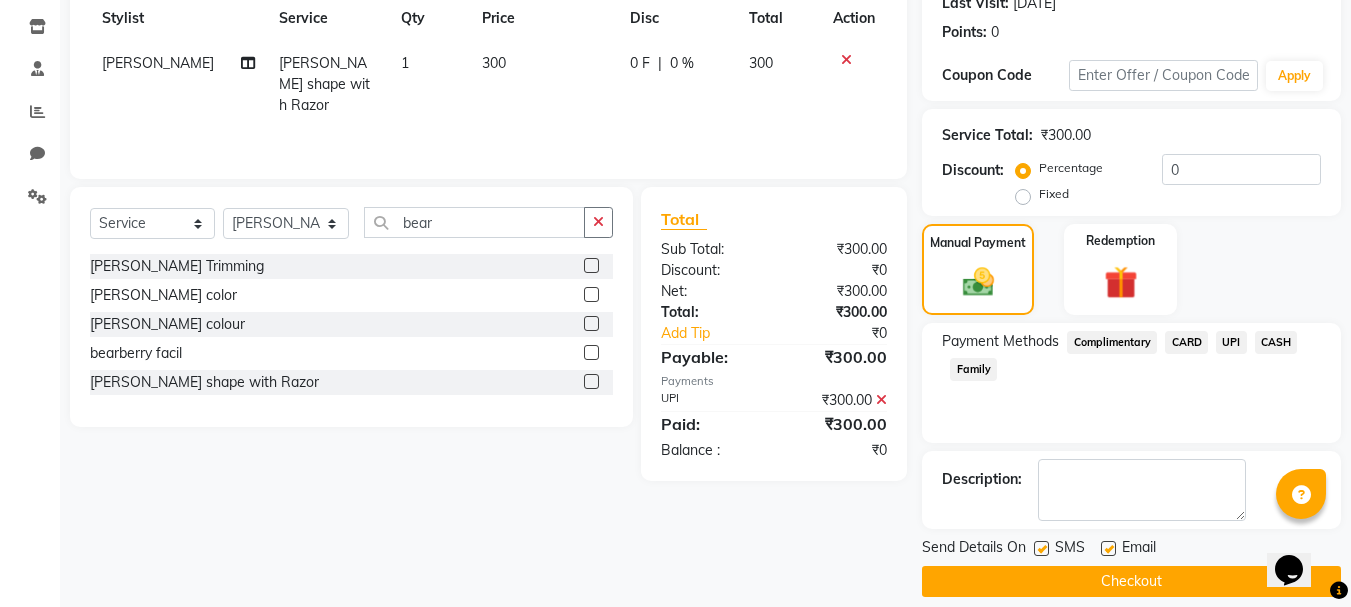 scroll, scrollTop: 309, scrollLeft: 0, axis: vertical 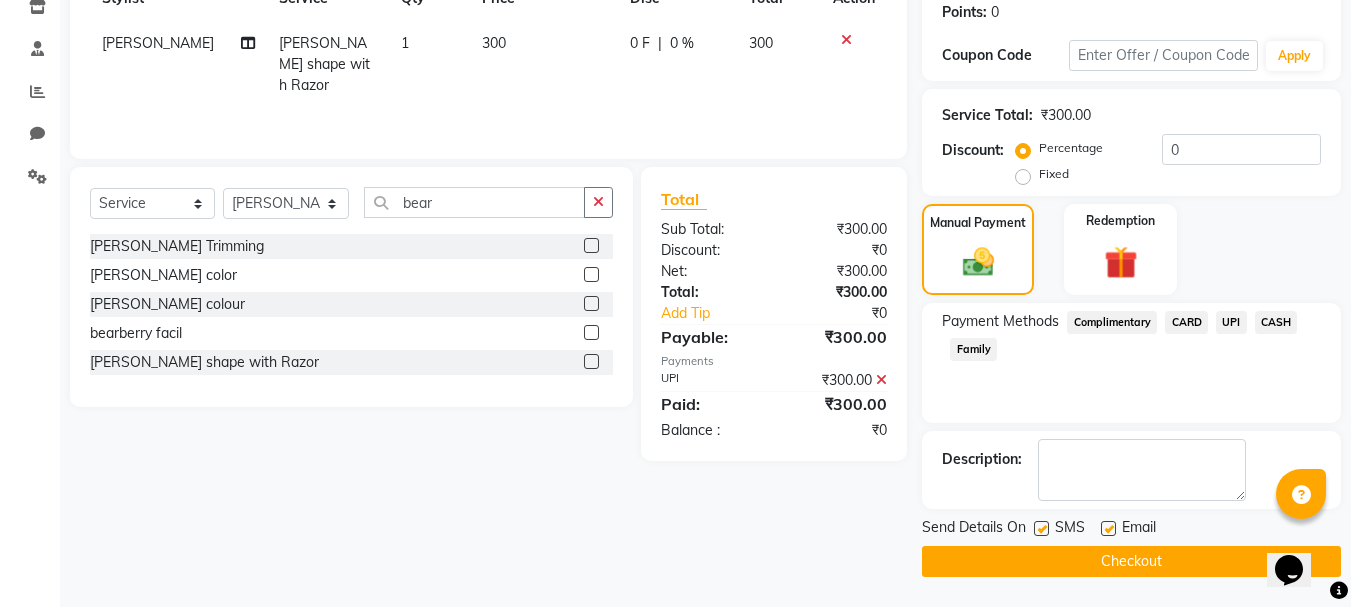 click on "Checkout" 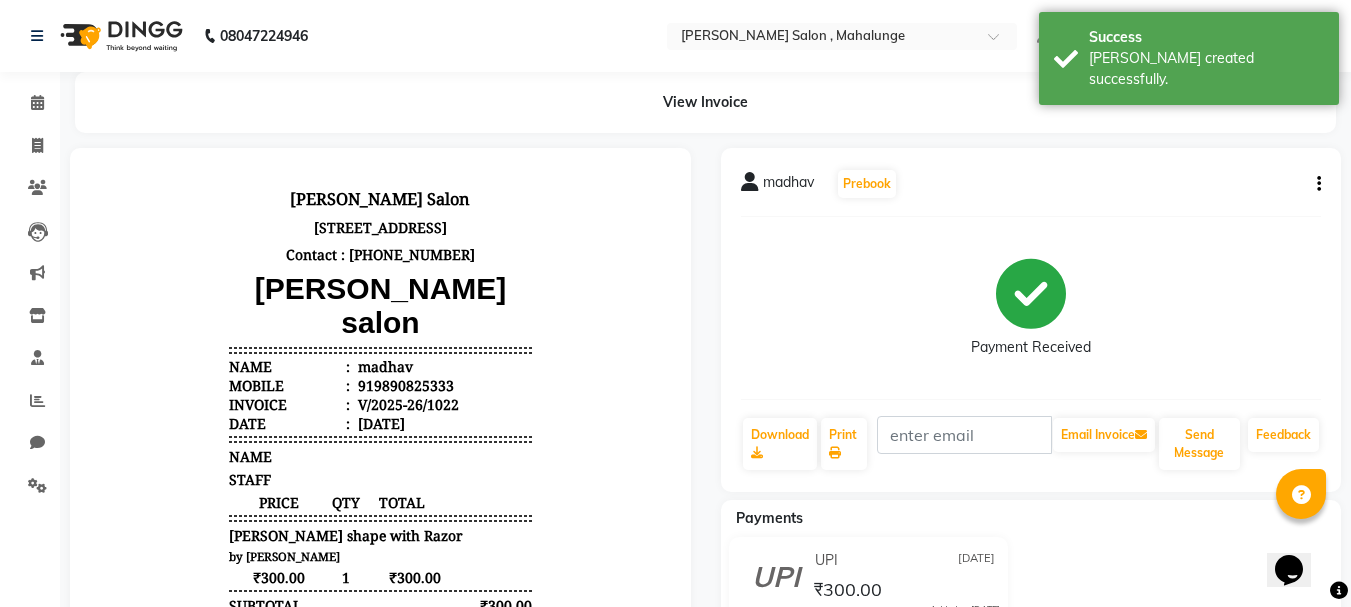 scroll, scrollTop: 0, scrollLeft: 0, axis: both 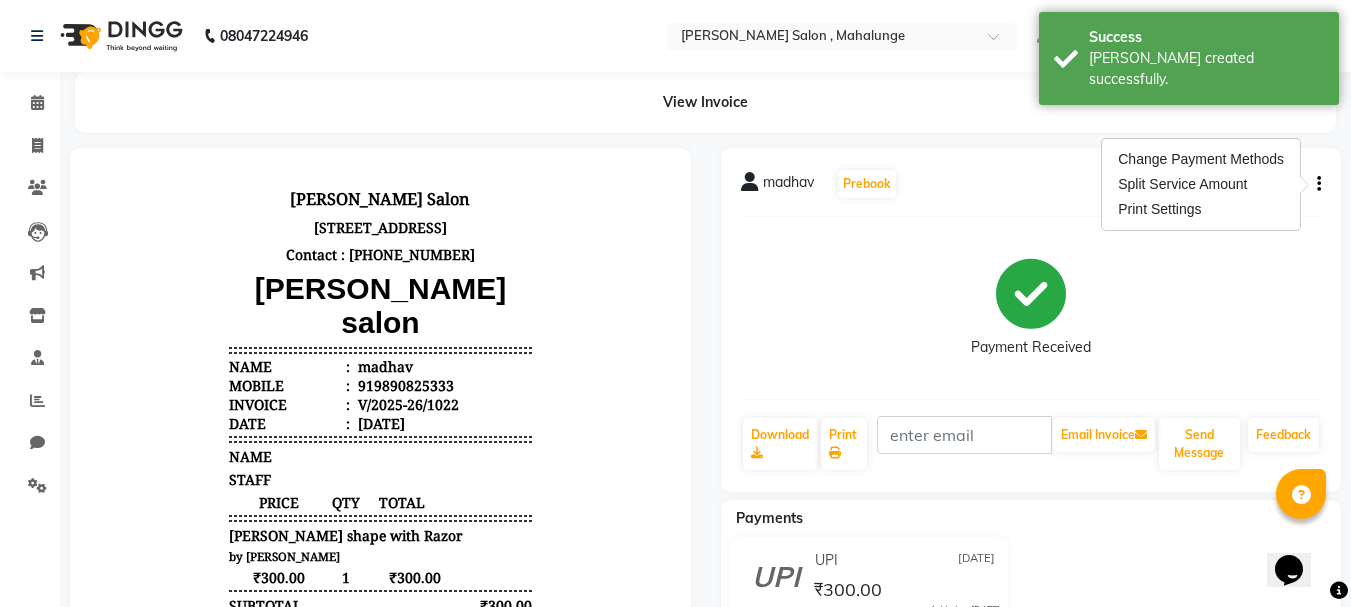 click on "Contact : [PHONE_NUMBER]" at bounding box center (380, 254) 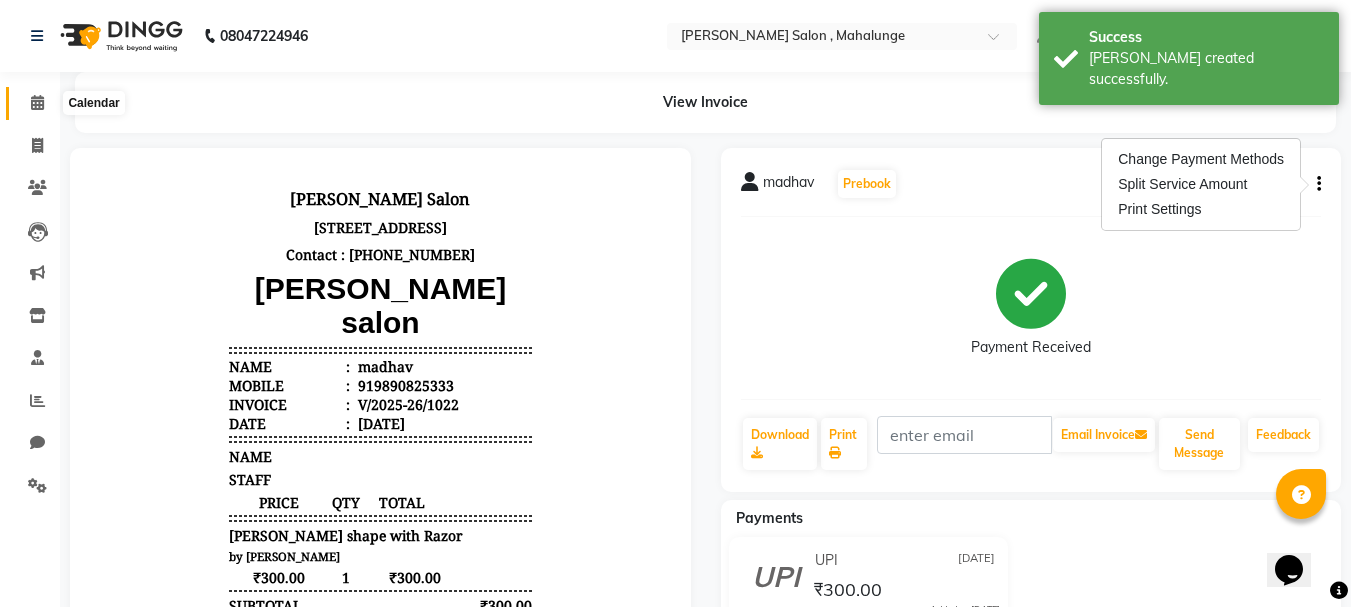 click 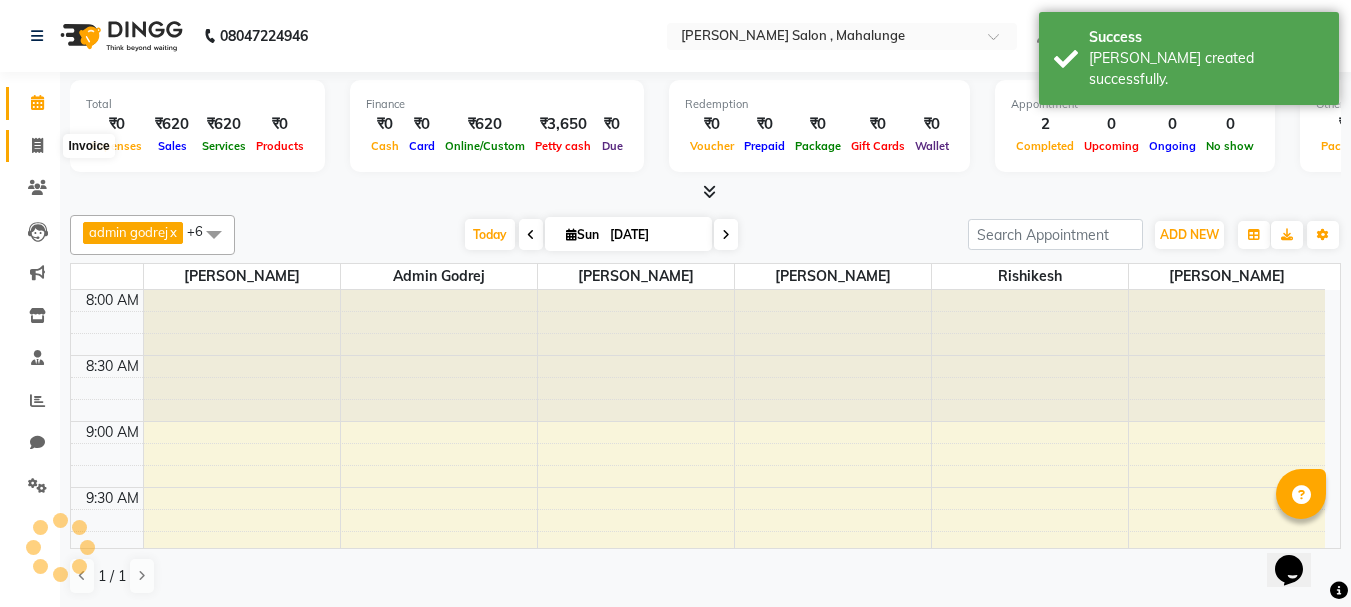 scroll, scrollTop: 0, scrollLeft: 0, axis: both 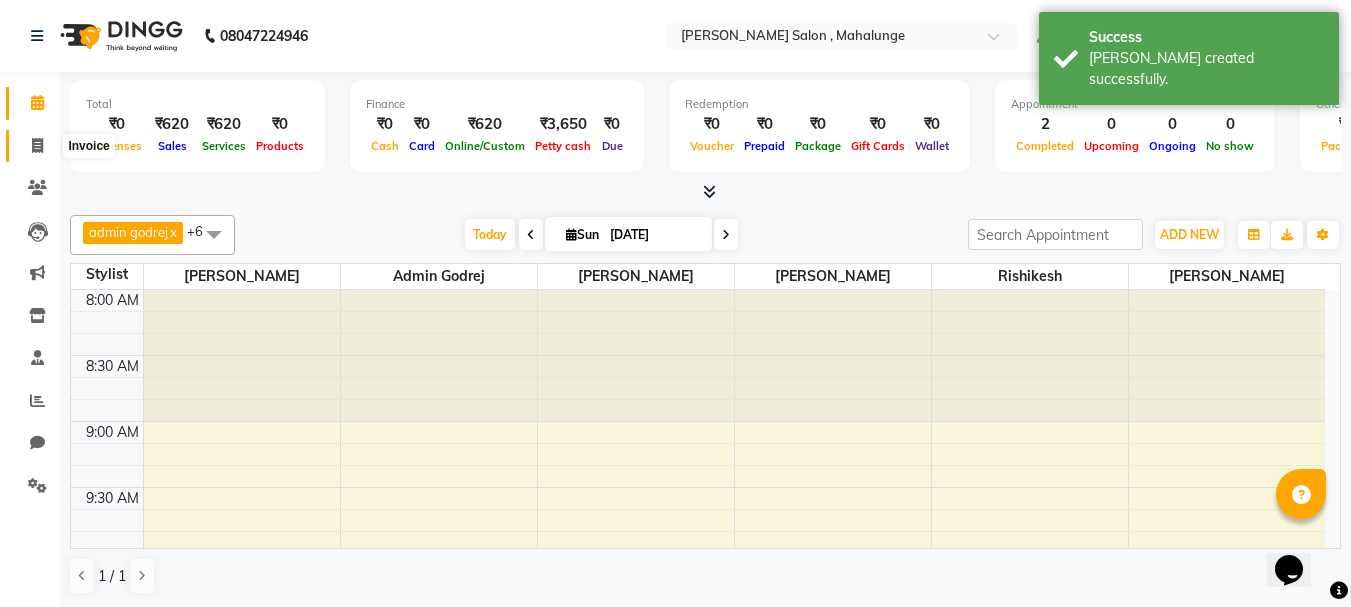 click 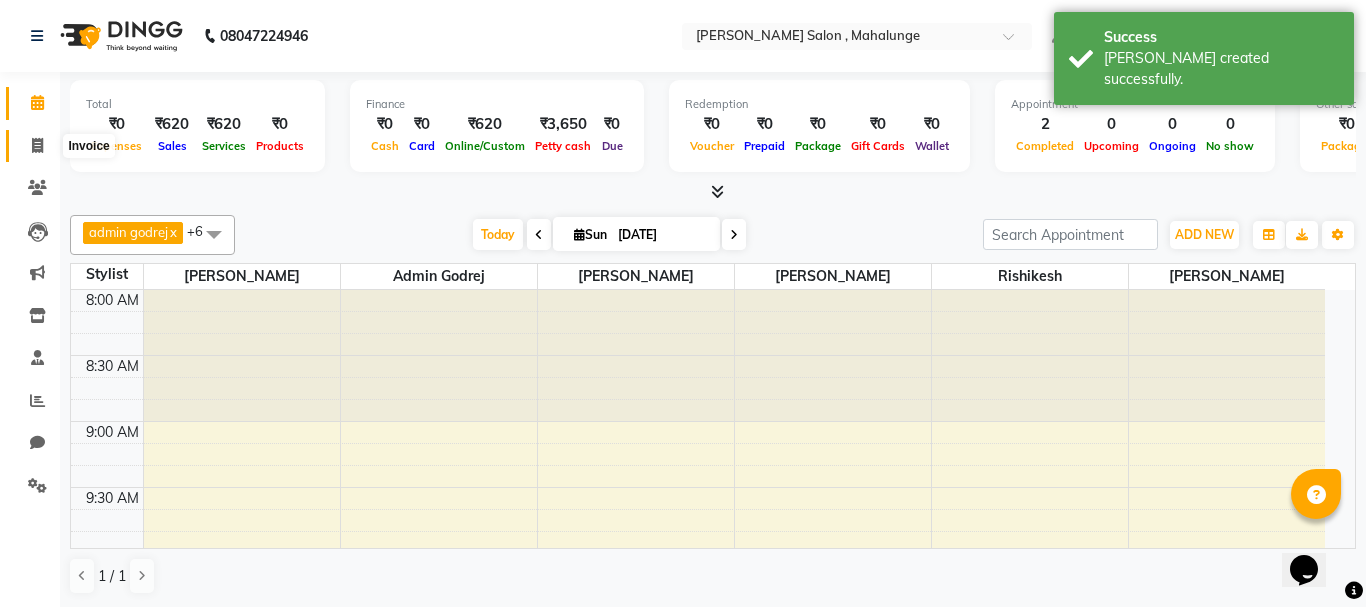 select on "7250" 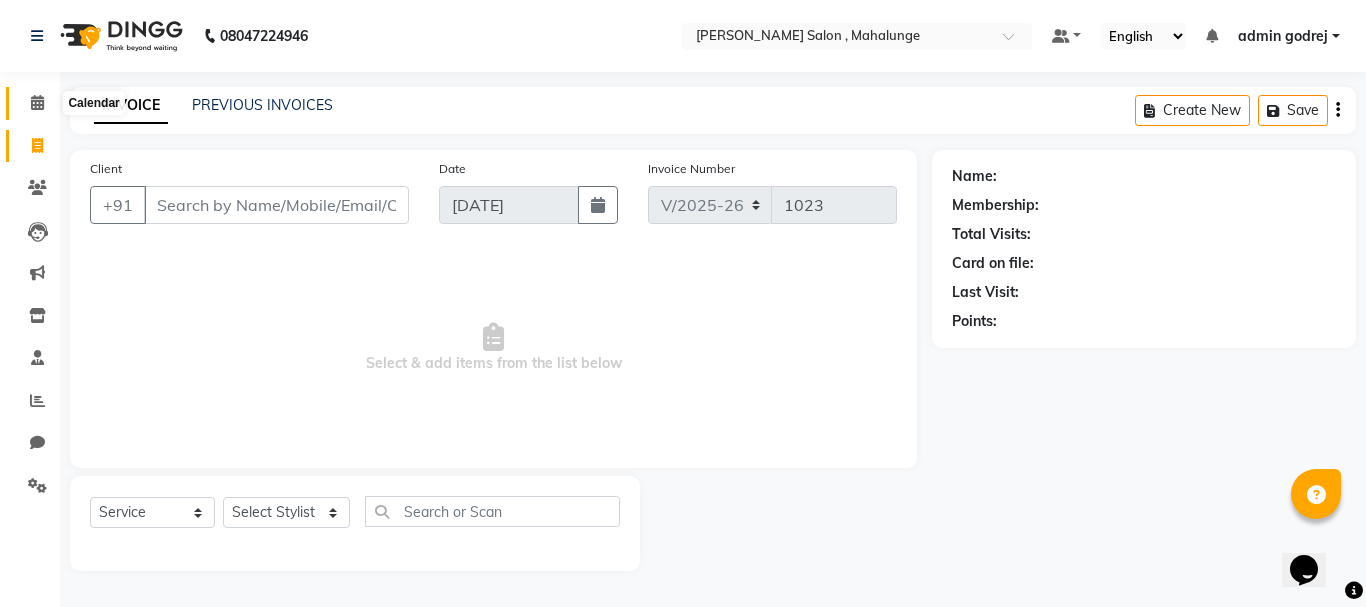 click 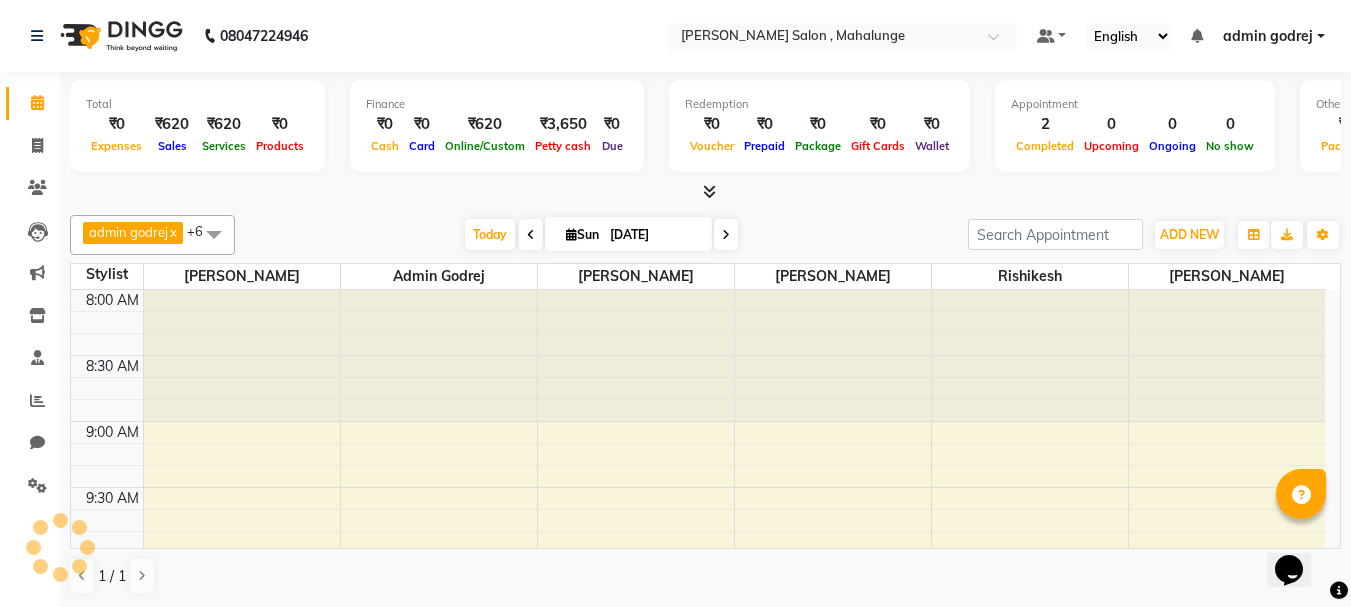 scroll, scrollTop: 0, scrollLeft: 0, axis: both 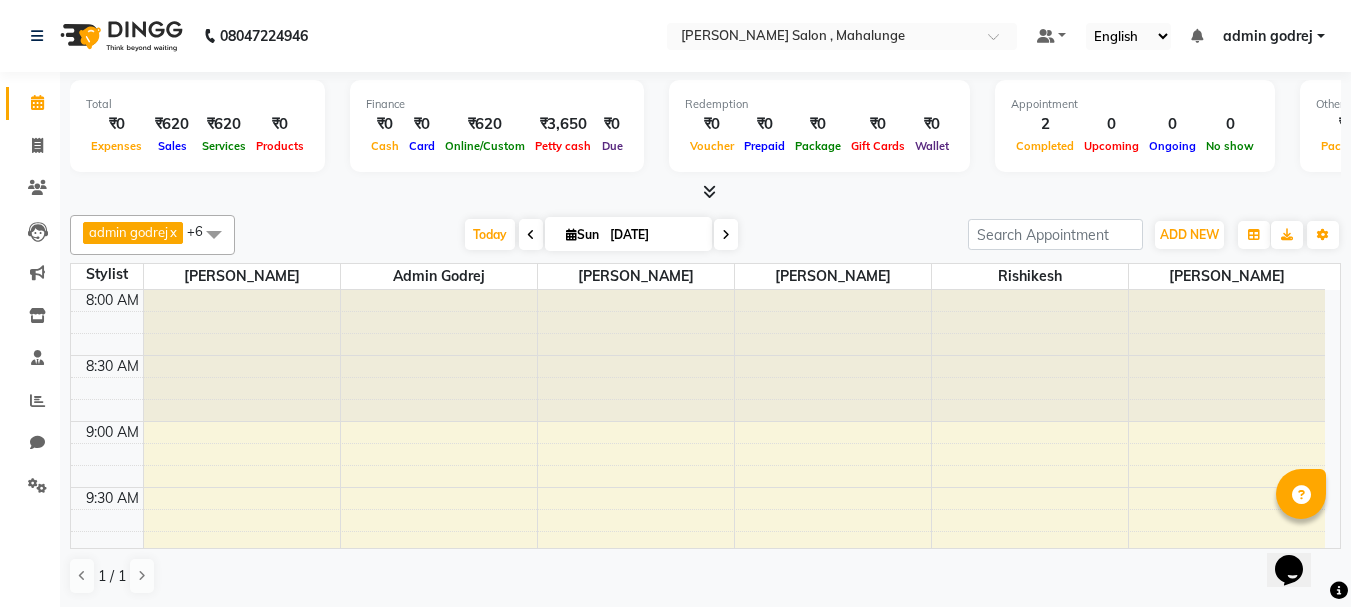 click at bounding box center [709, 191] 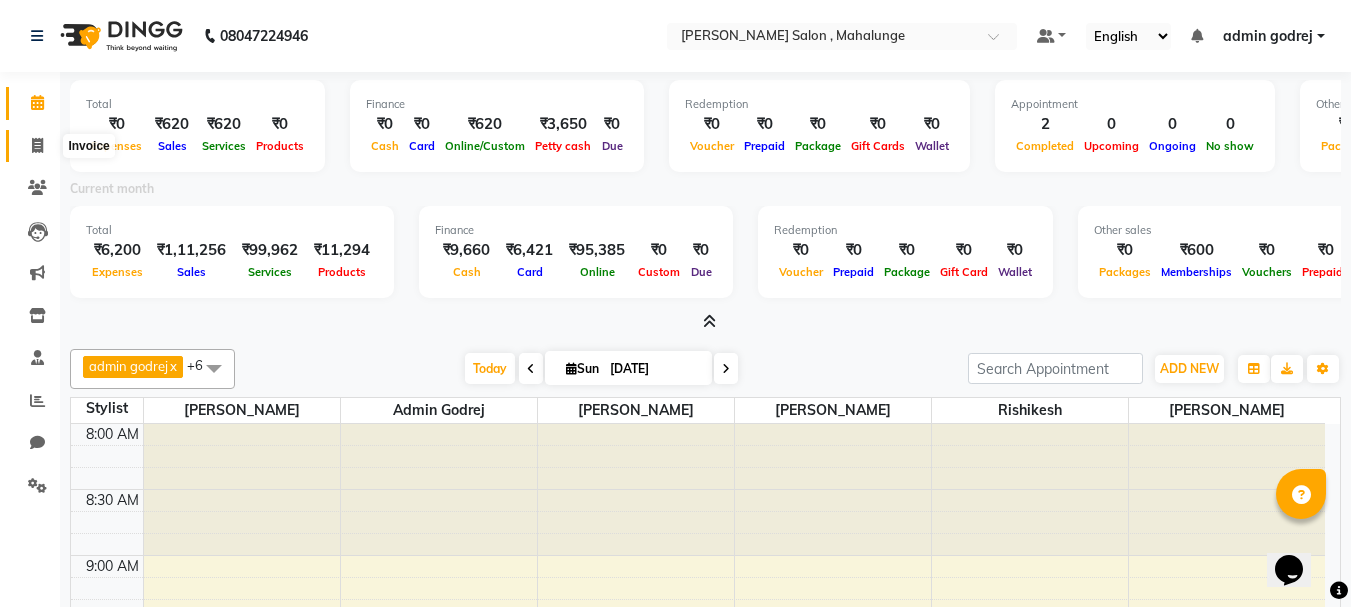 click 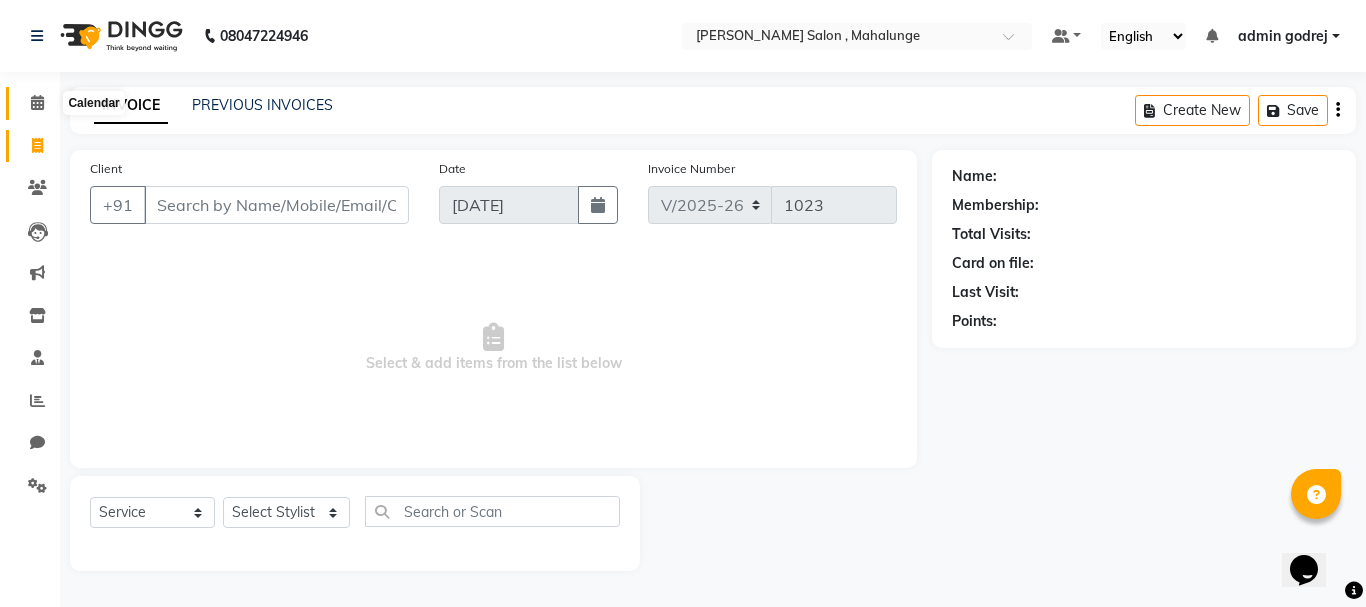 click 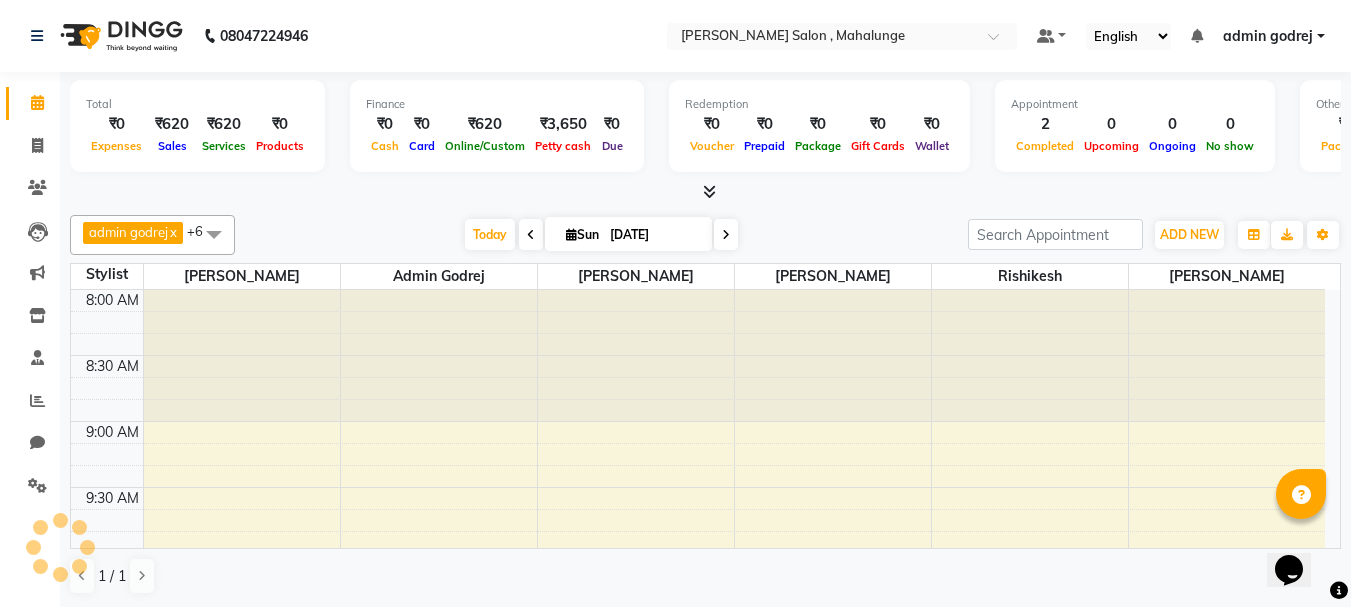 scroll, scrollTop: 0, scrollLeft: 0, axis: both 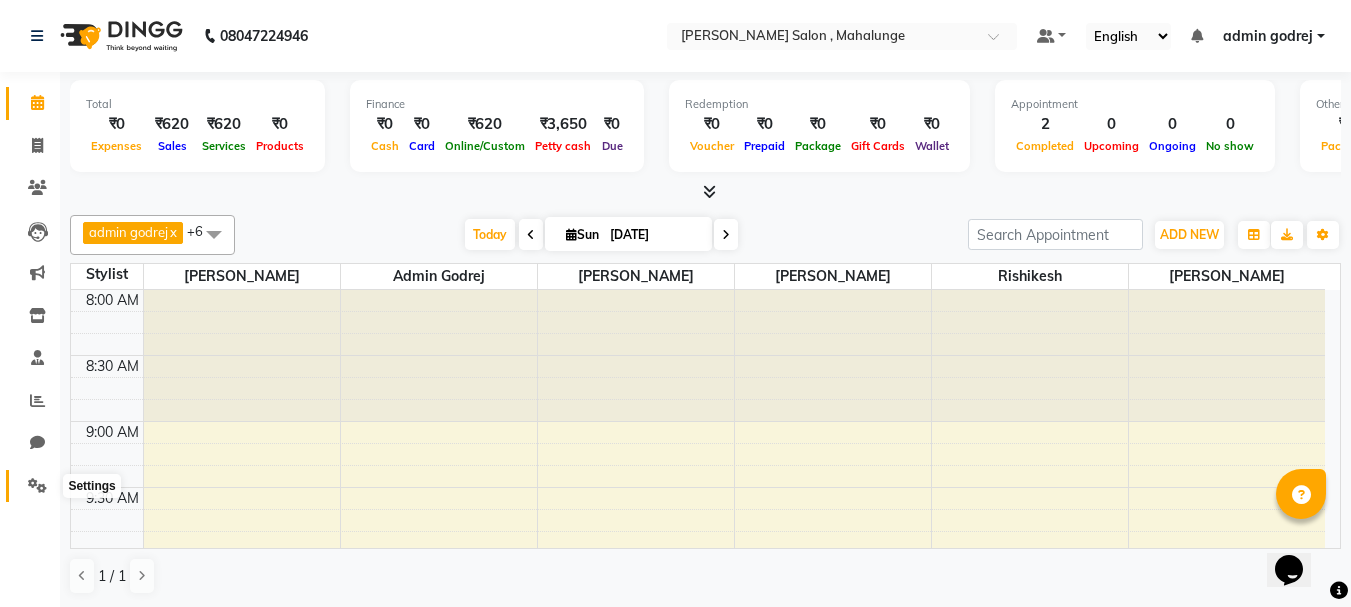 click 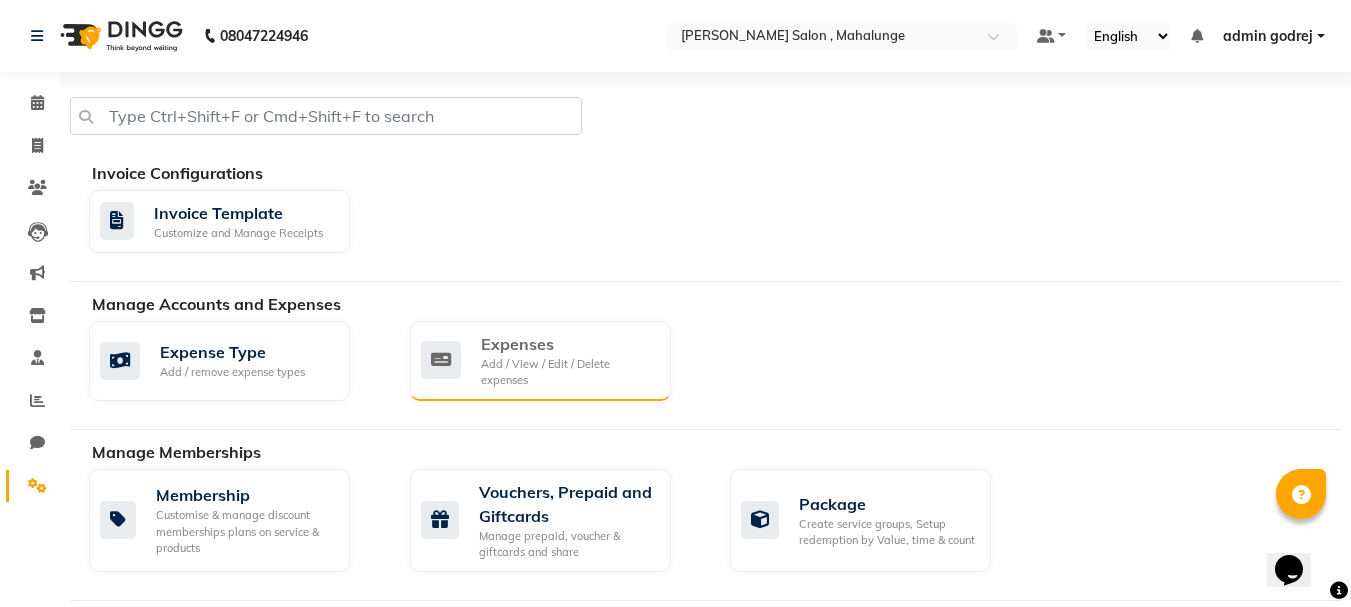 click on "Expenses" 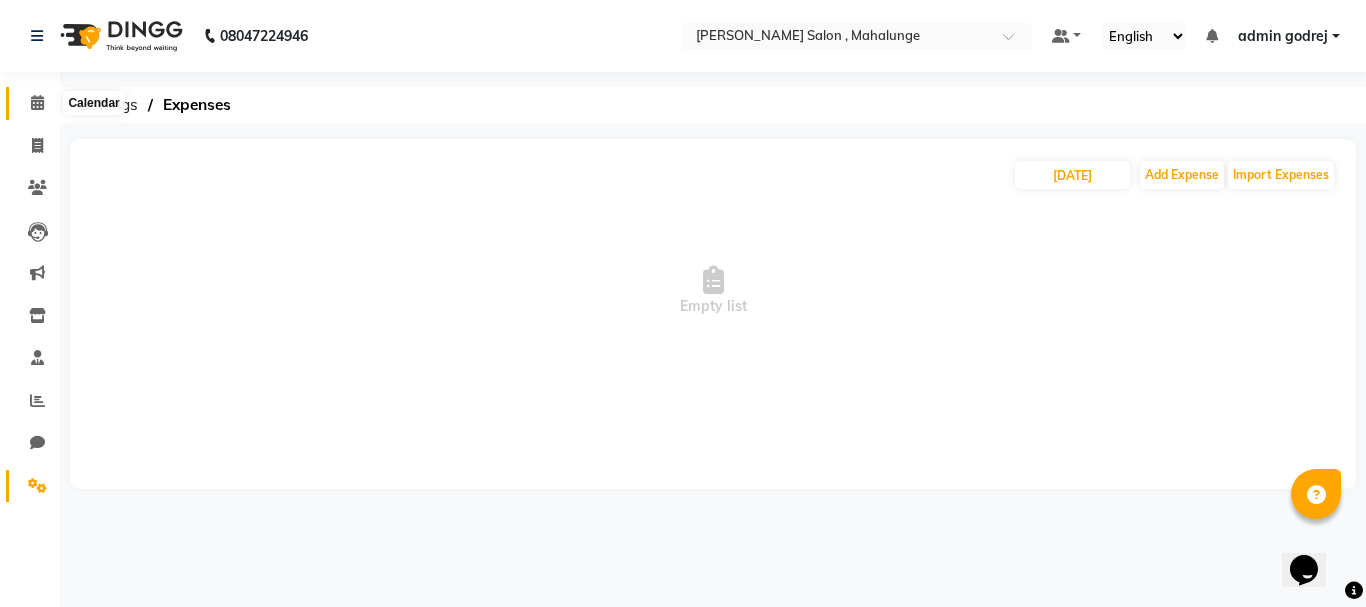 click on "Calendar" 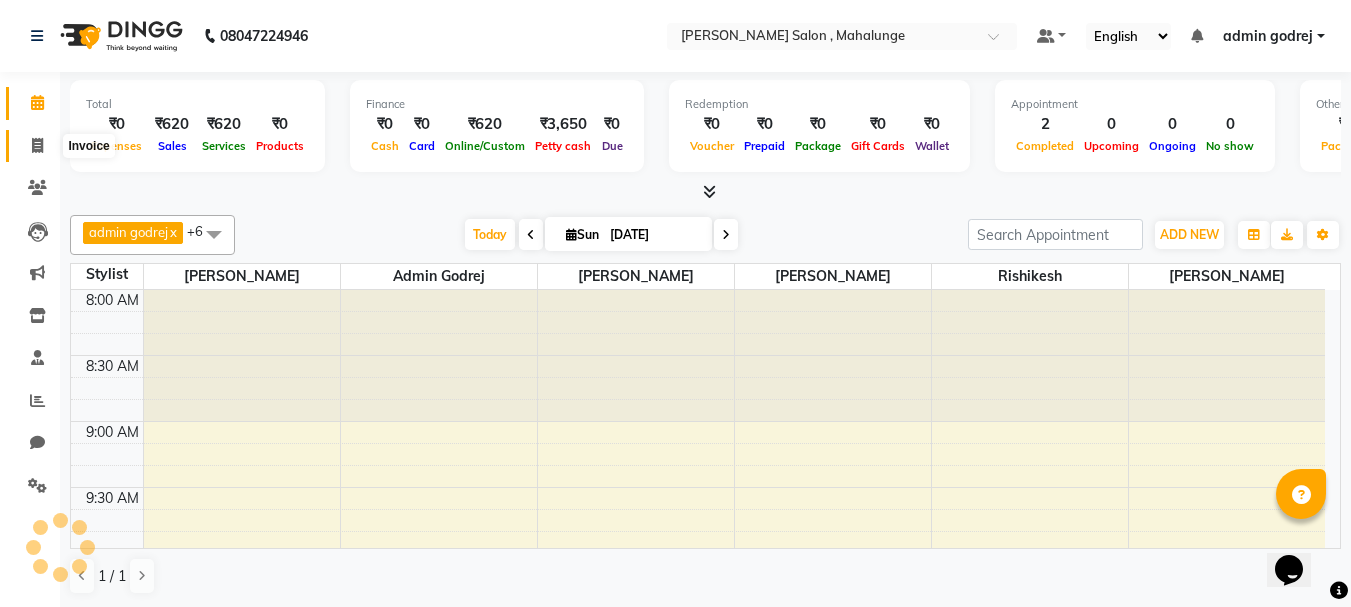 scroll, scrollTop: 0, scrollLeft: 0, axis: both 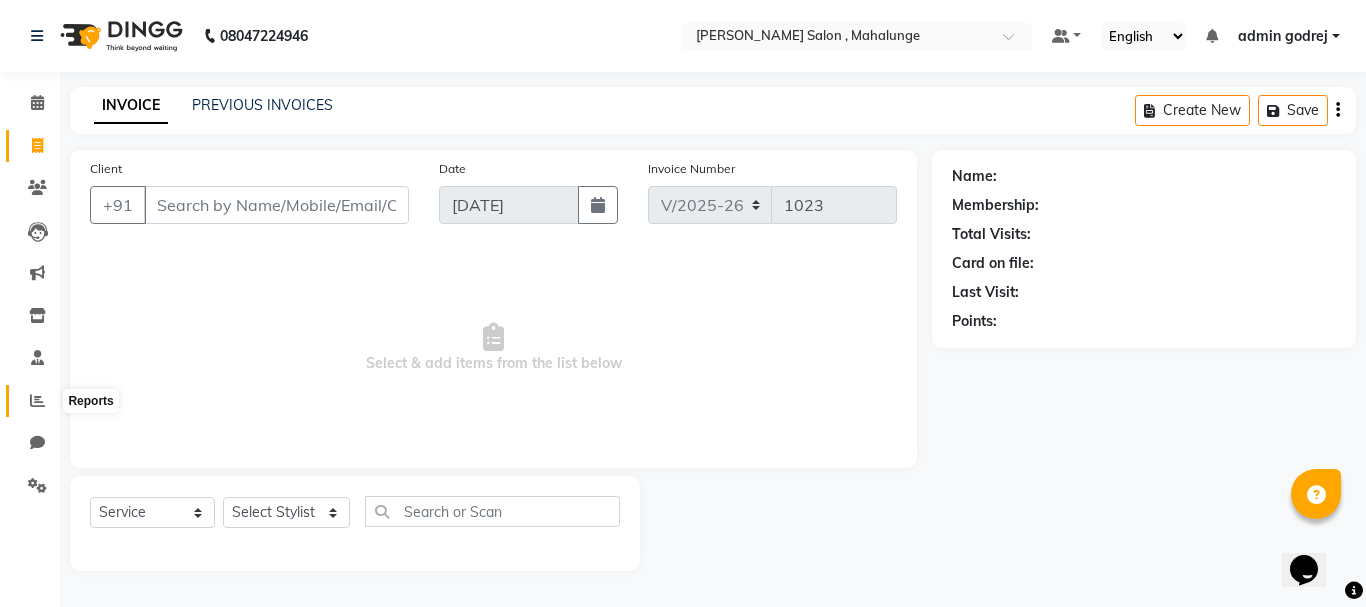 click 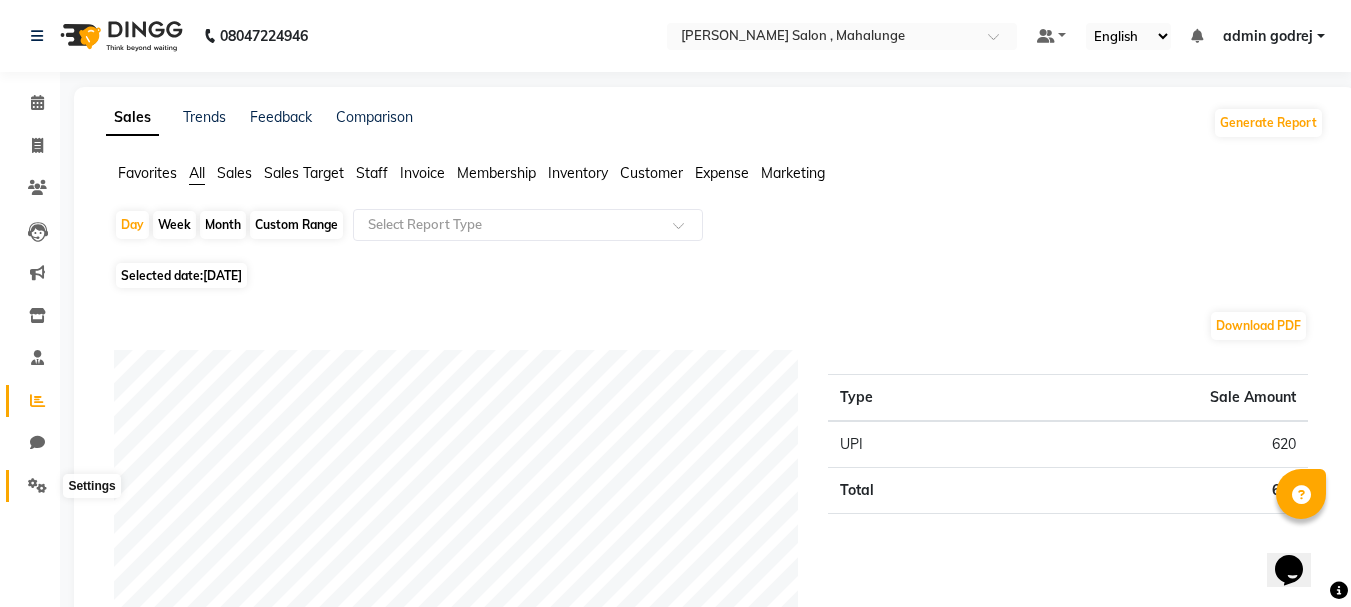 click 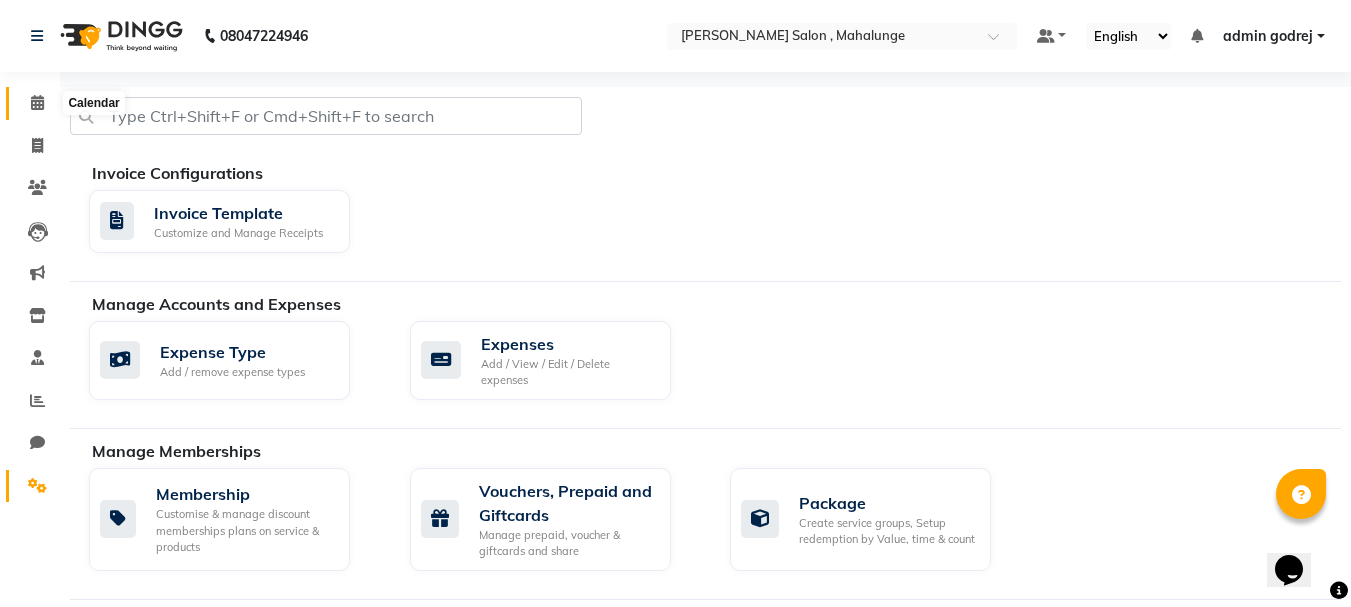 click 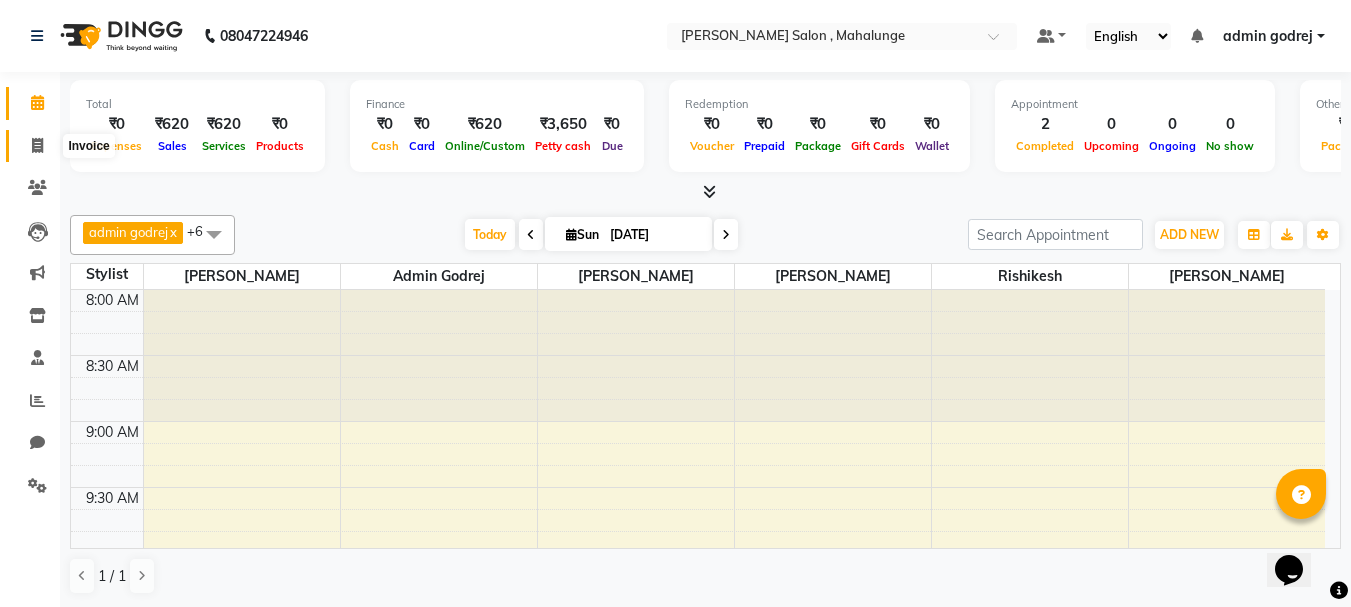click 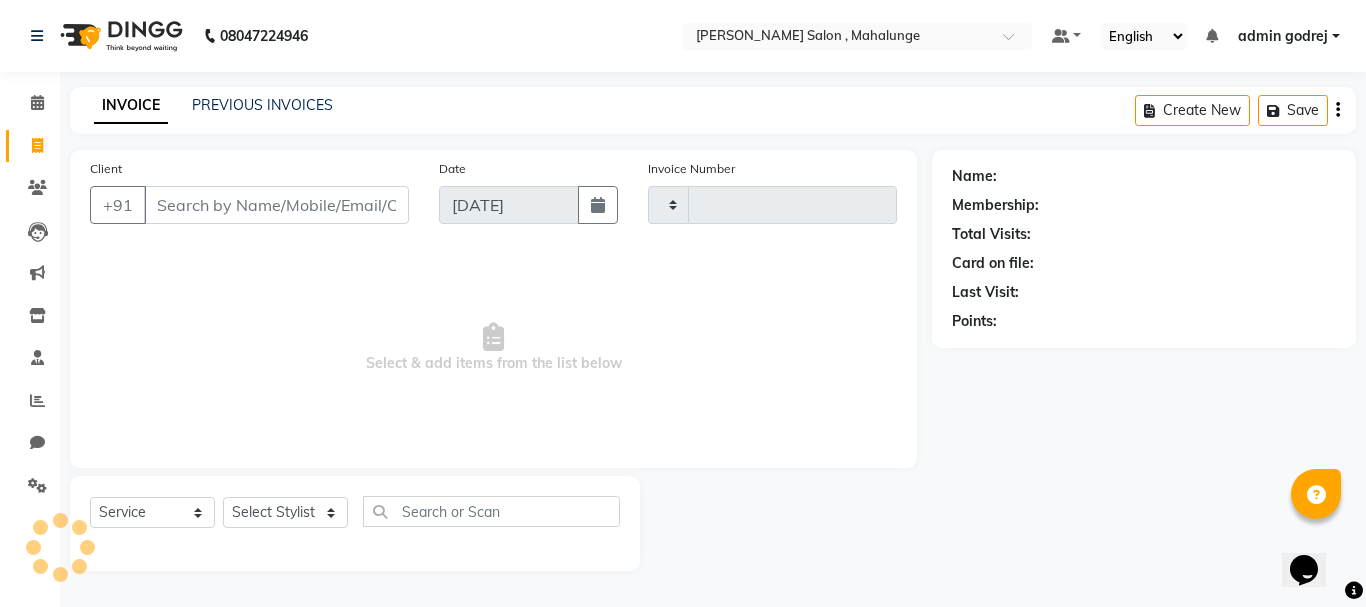 type on "1023" 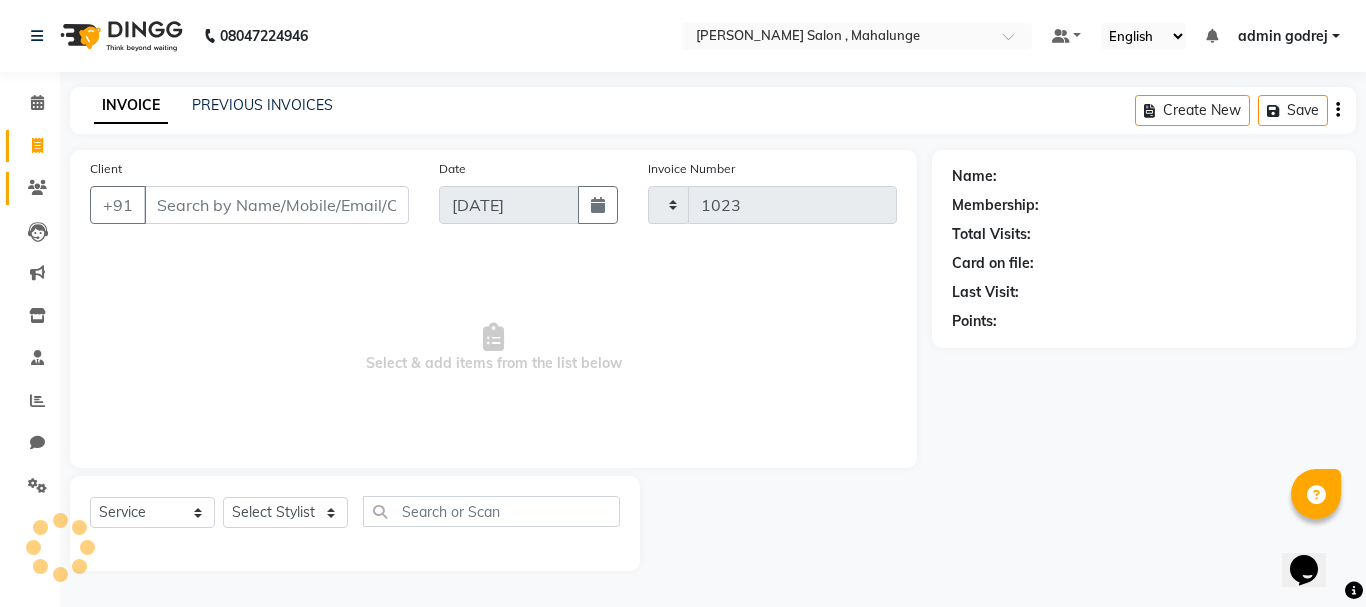 select on "7250" 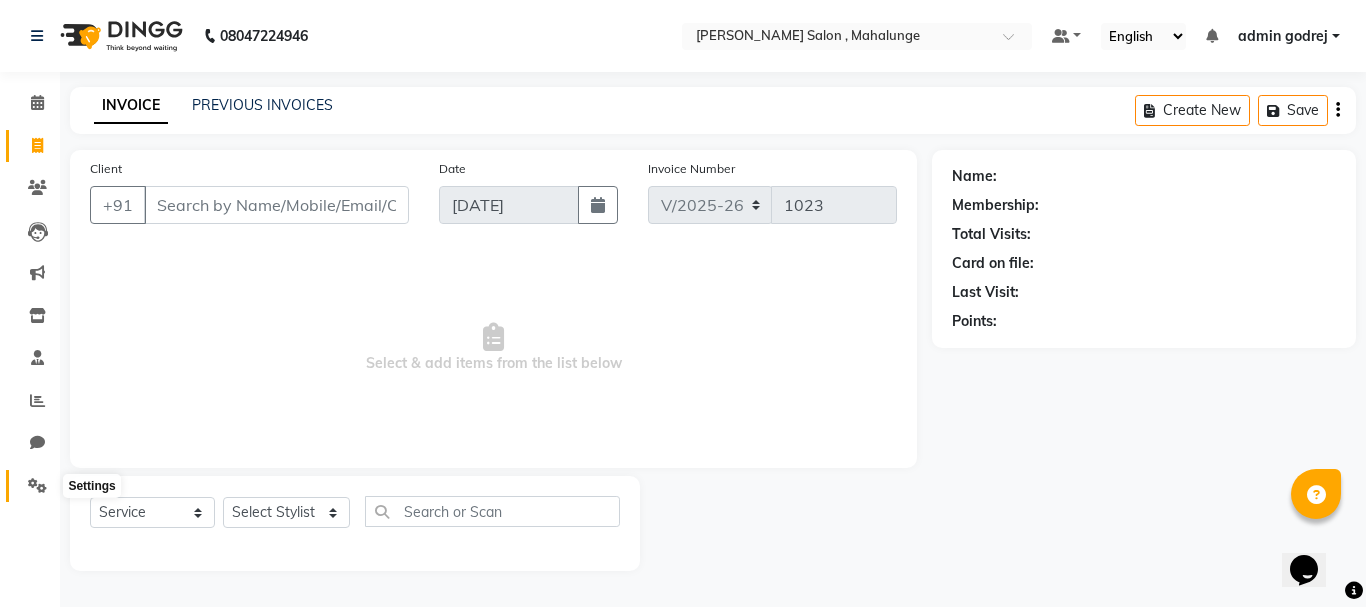click 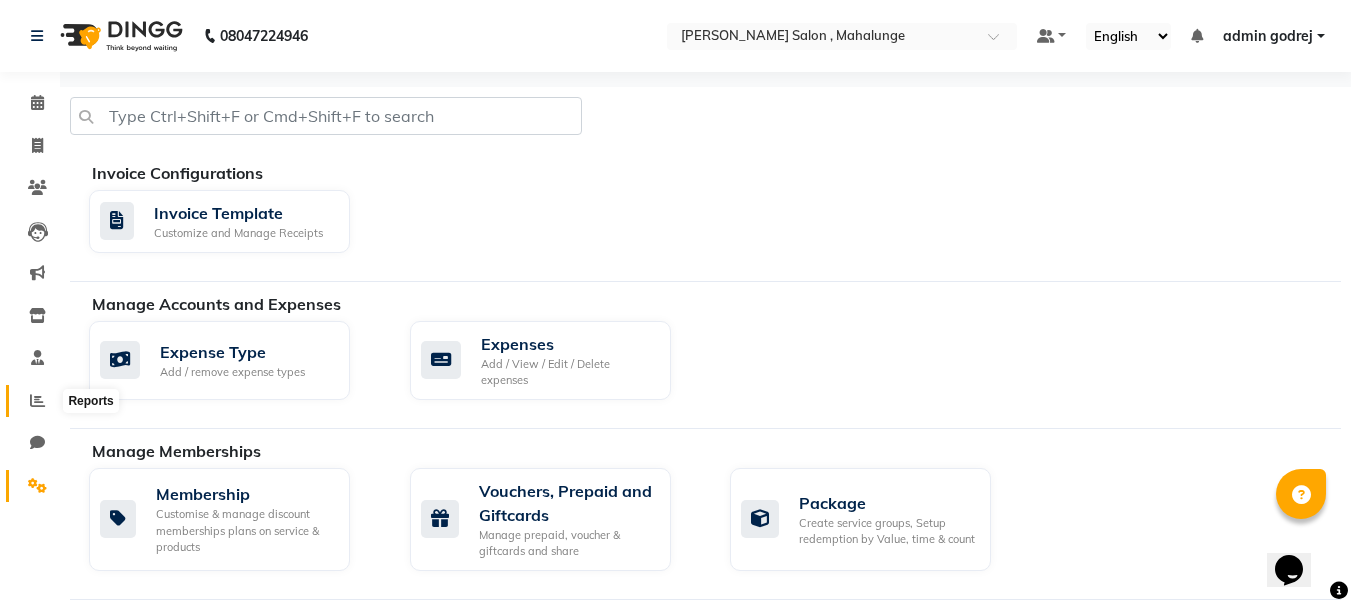 click 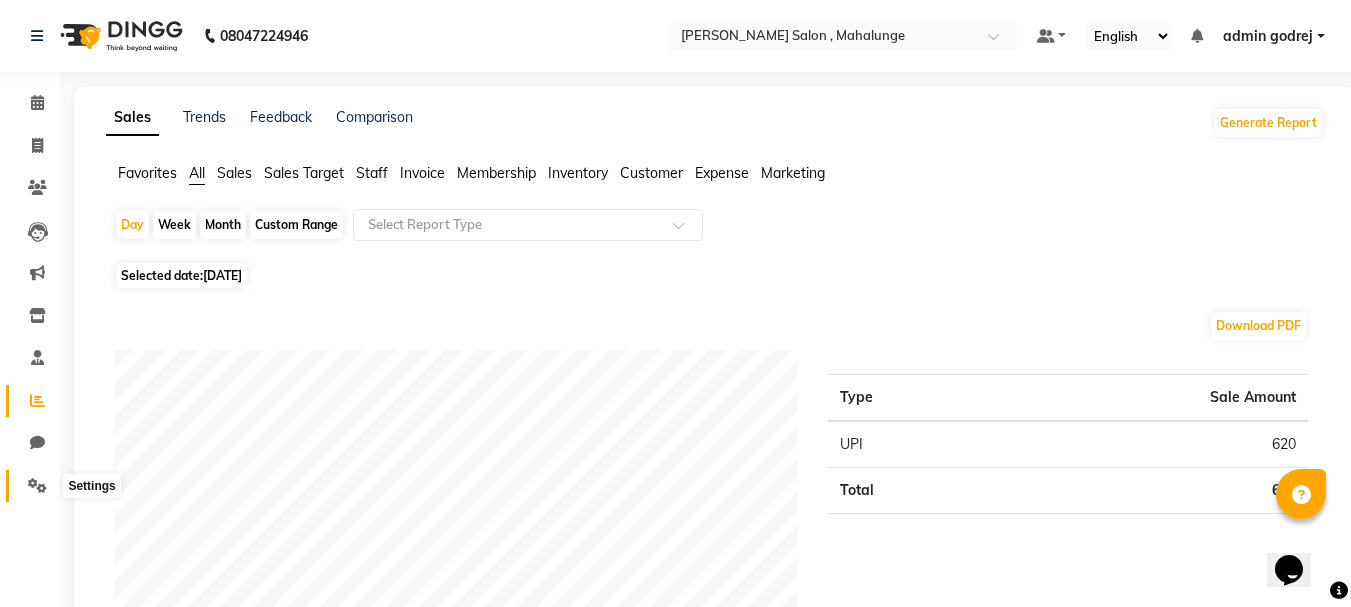 click 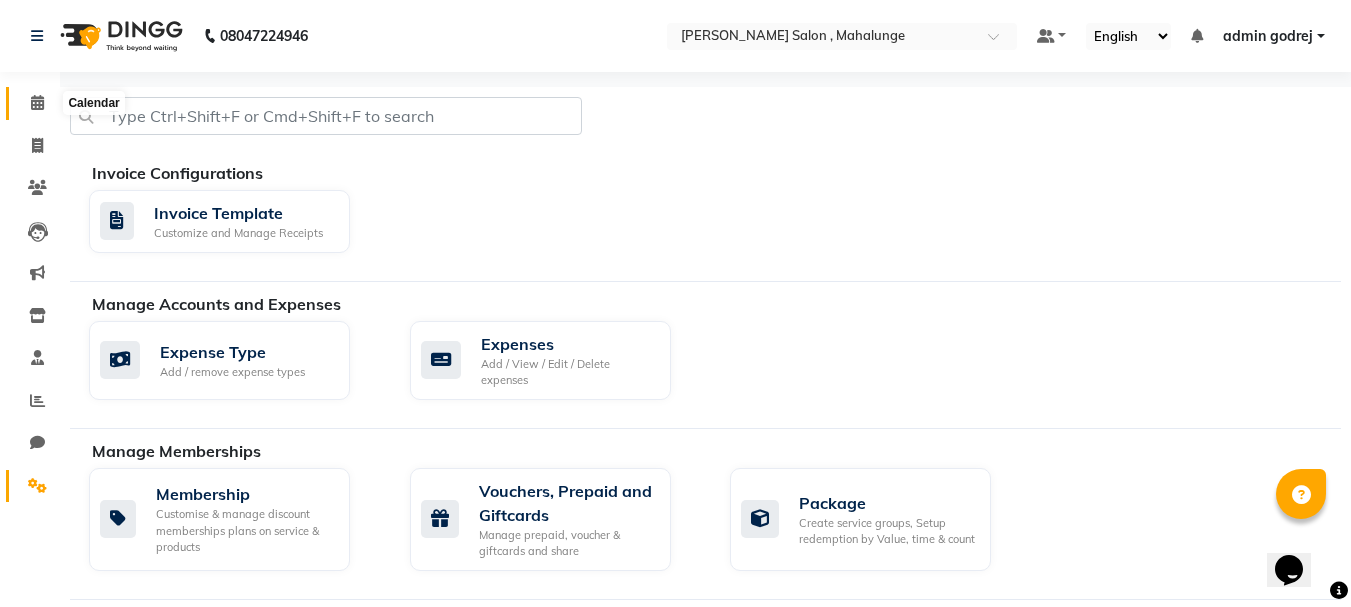 click 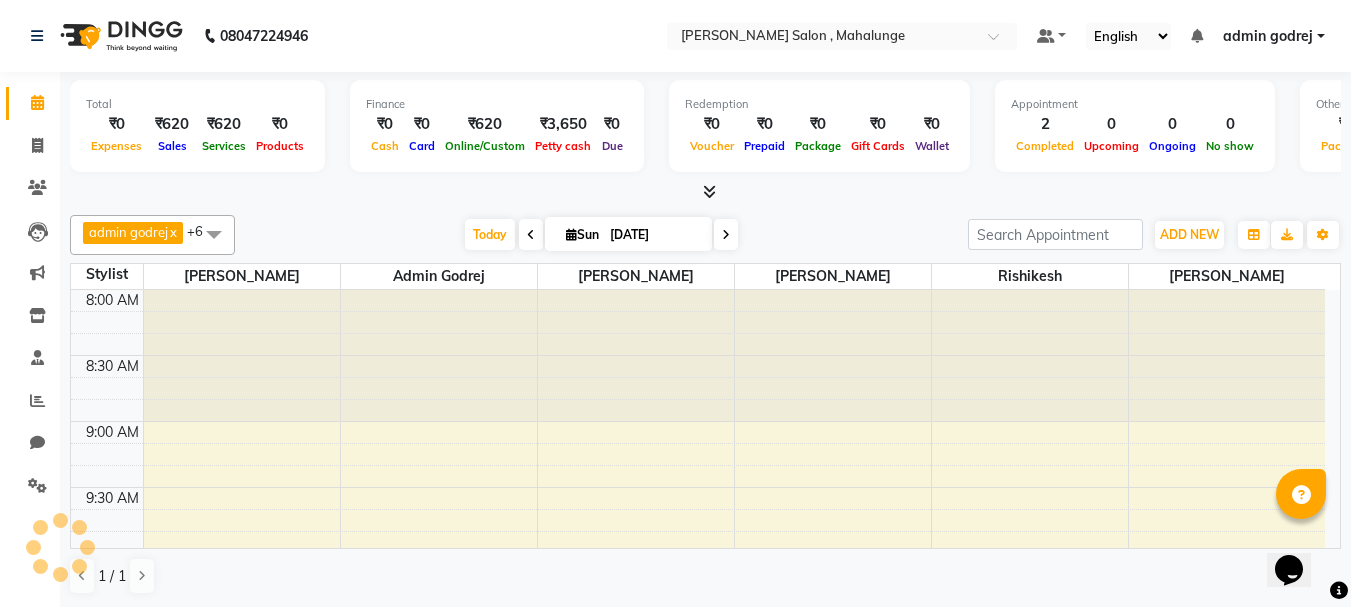 scroll, scrollTop: 0, scrollLeft: 0, axis: both 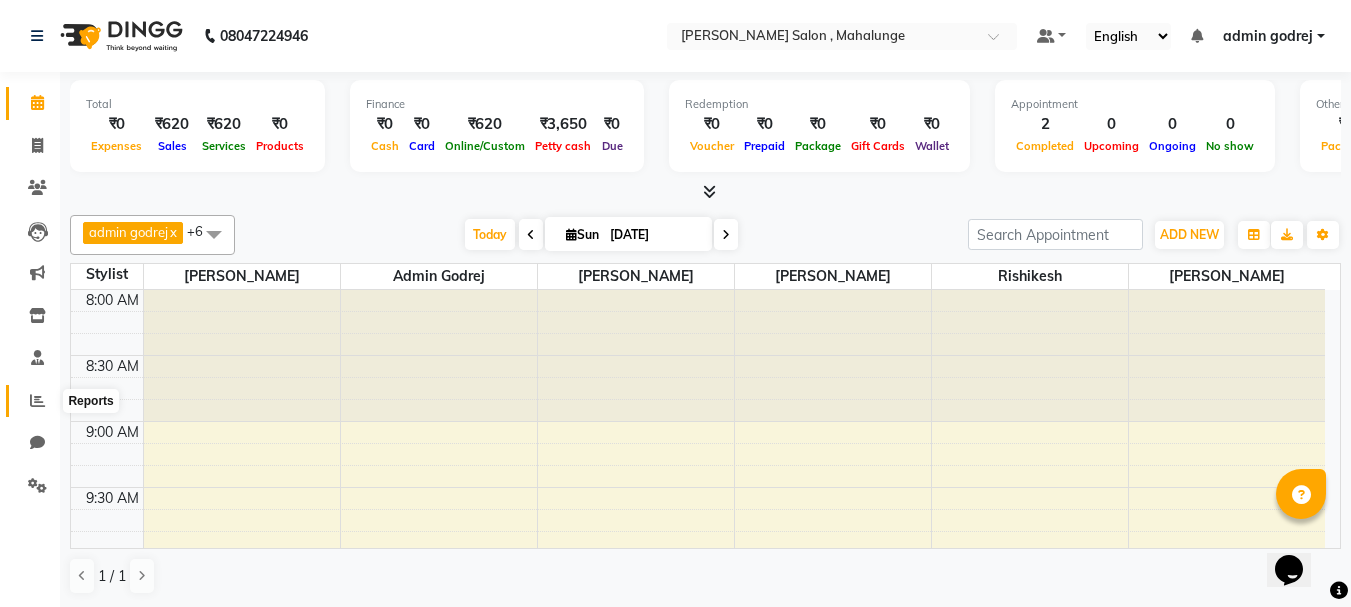 click 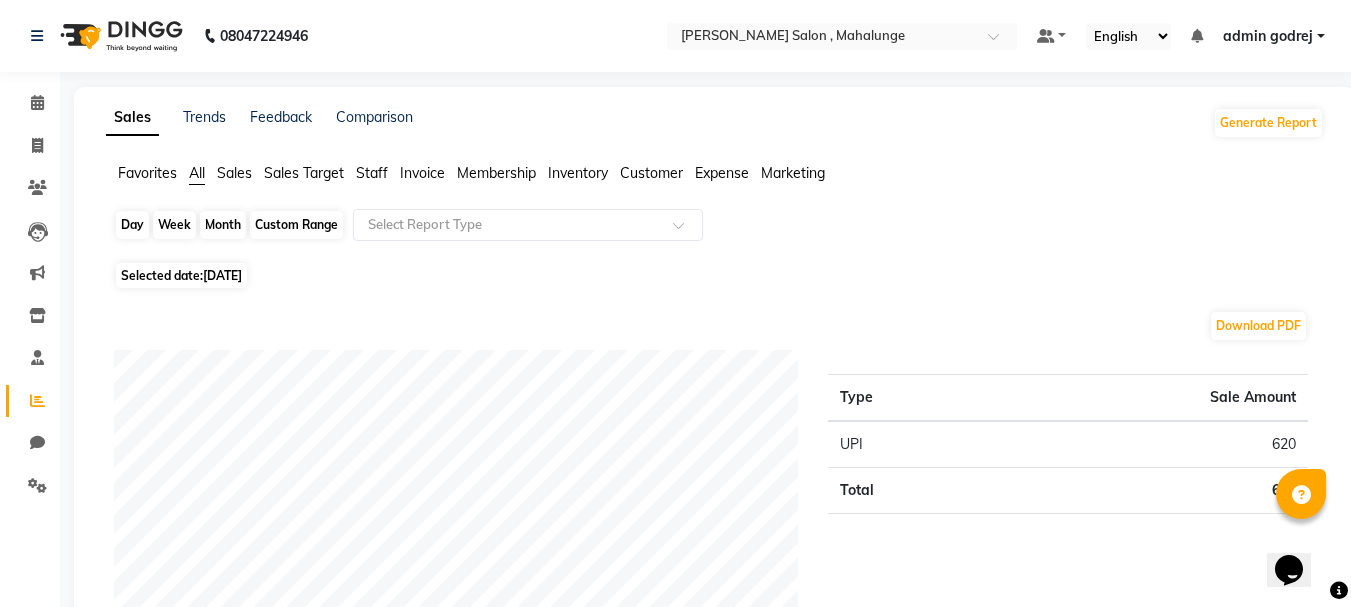 click on "Day" 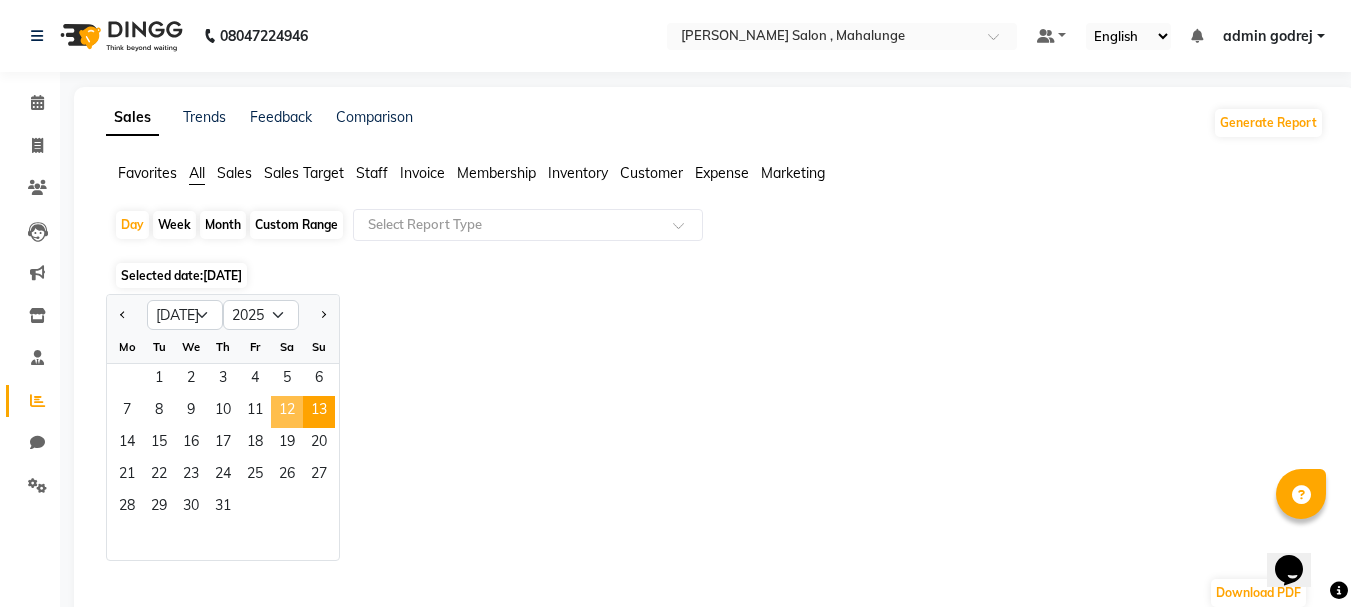 click on "12" 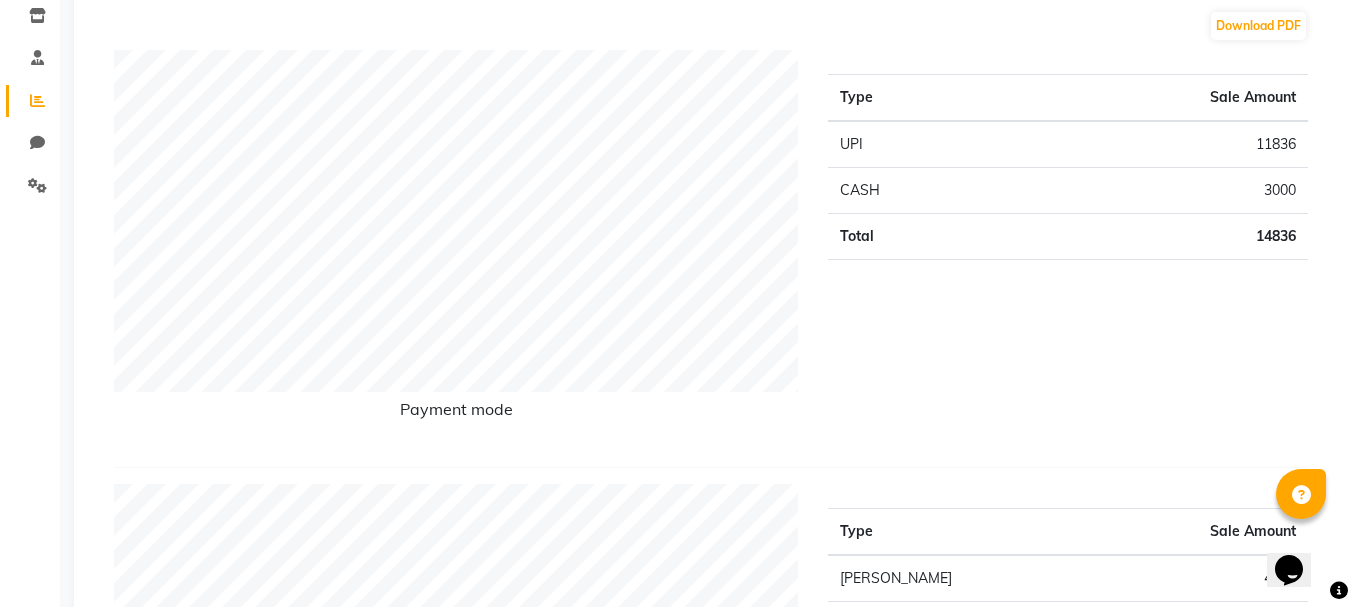 scroll, scrollTop: 0, scrollLeft: 0, axis: both 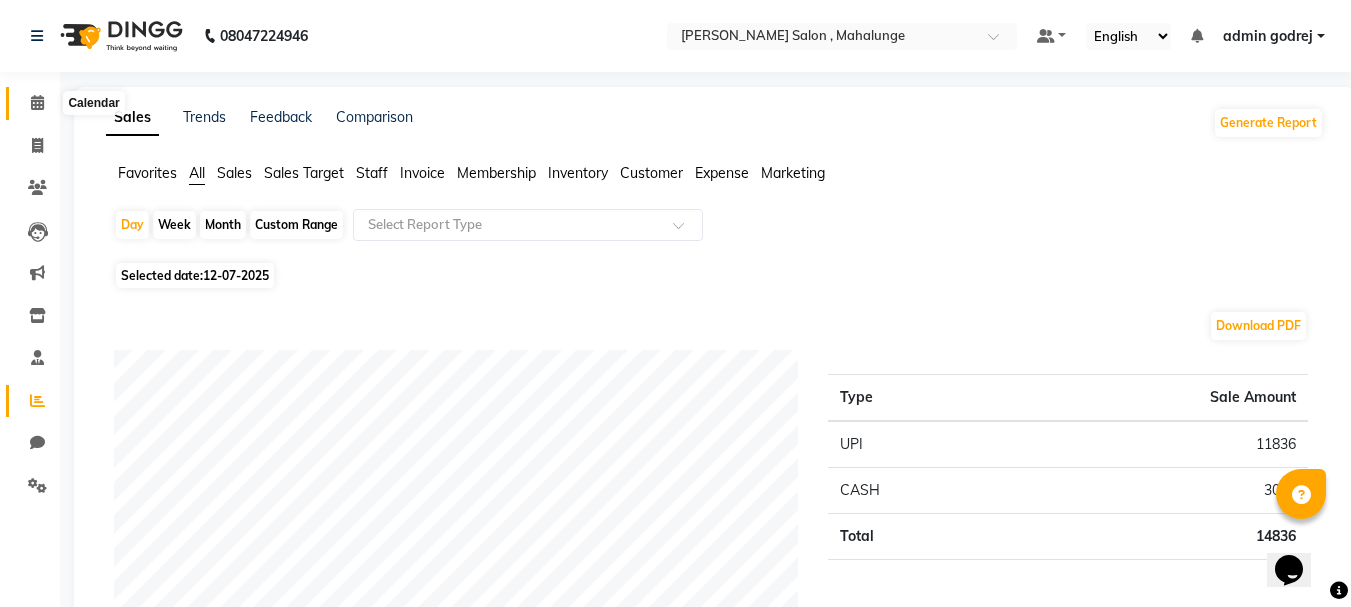 click 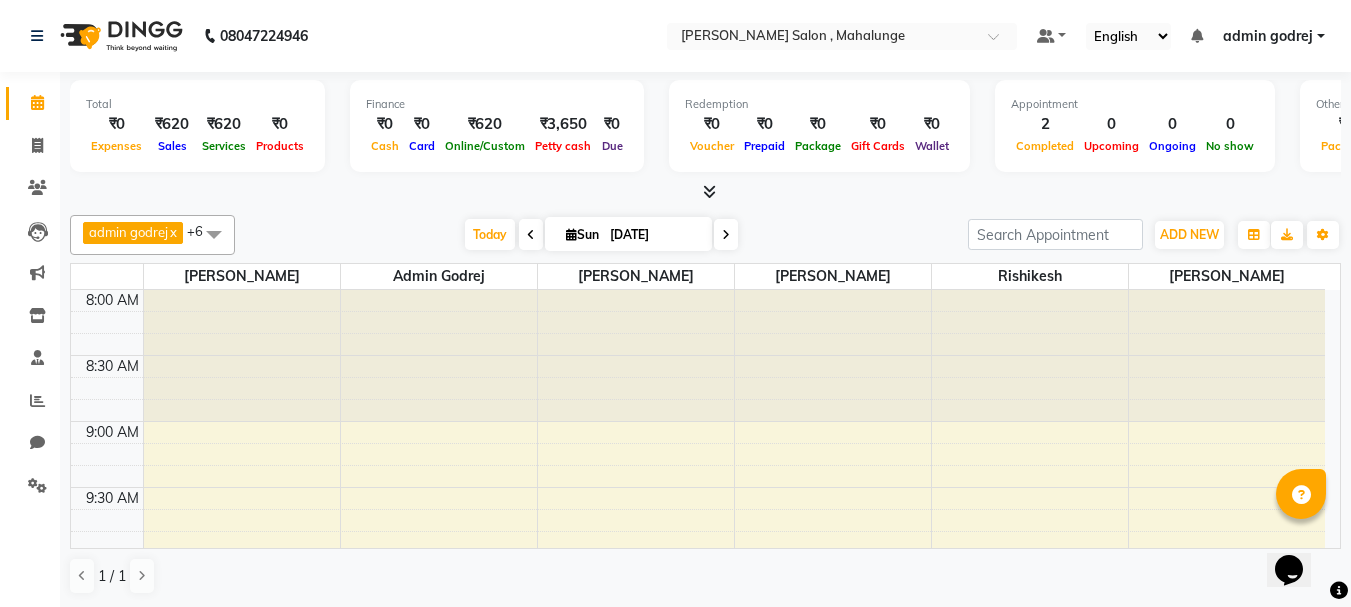scroll, scrollTop: 0, scrollLeft: 0, axis: both 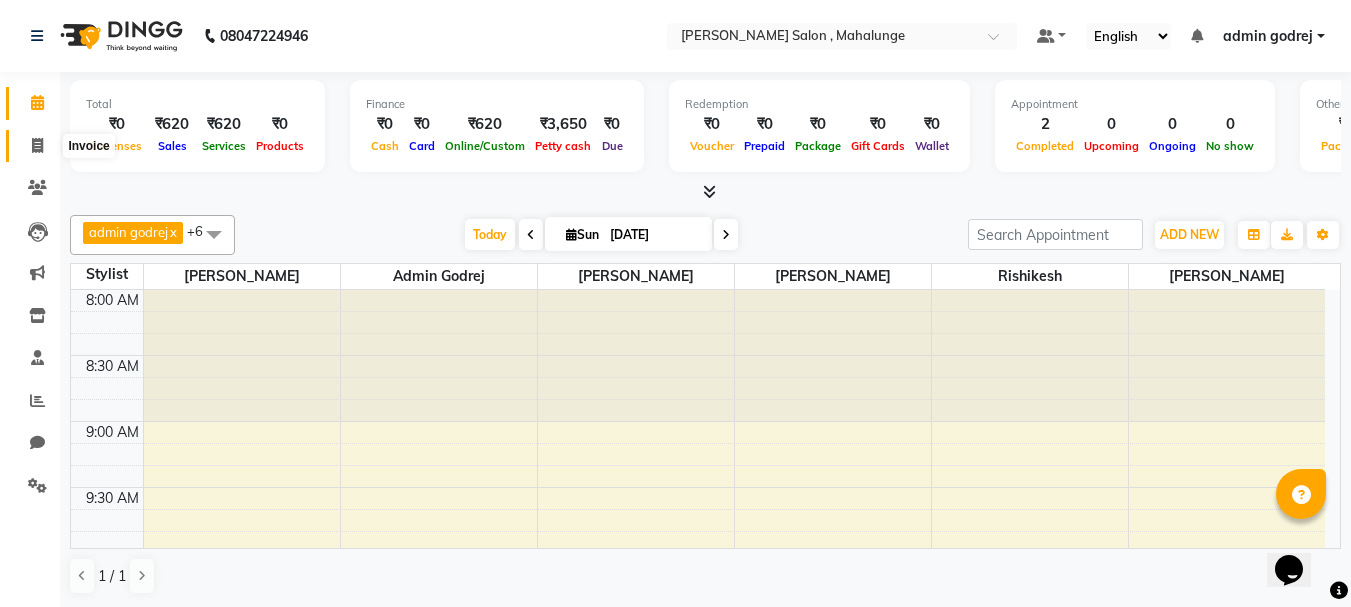 click 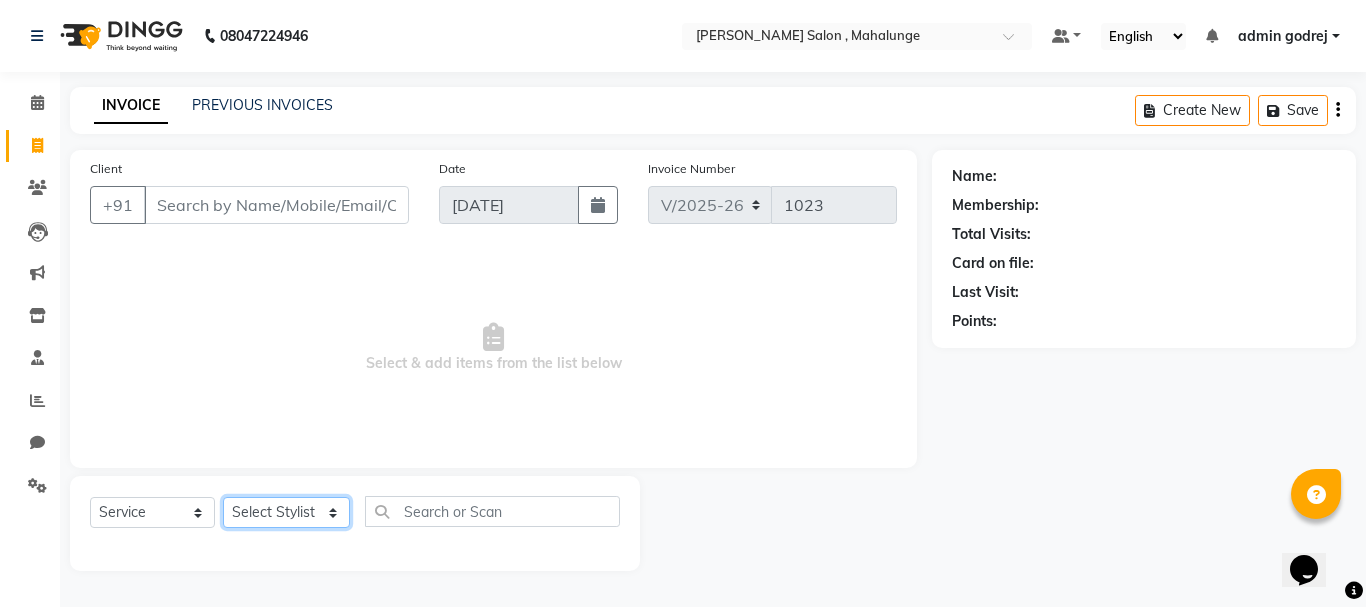 click on "Select Stylist admin godrej [PERSON_NAME] [PERSON_NAME] [PERSON_NAME] [PERSON_NAME] [PERSON_NAME] [PERSON_NAME]  [PERSON_NAME] [PERSON_NAME] [PERSON_NAME]" 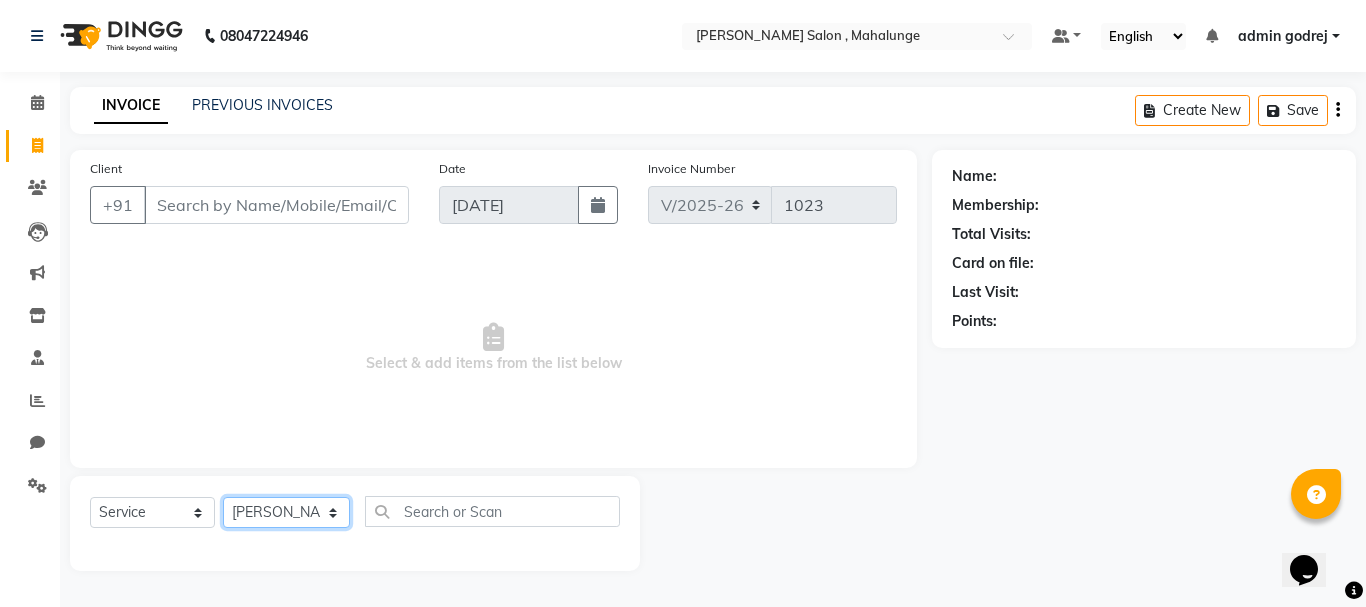 click on "Select Stylist admin godrej [PERSON_NAME] [PERSON_NAME] [PERSON_NAME] [PERSON_NAME] [PERSON_NAME] [PERSON_NAME]  [PERSON_NAME] [PERSON_NAME] [PERSON_NAME]" 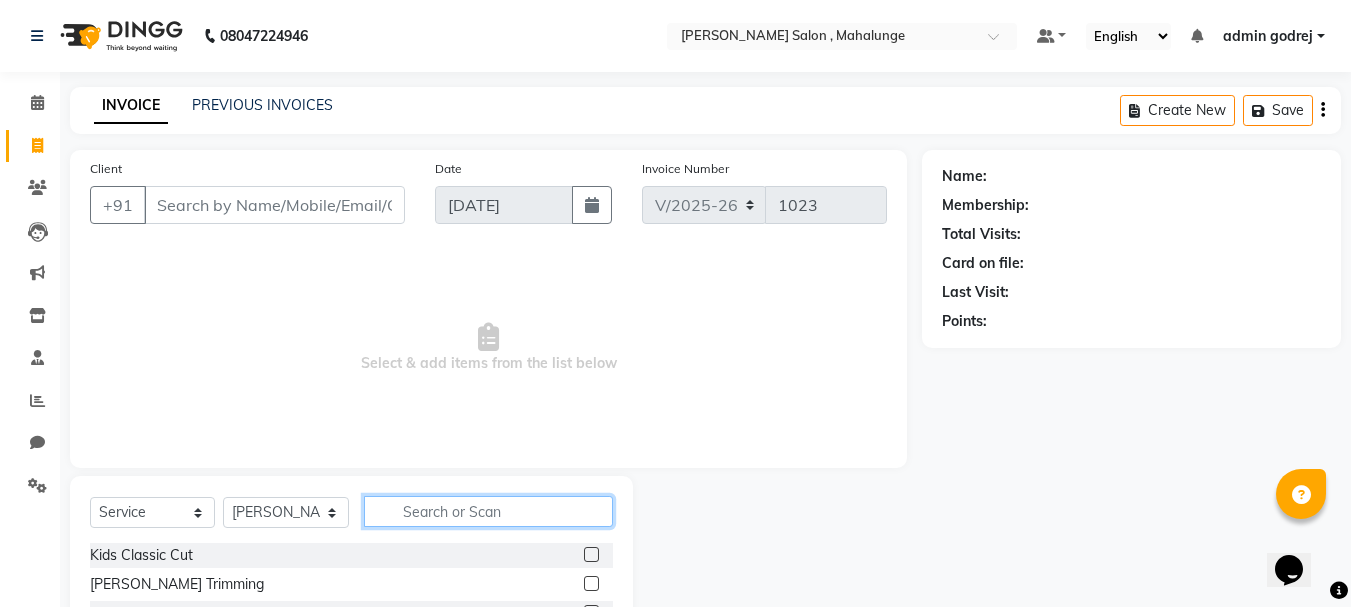 click 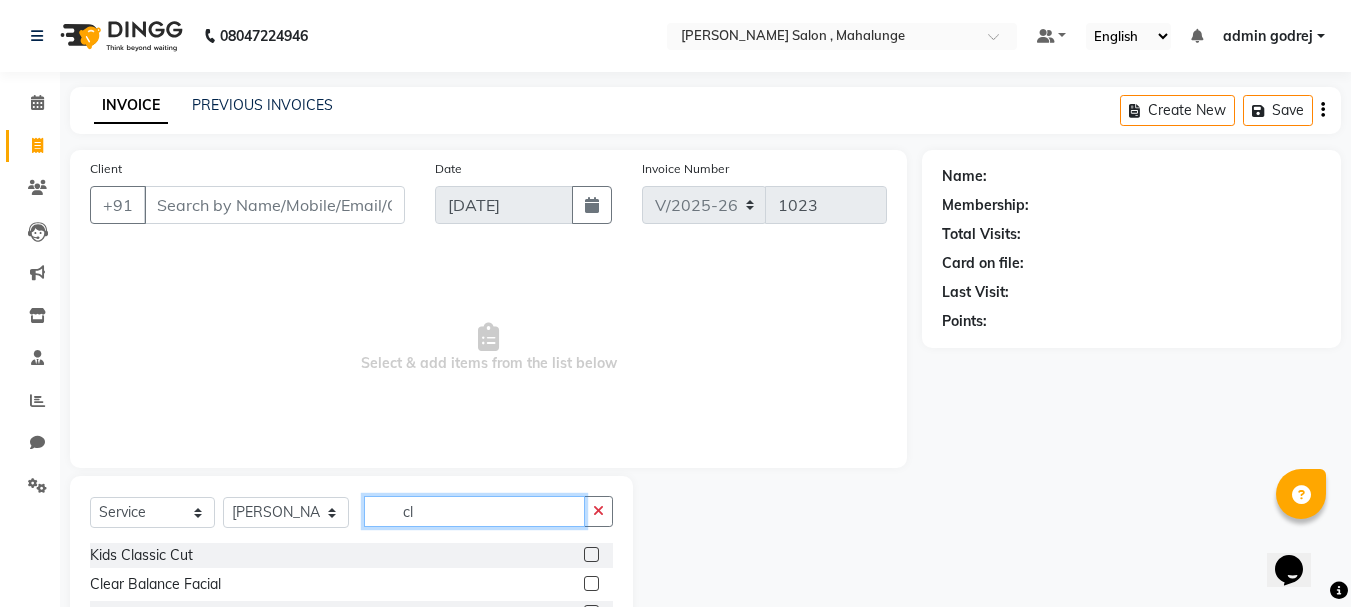 scroll, scrollTop: 90, scrollLeft: 0, axis: vertical 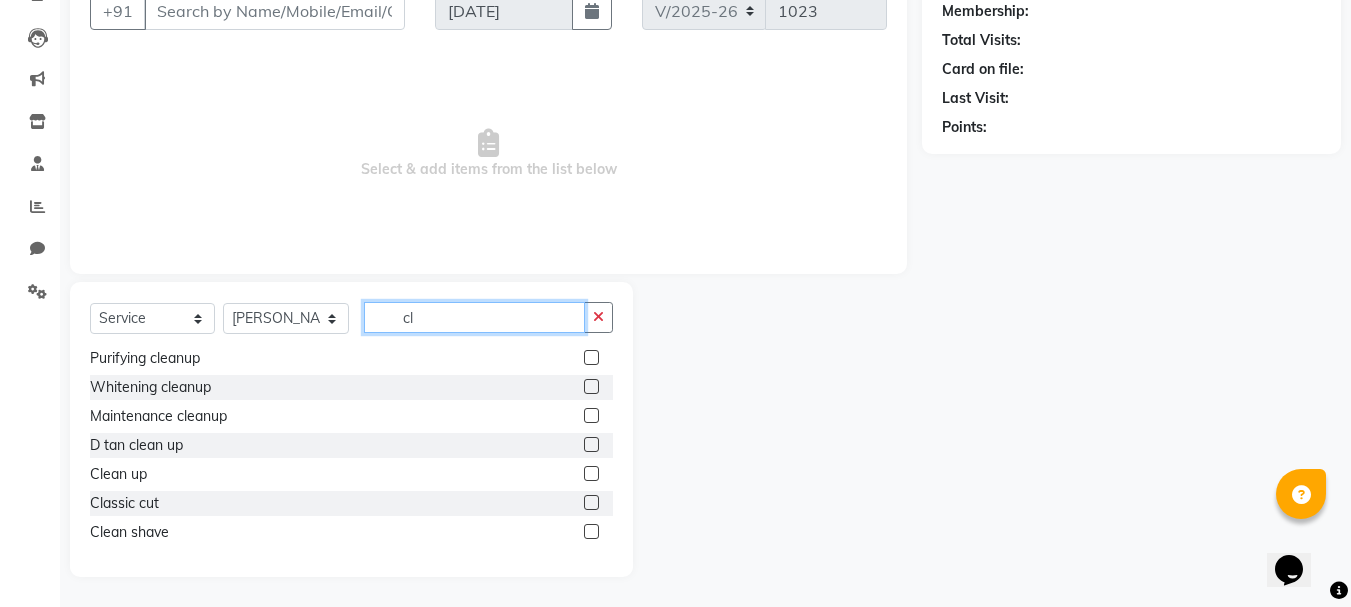 type on "cl" 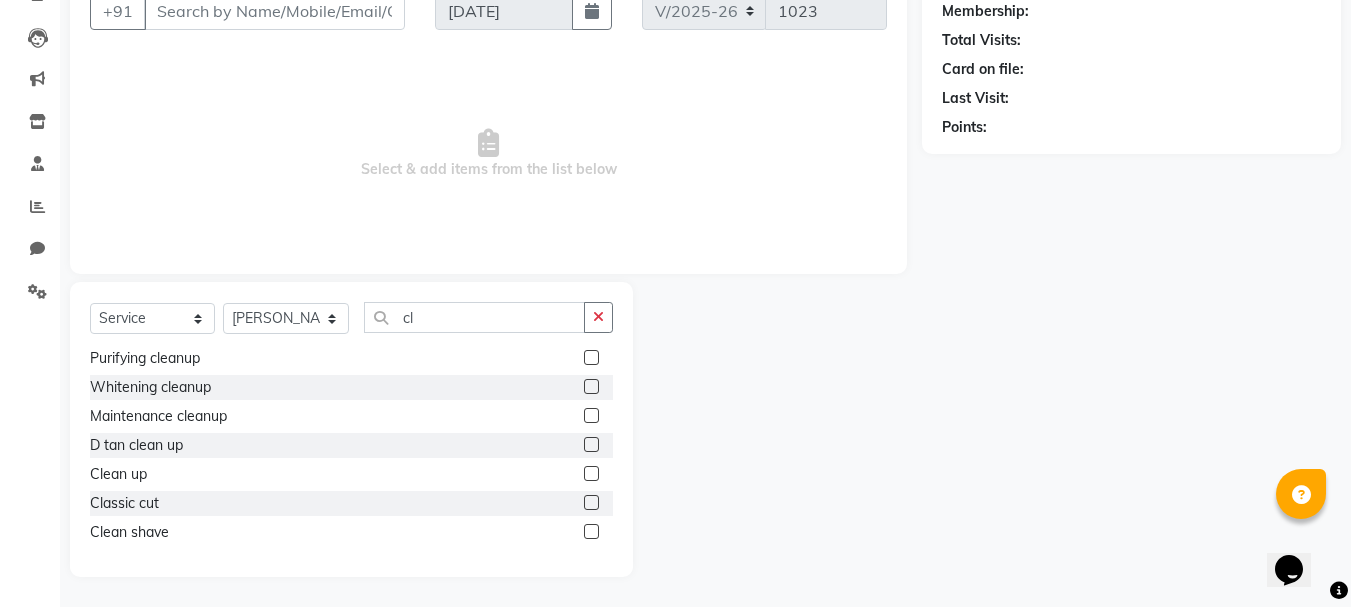 click 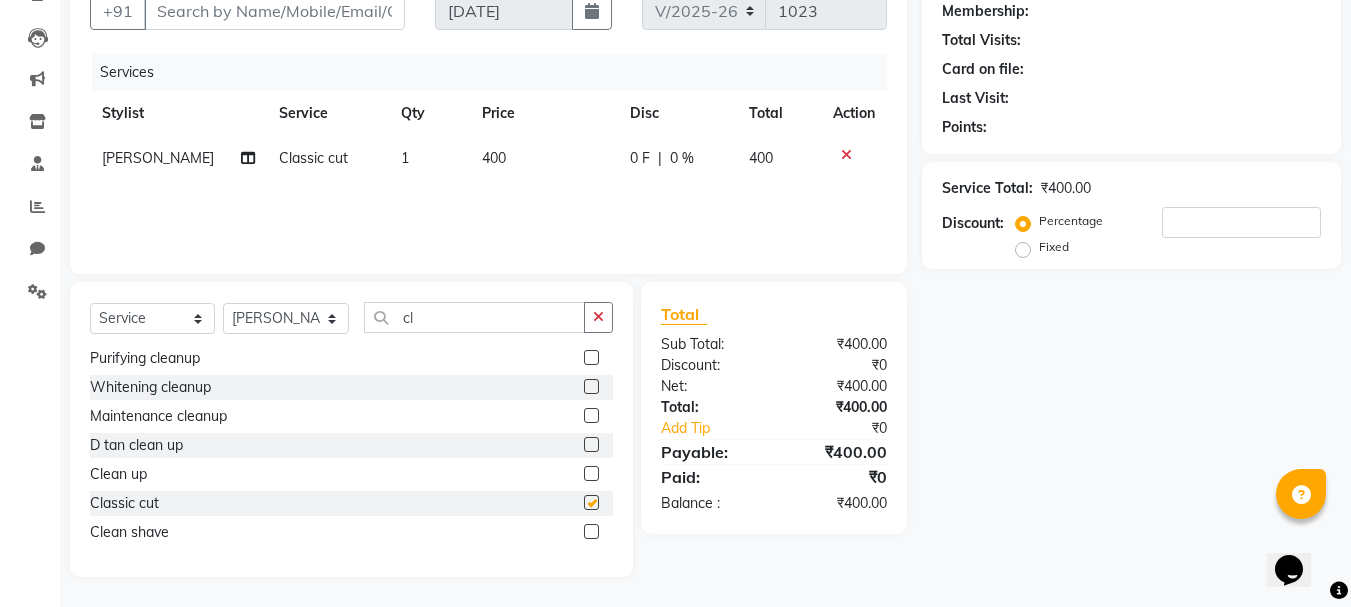 checkbox on "false" 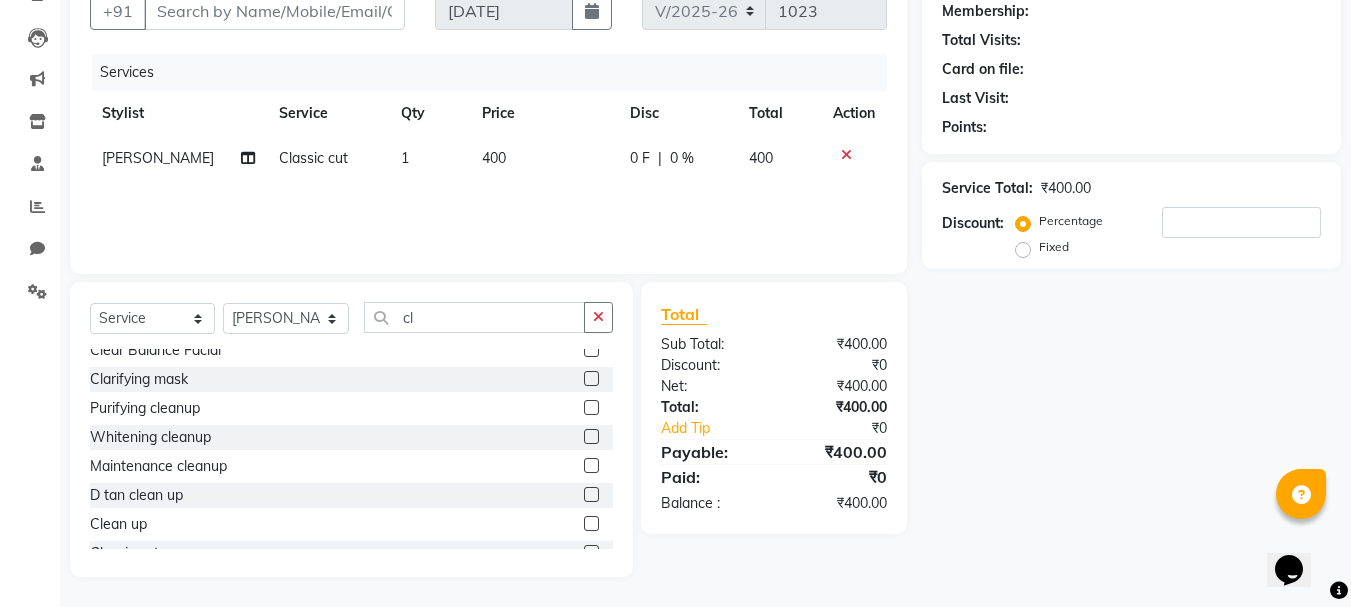 scroll, scrollTop: 0, scrollLeft: 0, axis: both 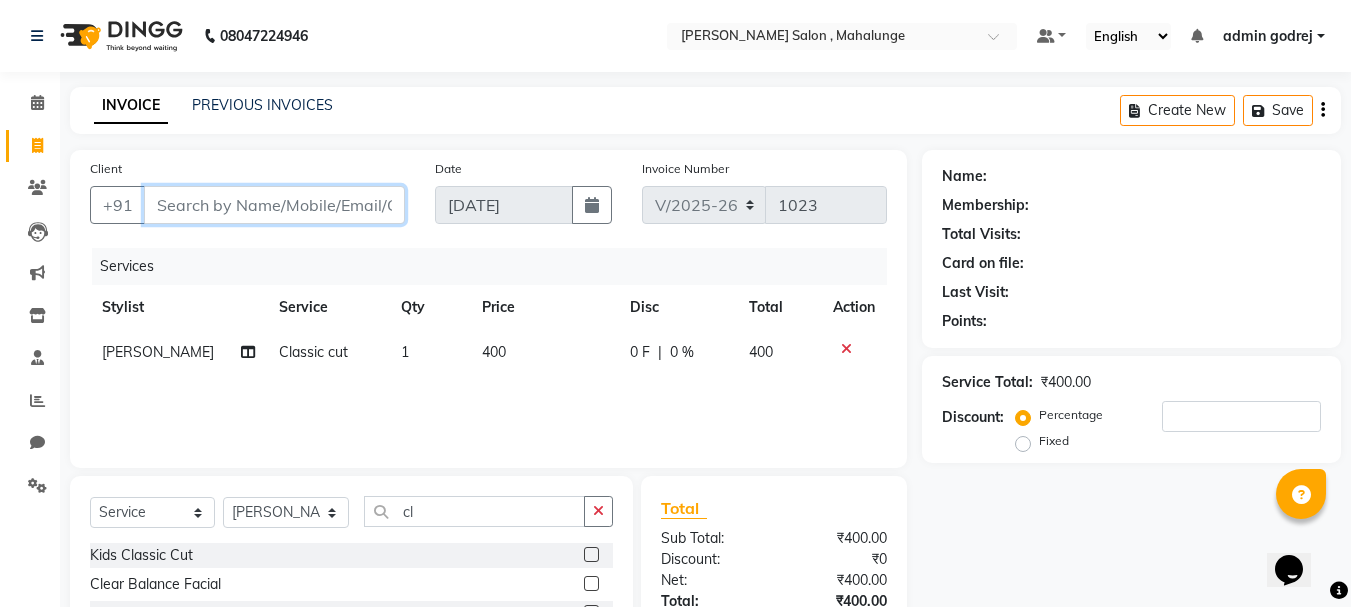 click on "Client" at bounding box center (274, 205) 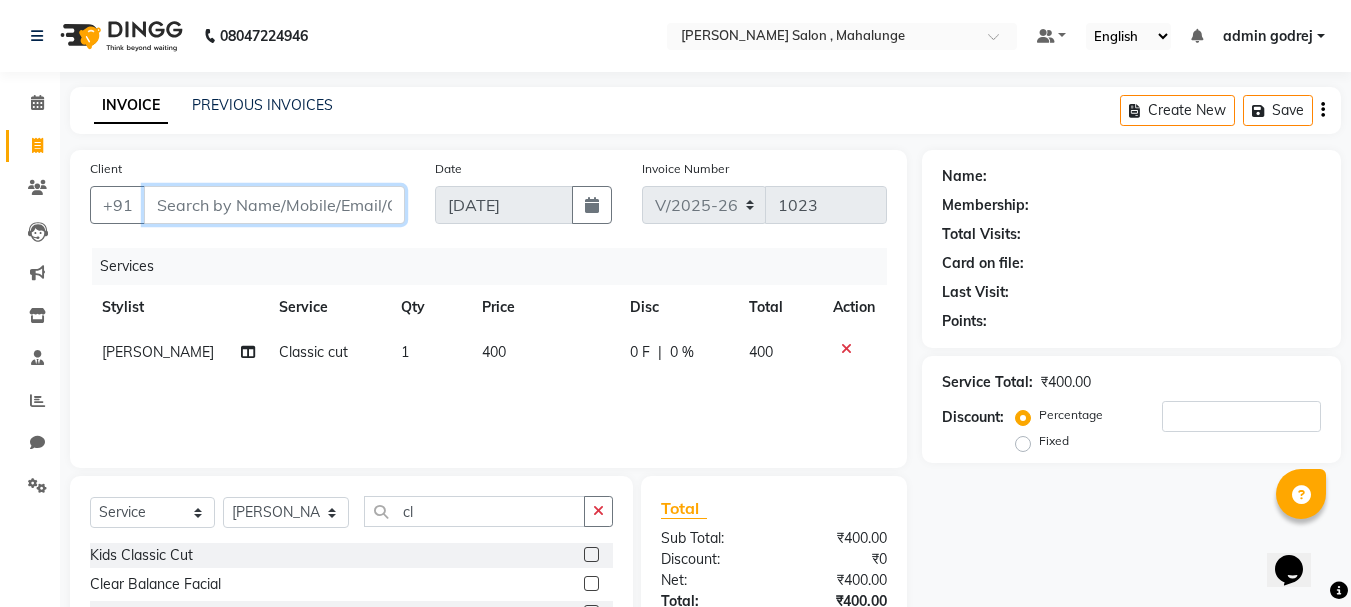 type on "9" 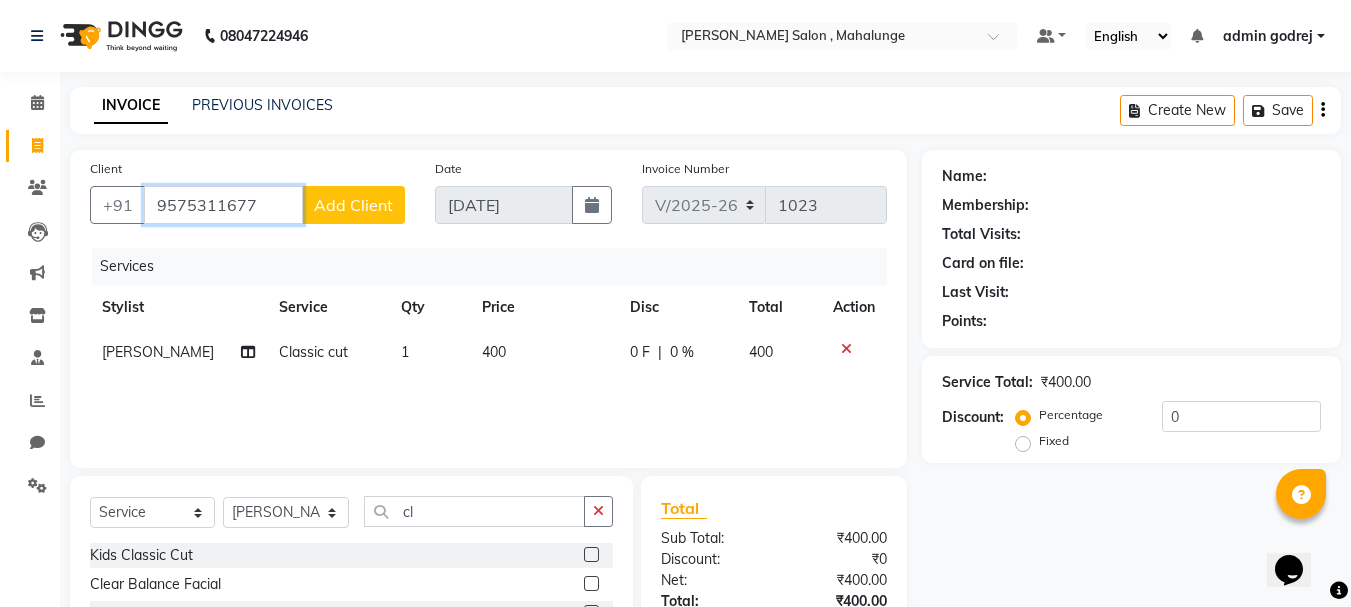 type on "9575311677" 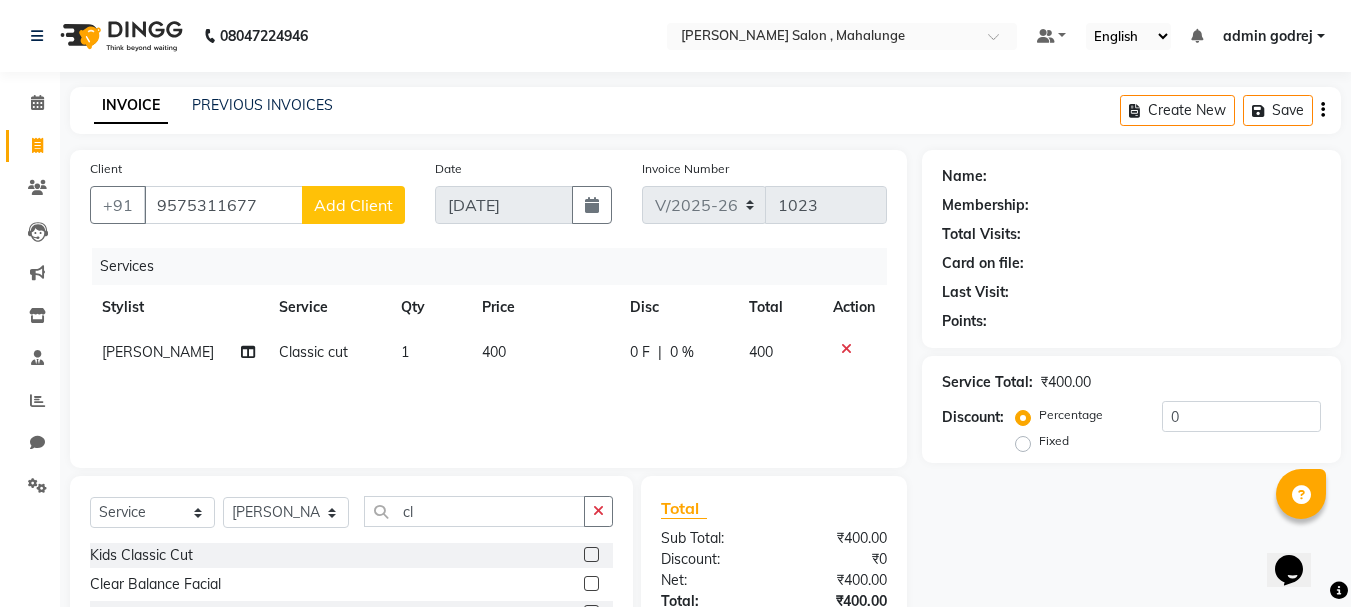 click on "Add Client" 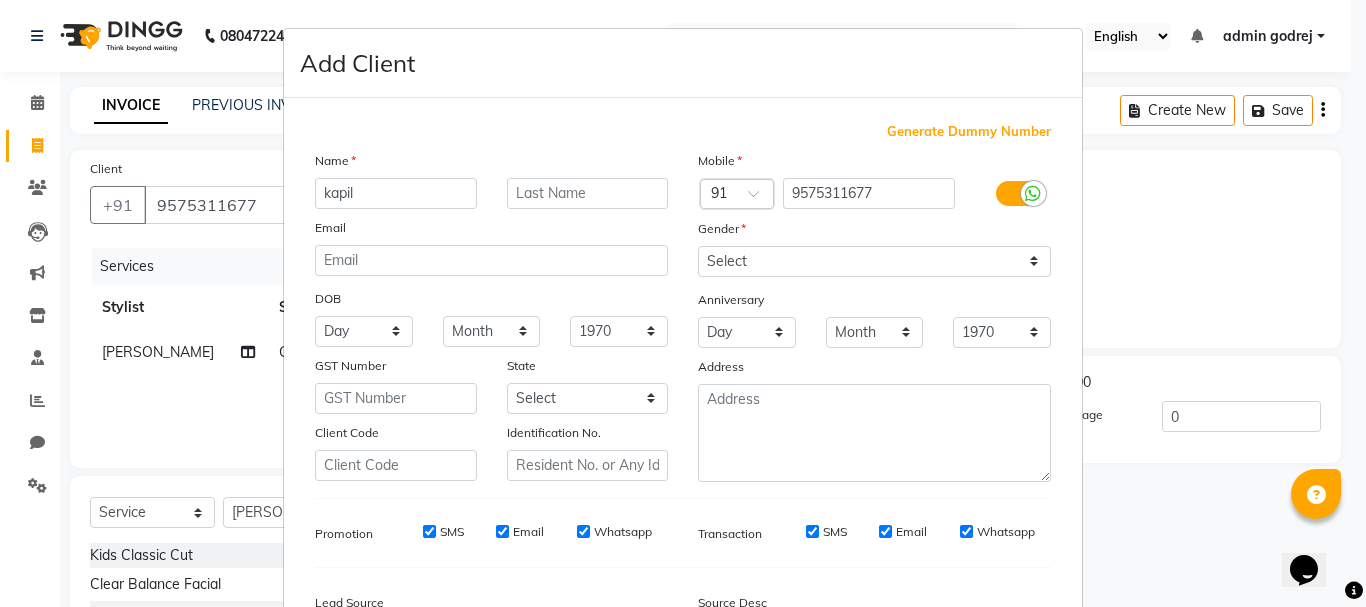 type on "kapil" 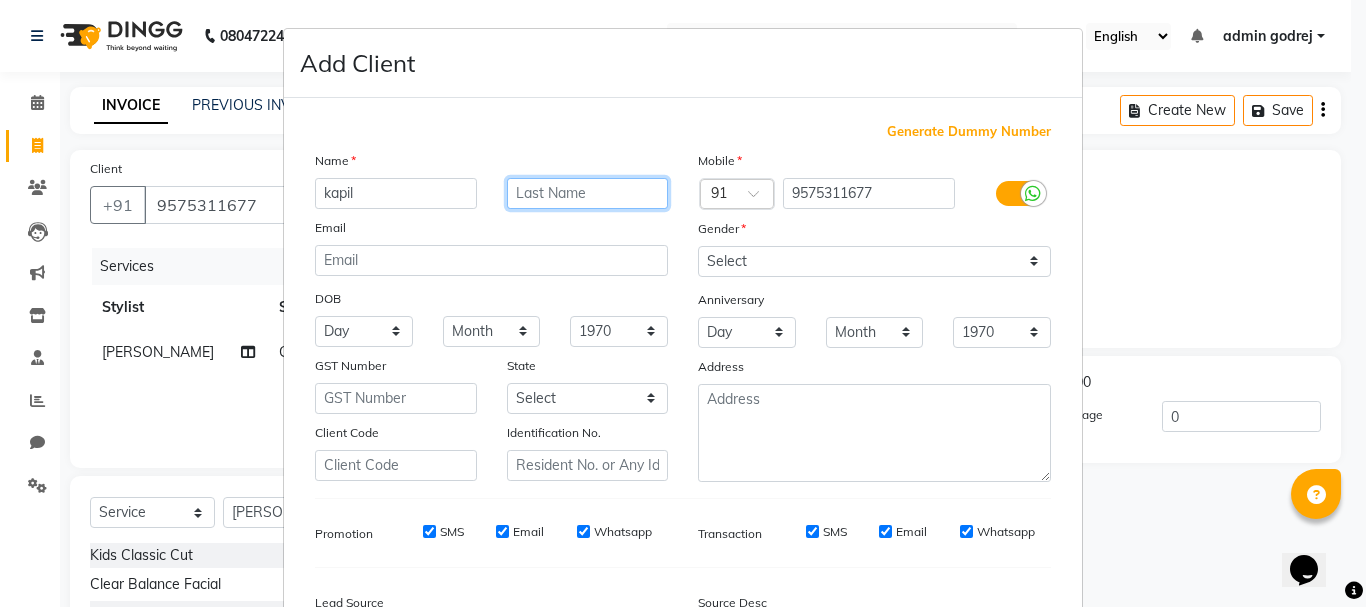 click at bounding box center [588, 193] 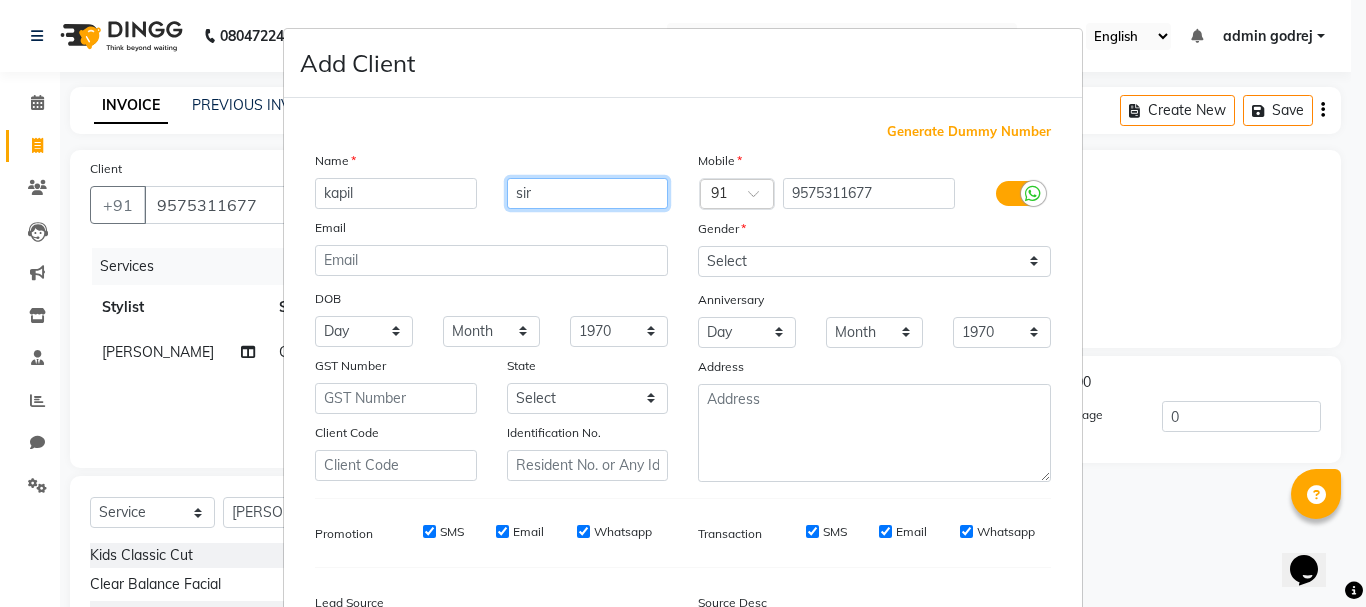 type on "sir" 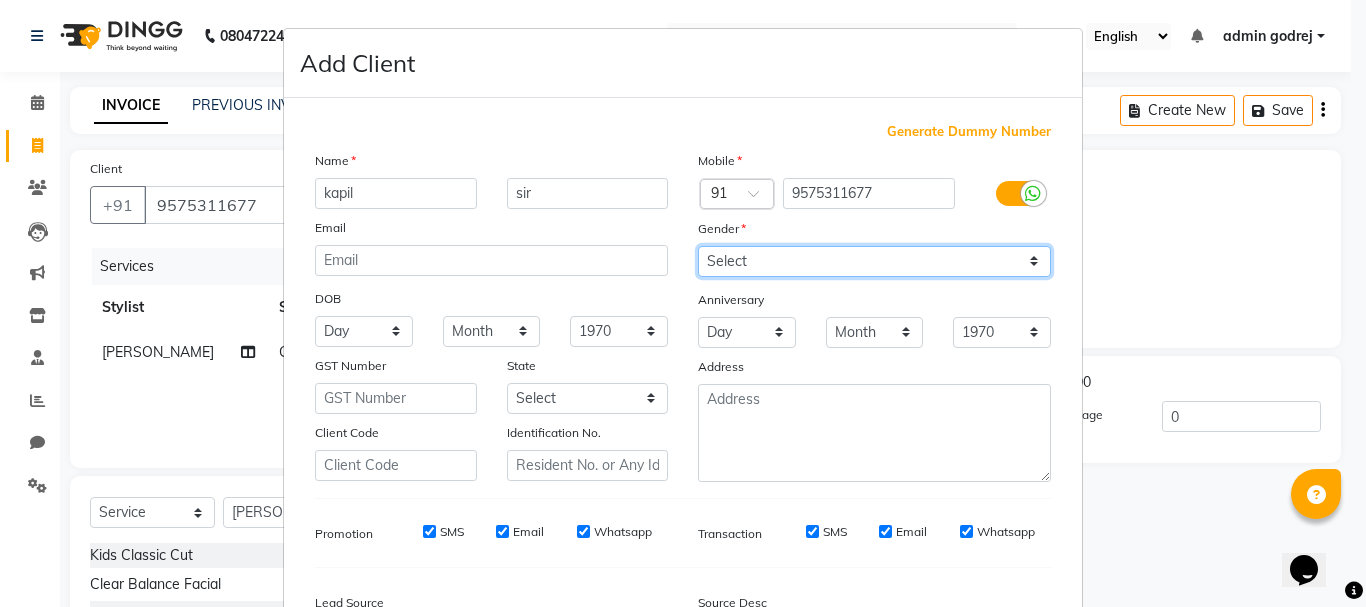 click on "Select [DEMOGRAPHIC_DATA] [DEMOGRAPHIC_DATA] Other Prefer Not To Say" at bounding box center [874, 261] 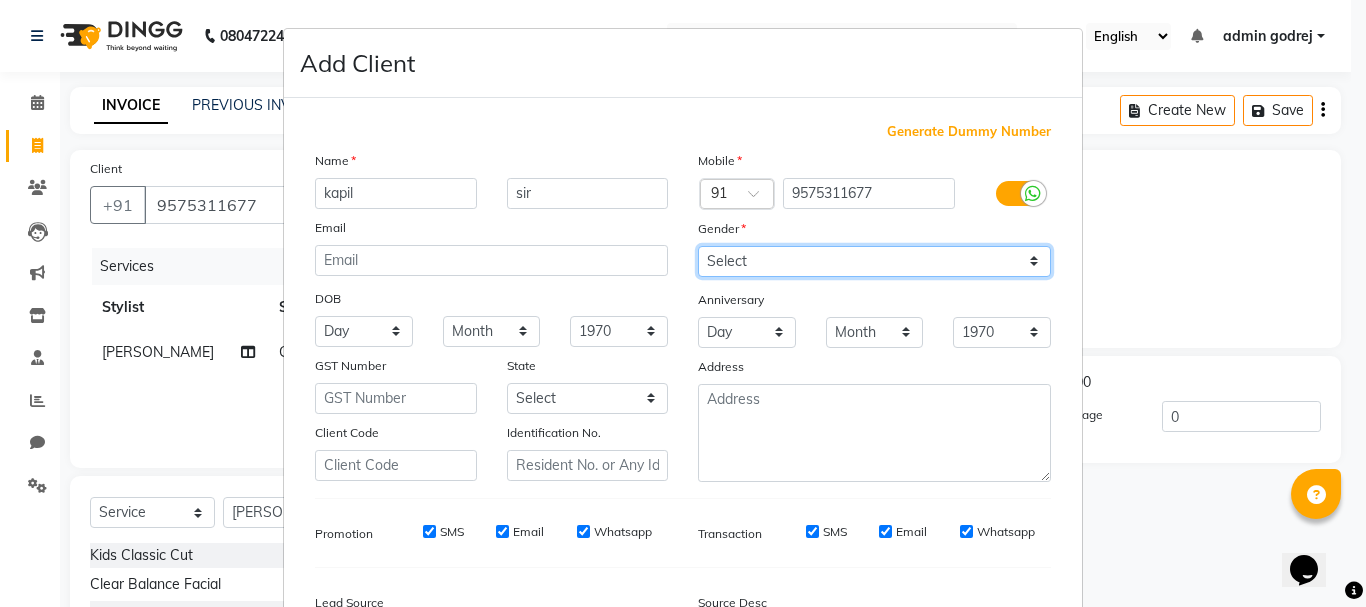 select on "[DEMOGRAPHIC_DATA]" 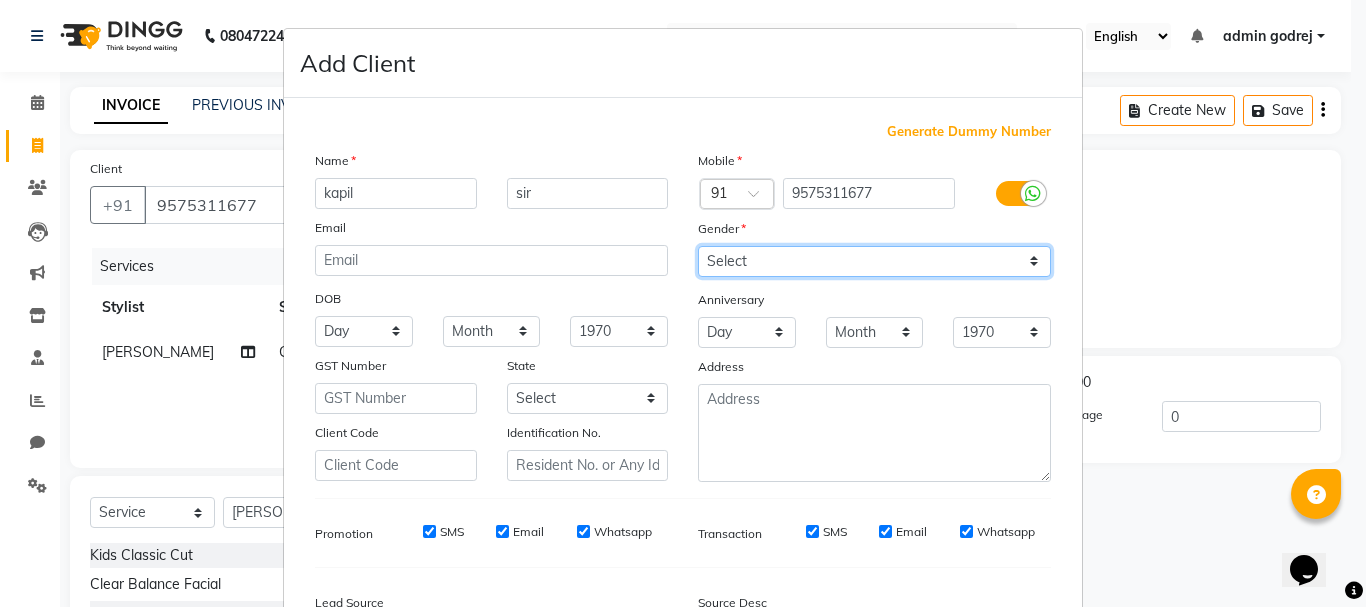 click on "Select [DEMOGRAPHIC_DATA] [DEMOGRAPHIC_DATA] Other Prefer Not To Say" at bounding box center (874, 261) 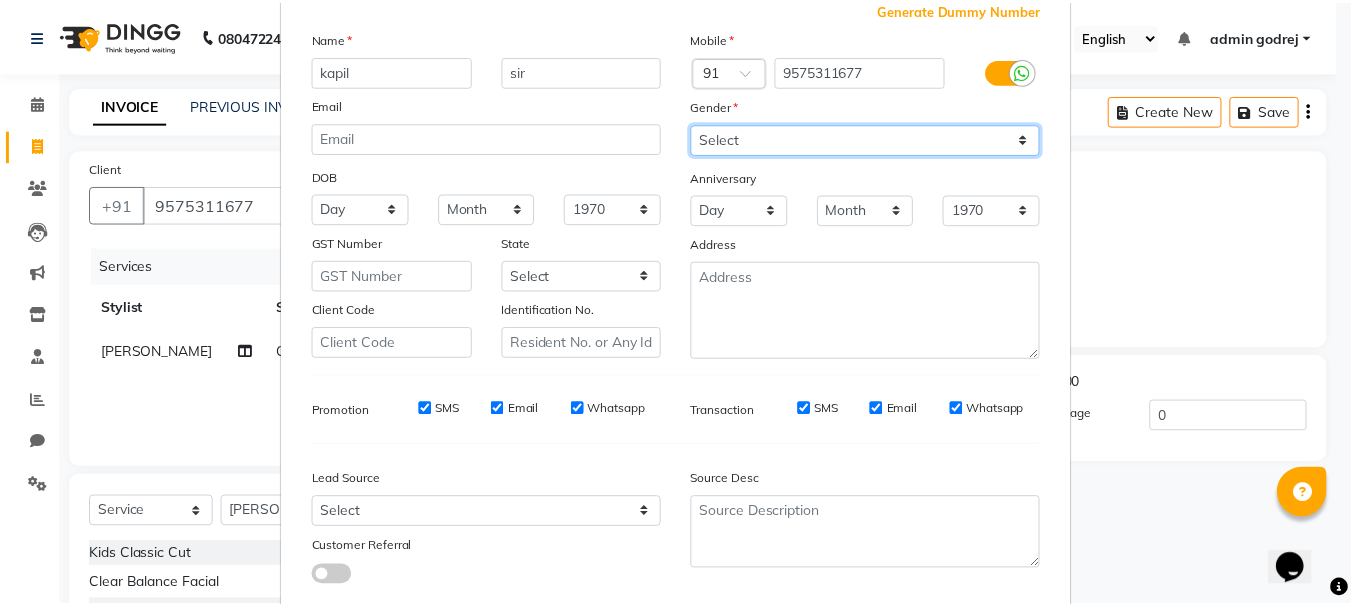 scroll, scrollTop: 242, scrollLeft: 0, axis: vertical 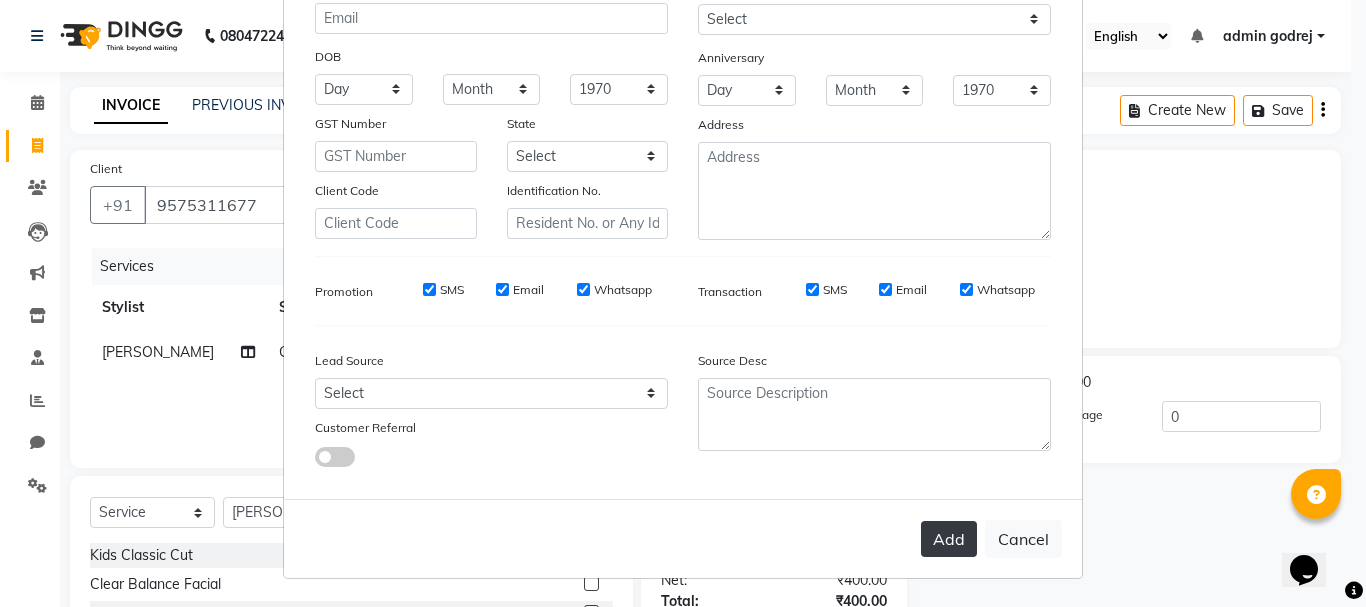 click on "Add" at bounding box center (949, 539) 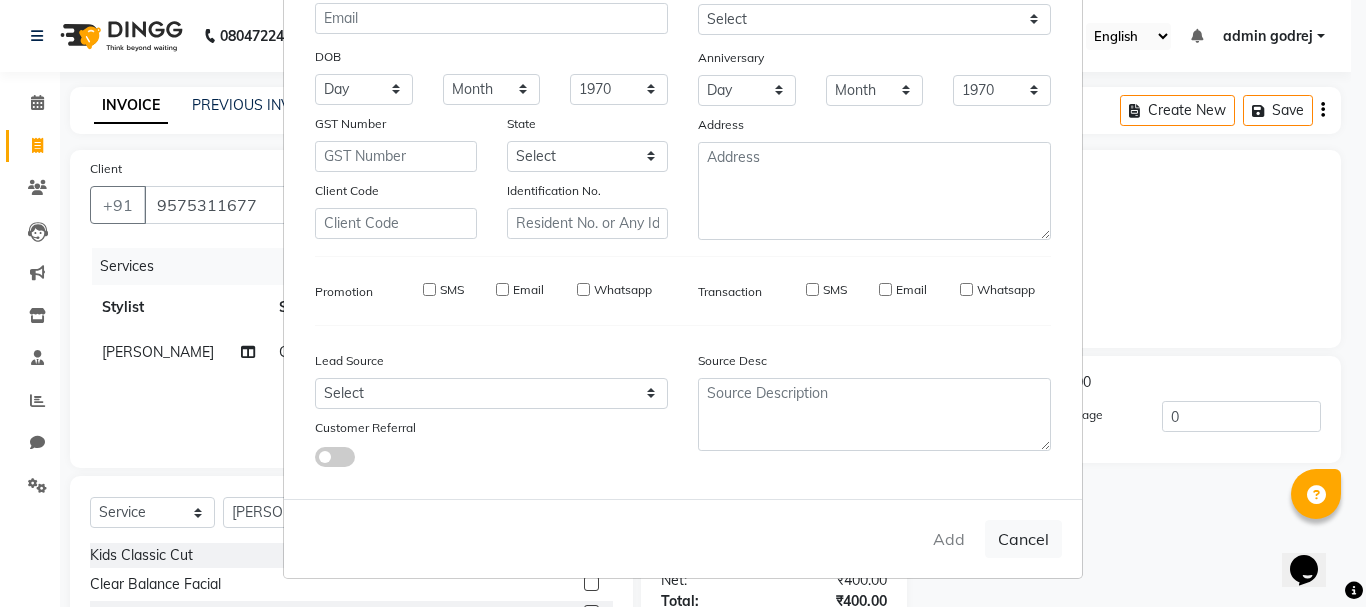 type 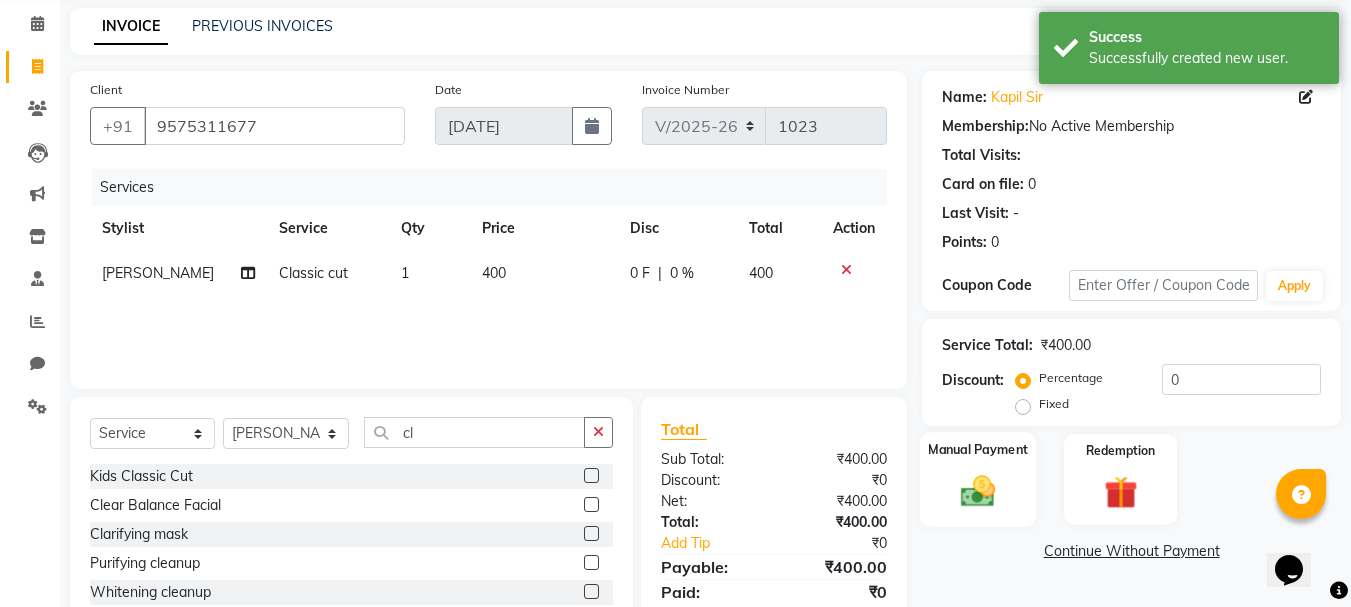 scroll, scrollTop: 194, scrollLeft: 0, axis: vertical 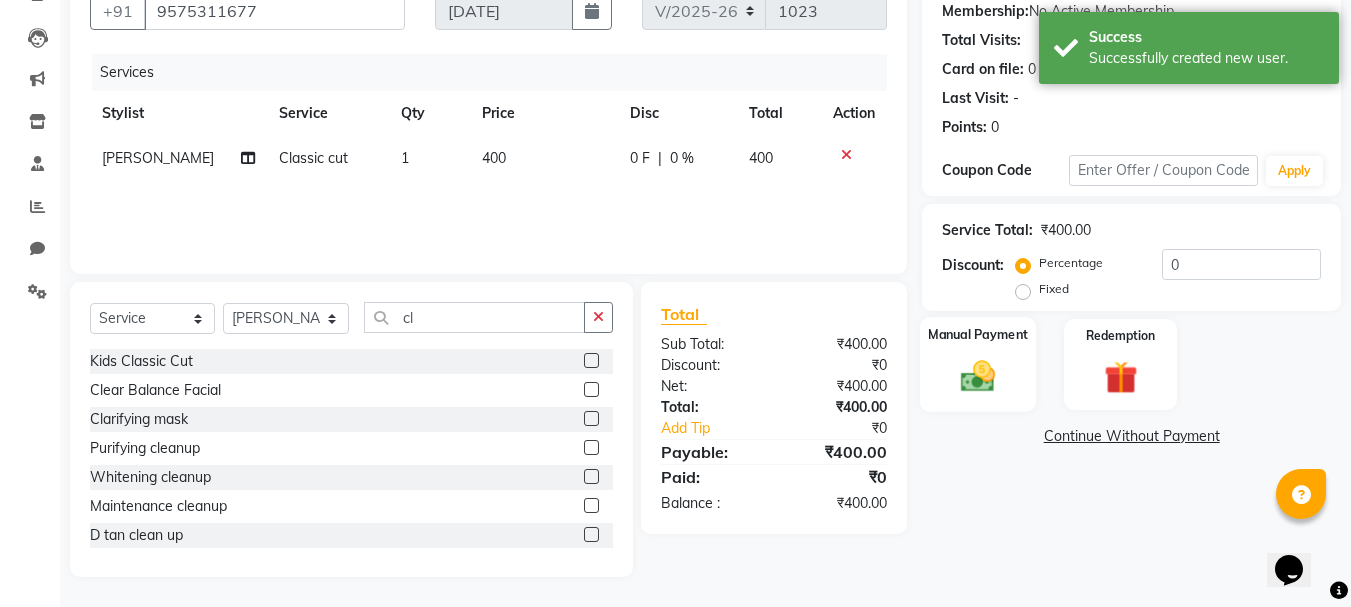 click on "Manual Payment" 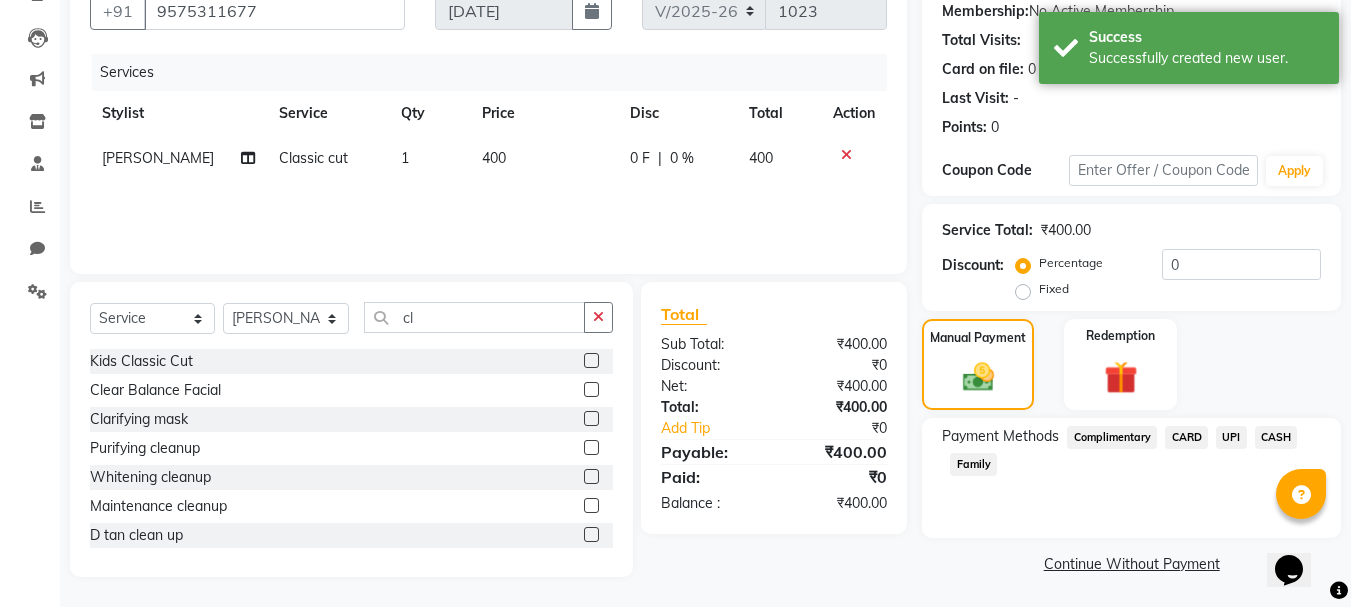 click on "UPI" 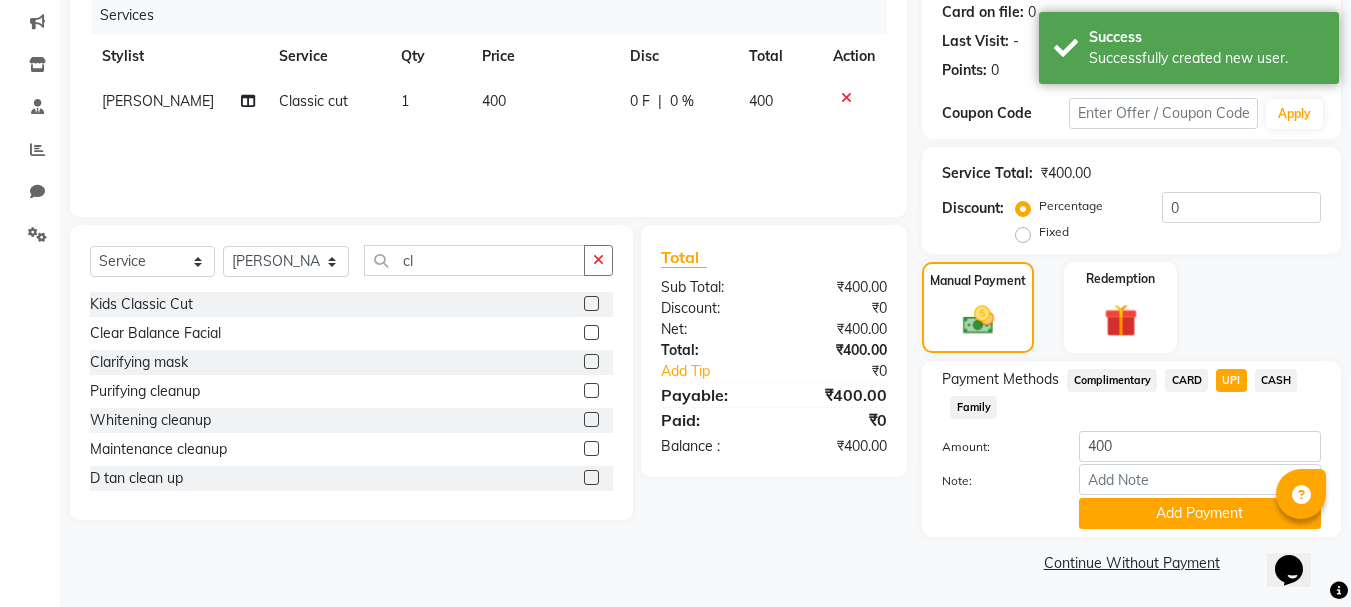 scroll, scrollTop: 252, scrollLeft: 0, axis: vertical 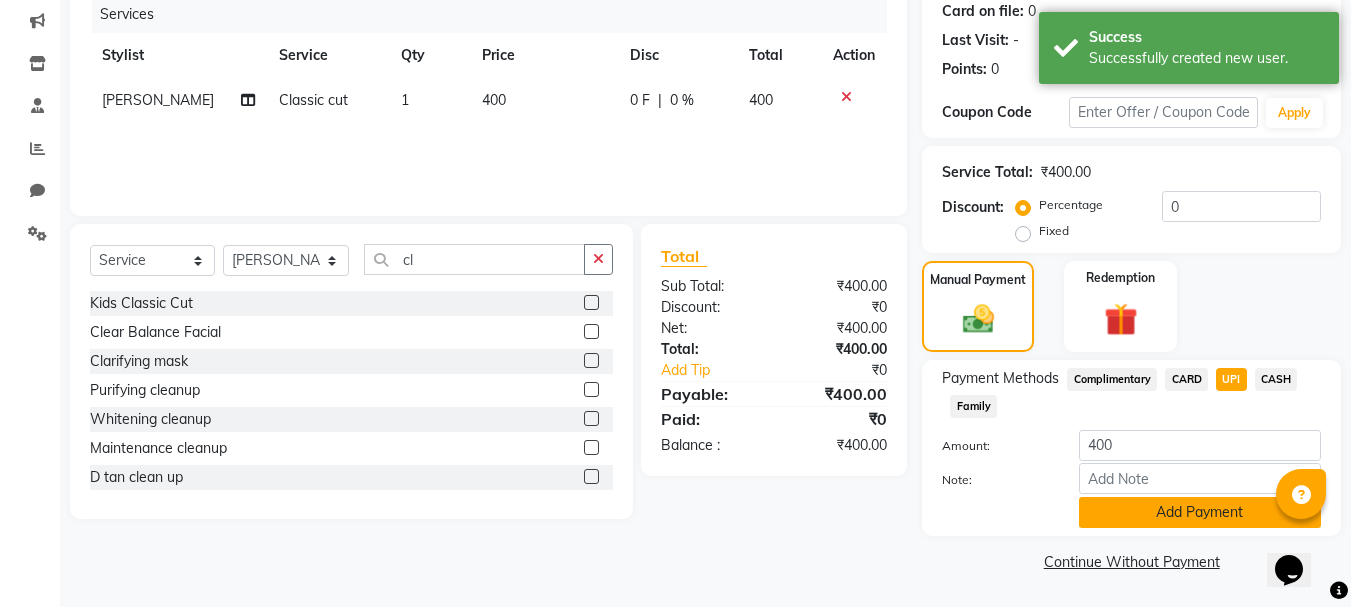 click on "Add Payment" 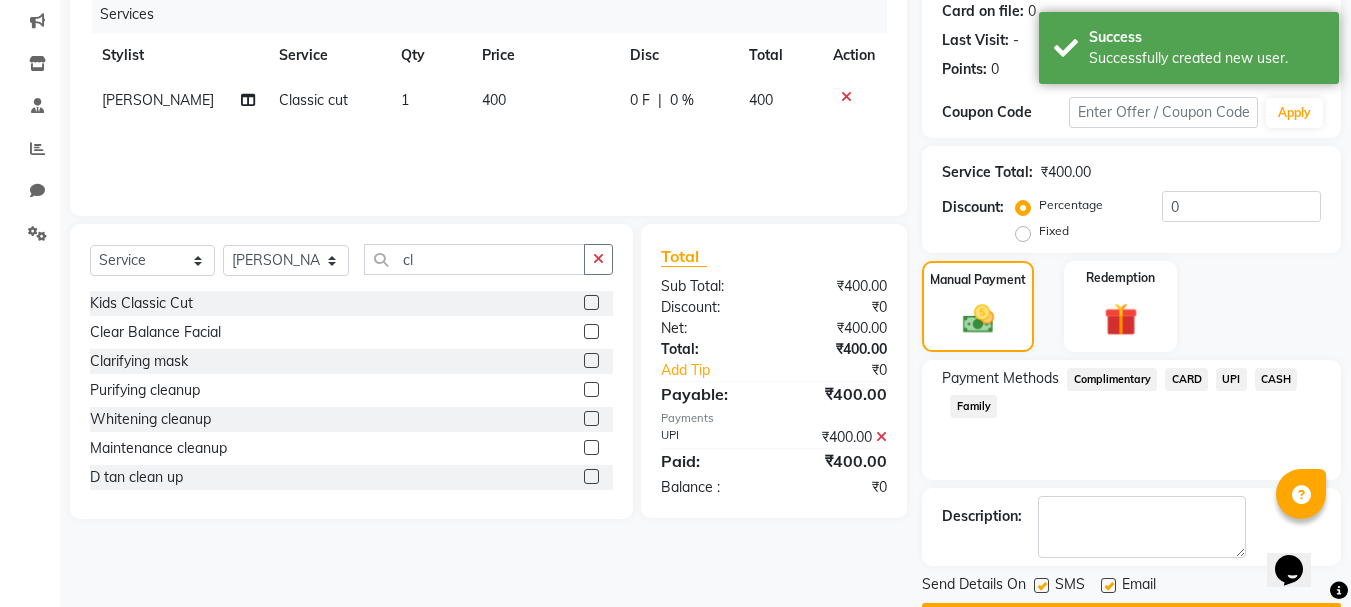 scroll, scrollTop: 309, scrollLeft: 0, axis: vertical 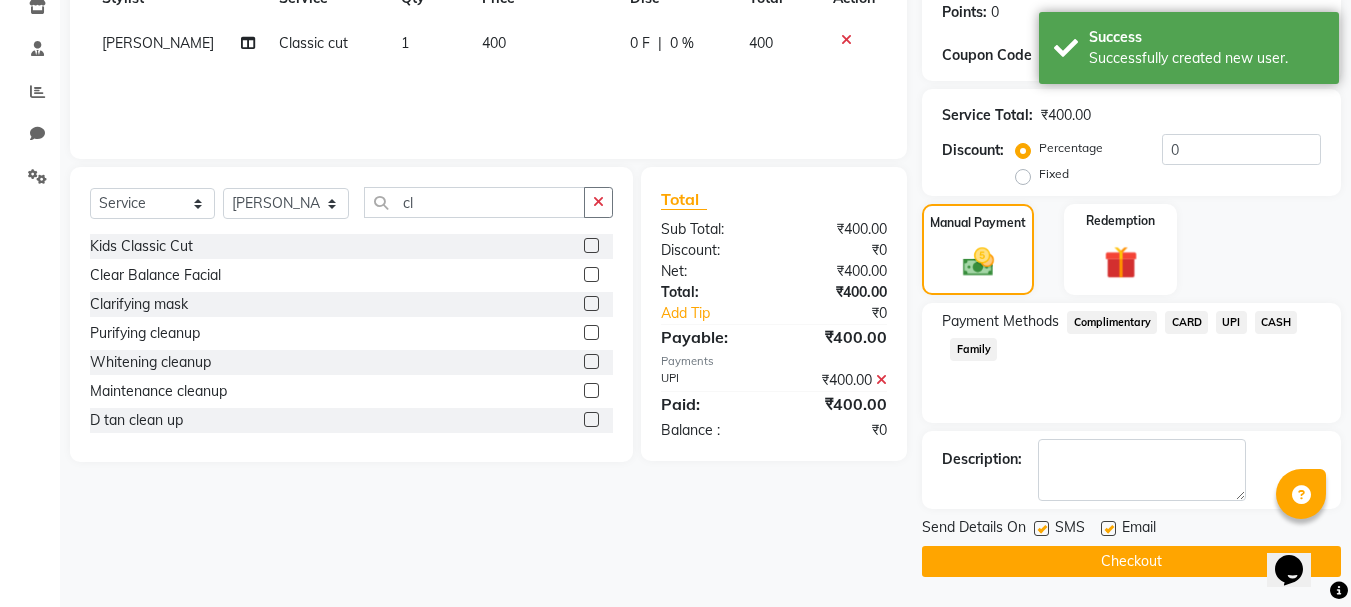 click on "Checkout" 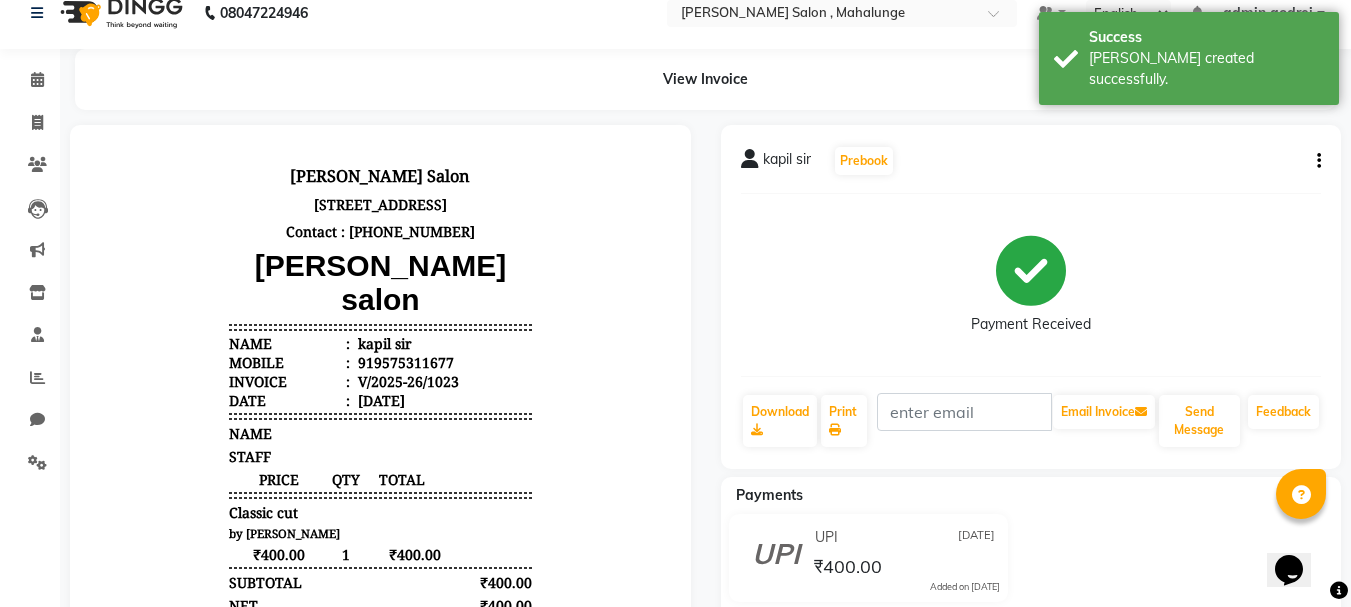 scroll, scrollTop: 0, scrollLeft: 0, axis: both 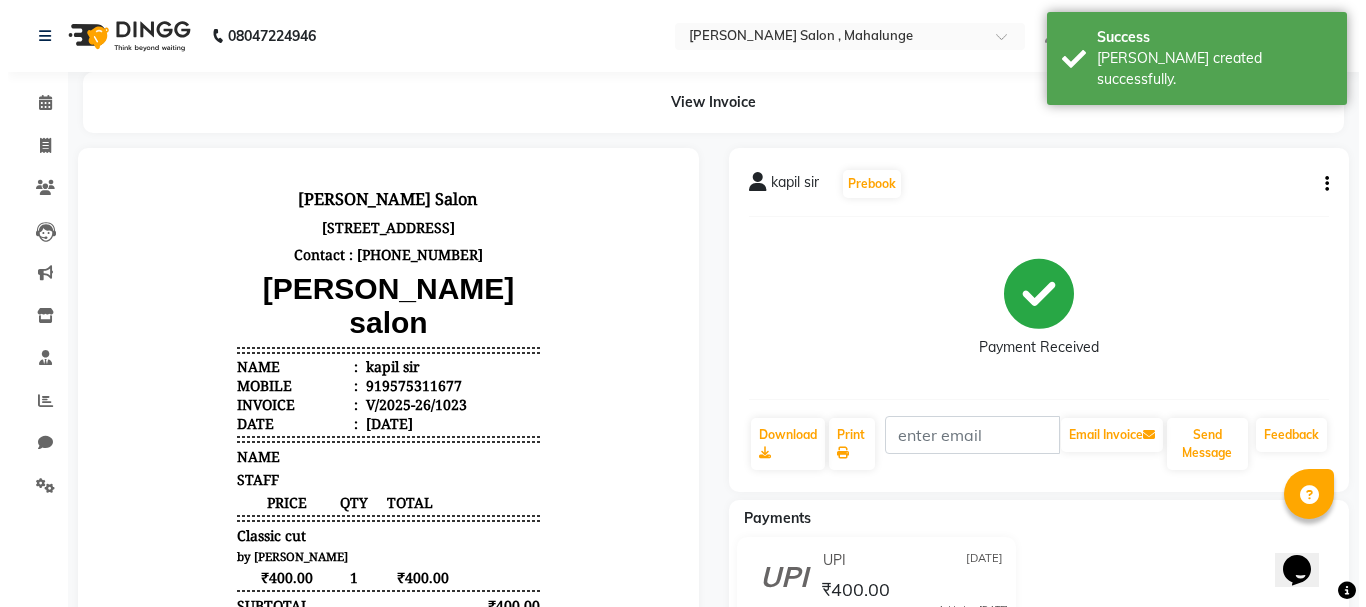 select on "7250" 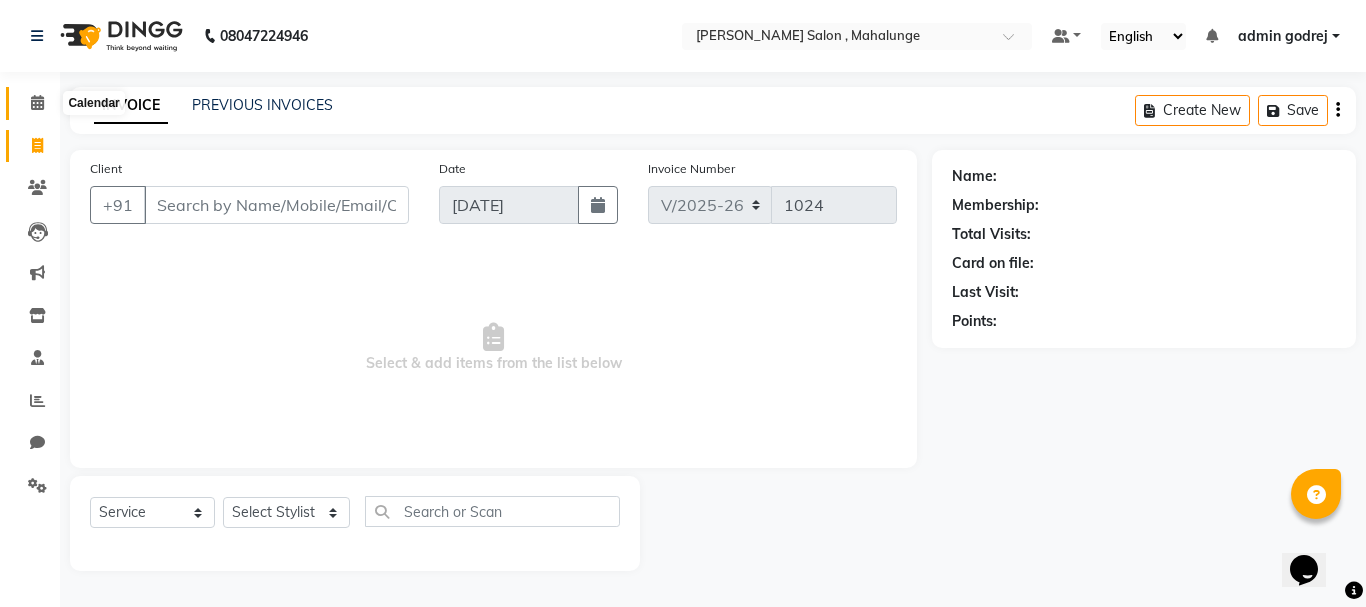 click 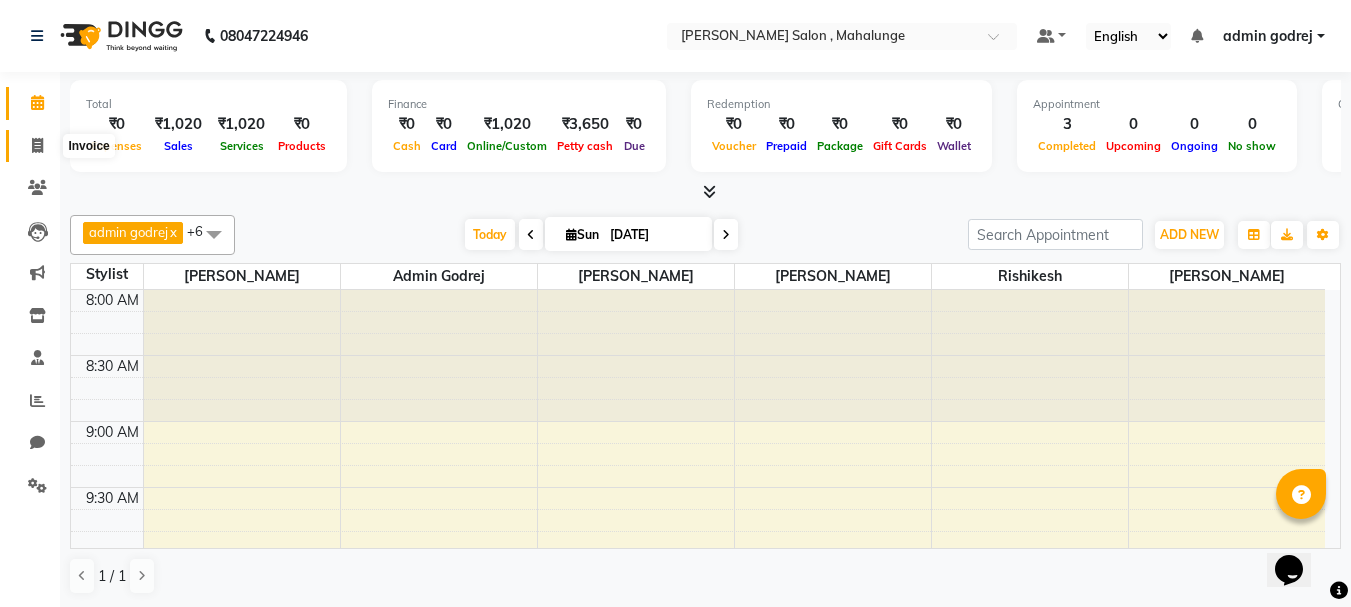 click 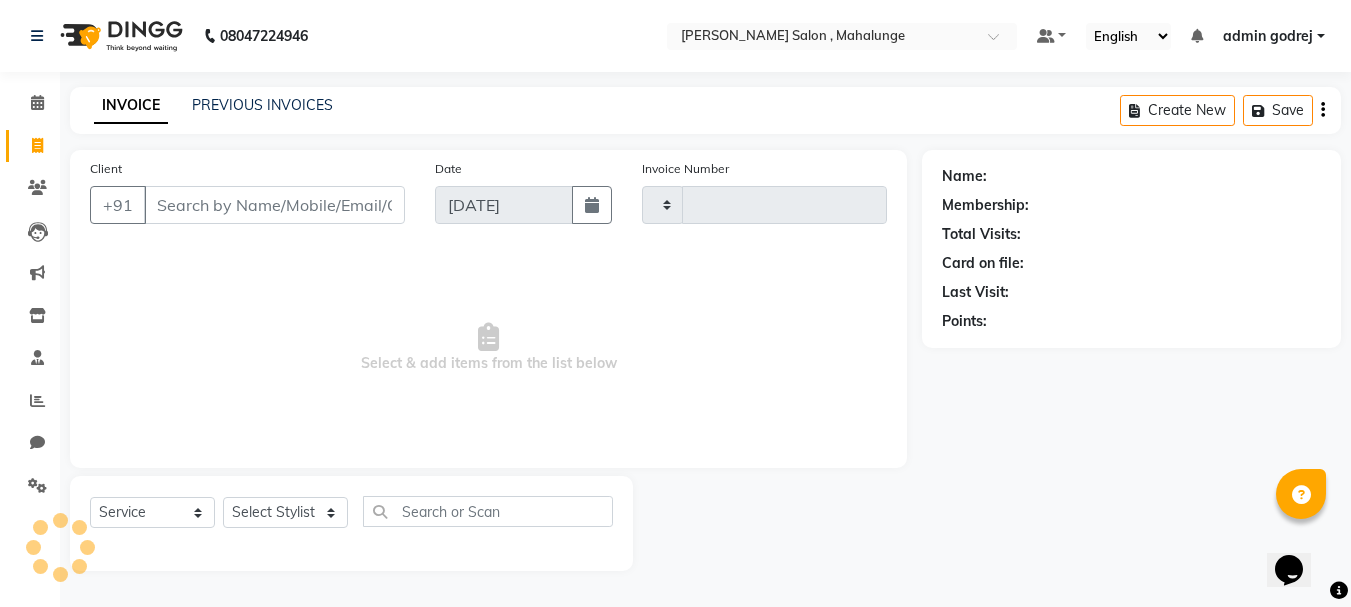 type on "1024" 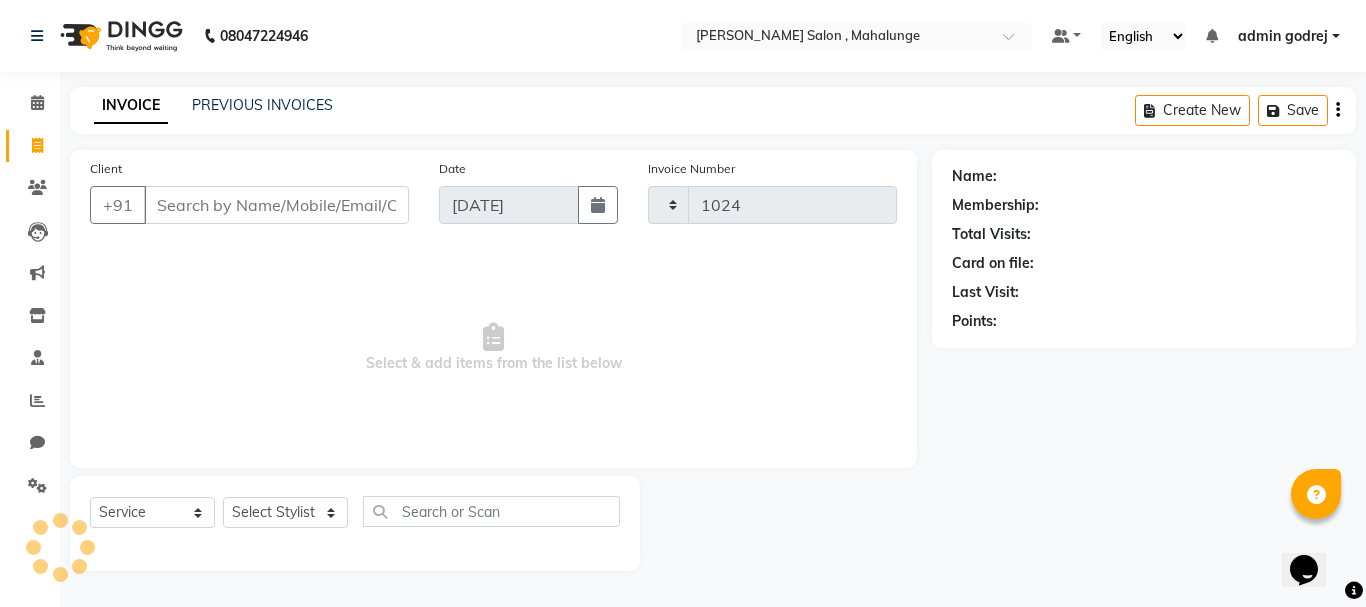 select on "7250" 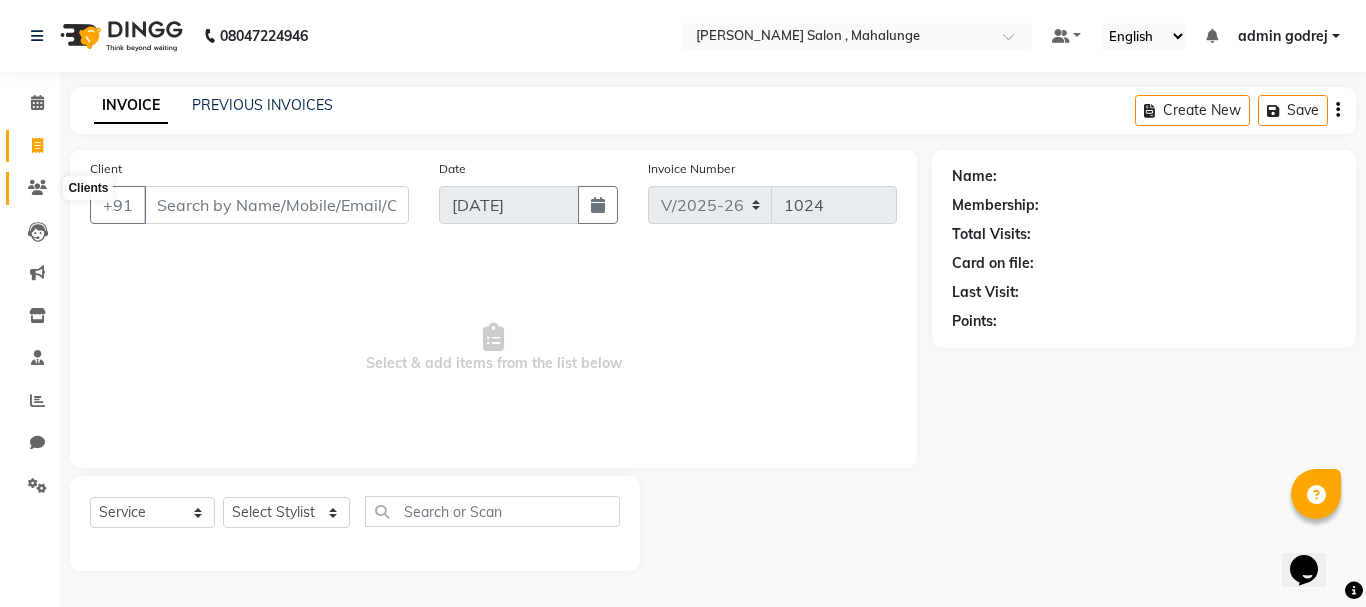 click 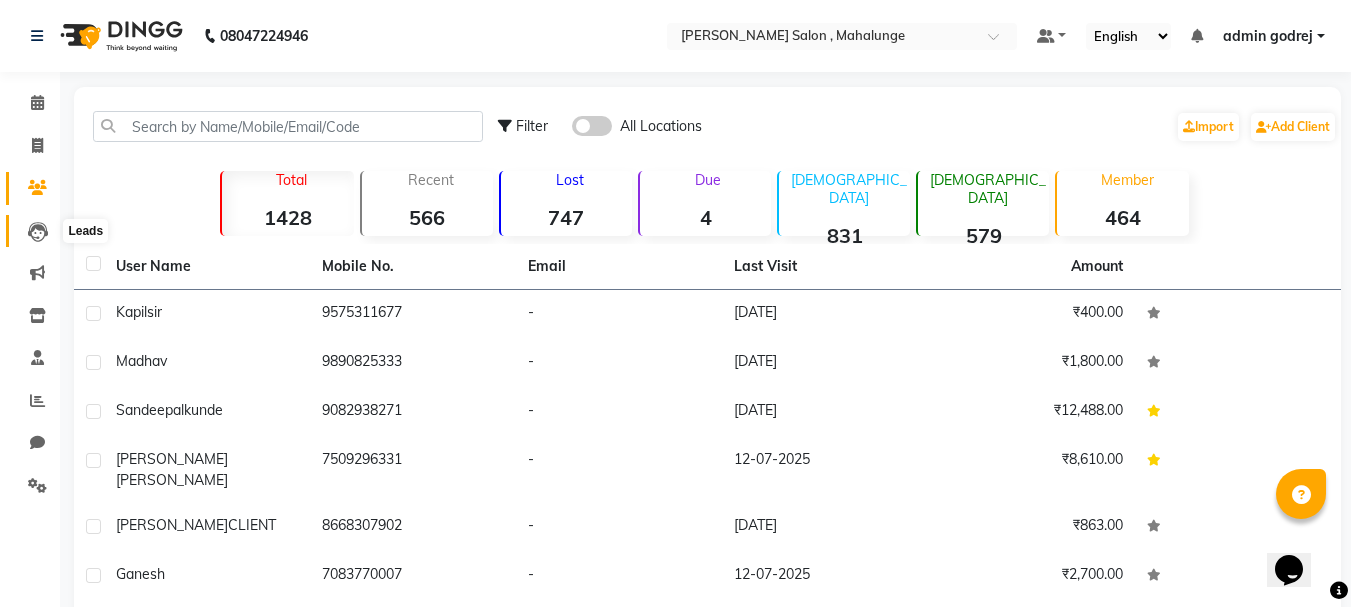 click 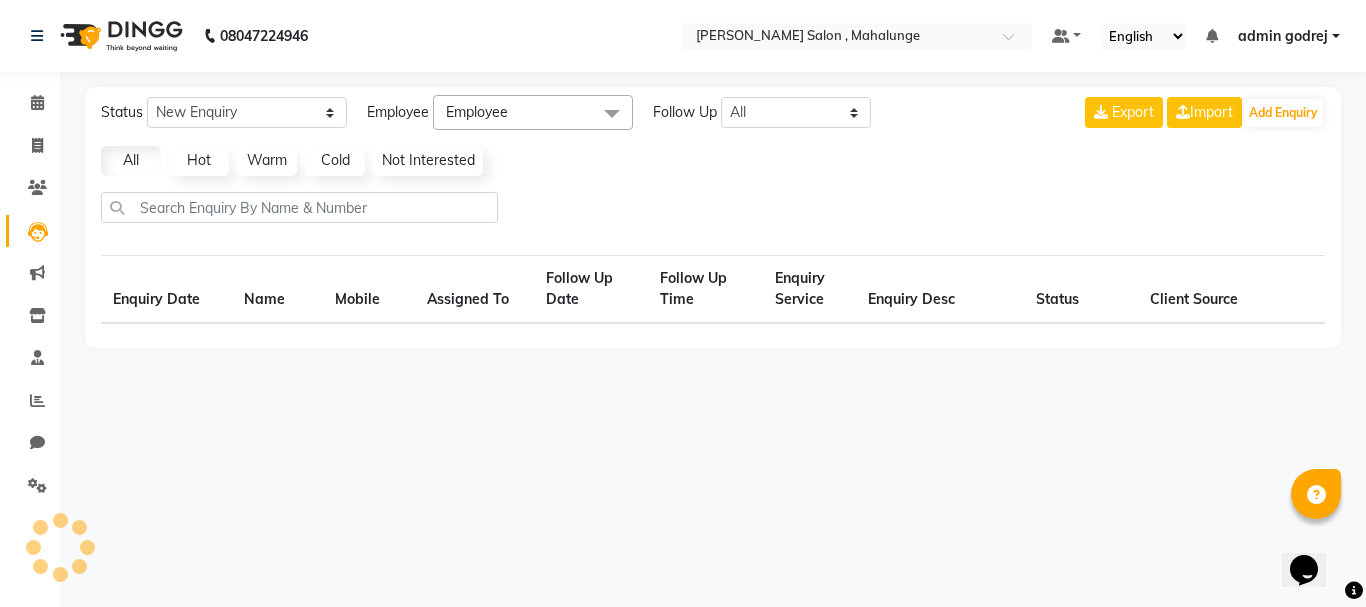 select on "10" 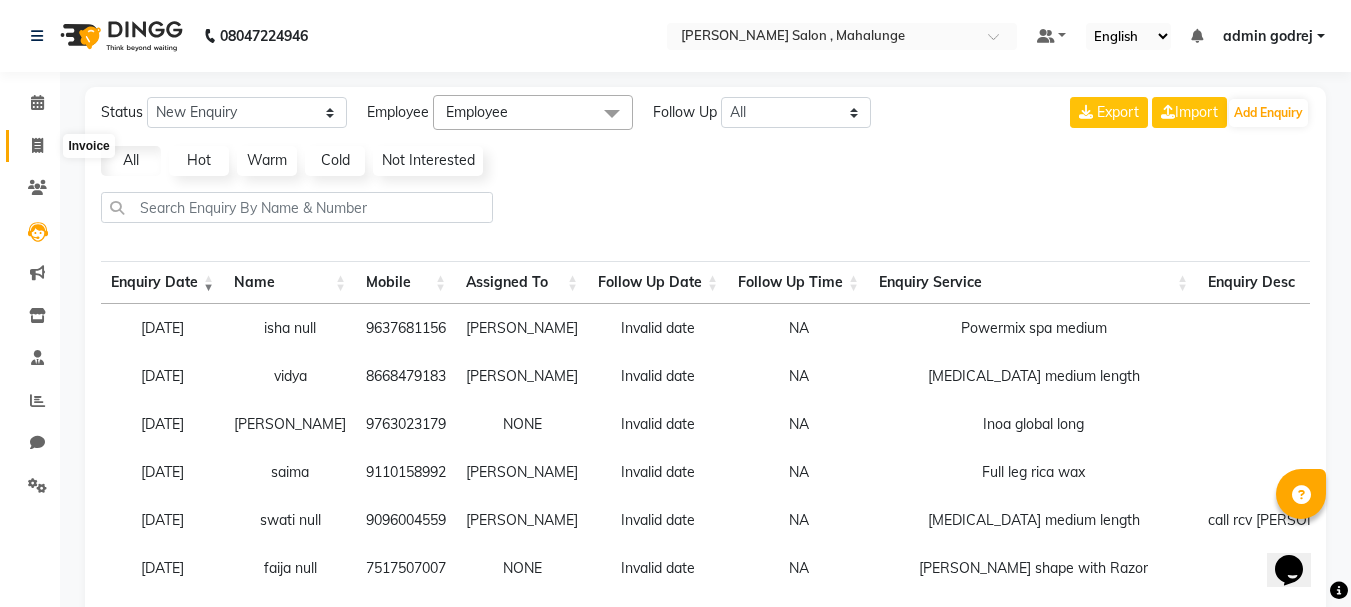 click 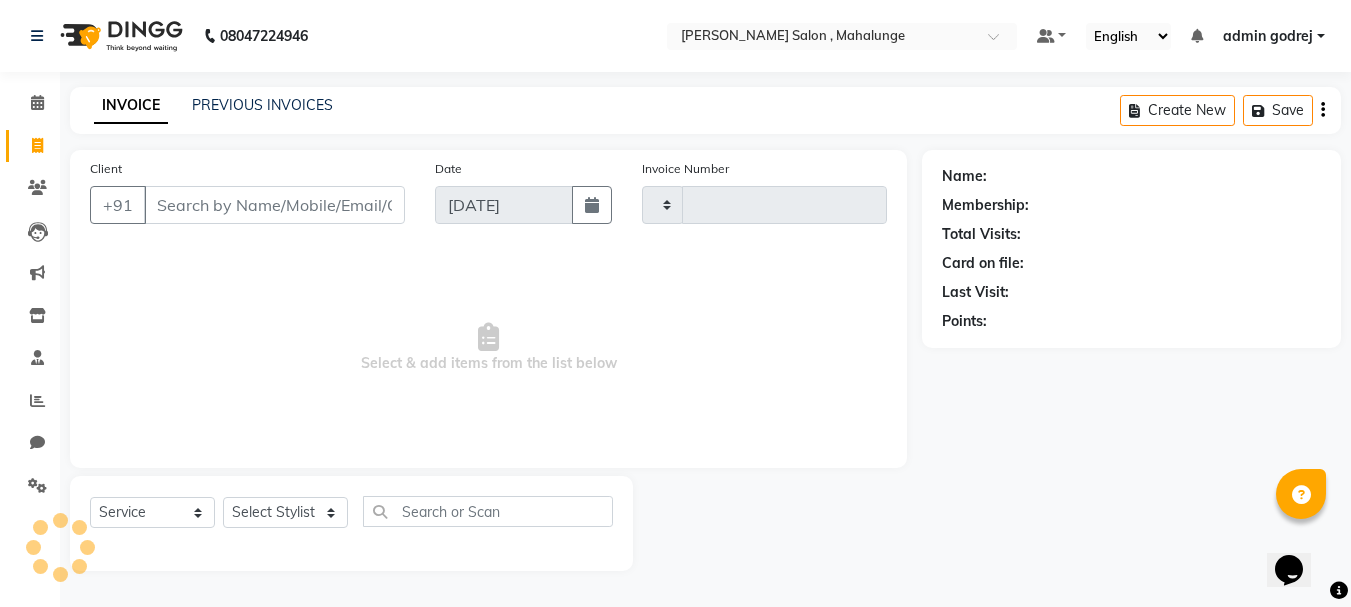 type on "1024" 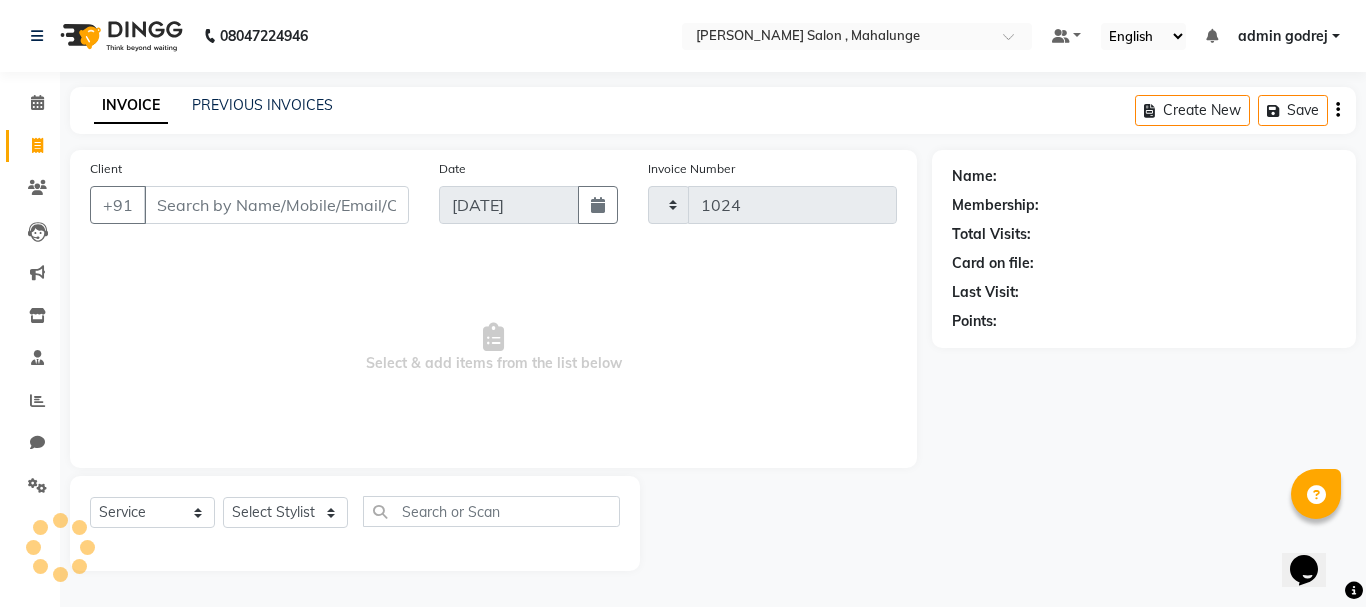 select on "7250" 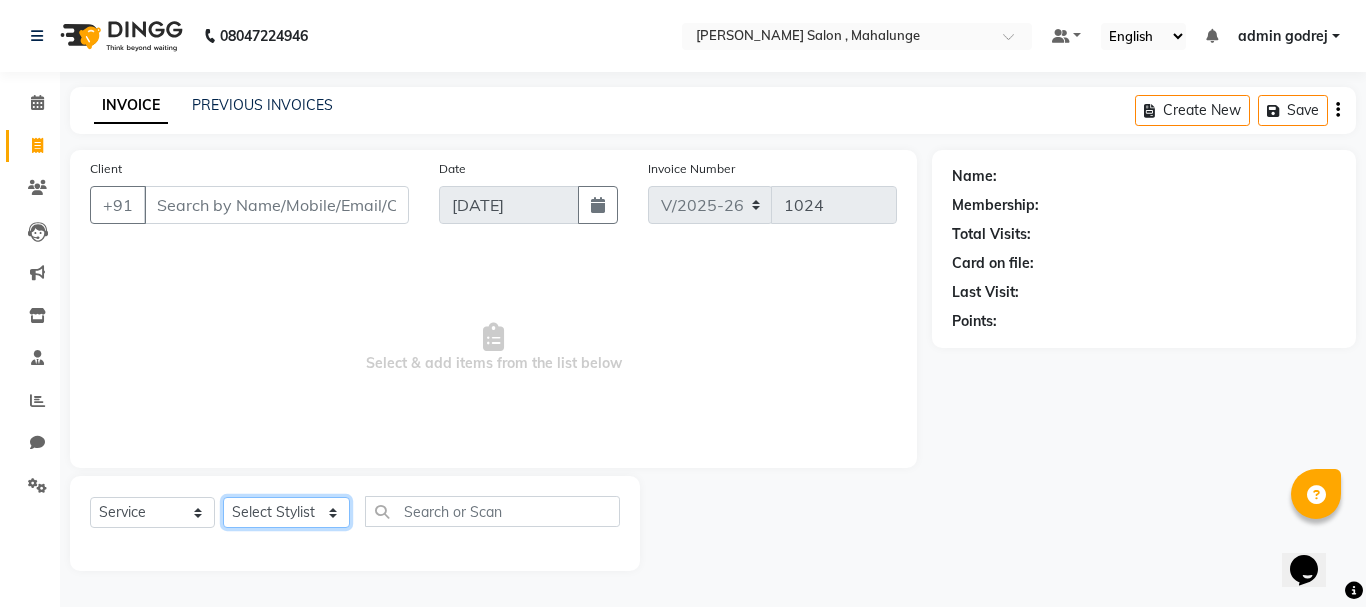 click on "Select Stylist admin godrej [PERSON_NAME] [PERSON_NAME] [PERSON_NAME] [PERSON_NAME] [PERSON_NAME] [PERSON_NAME]  [PERSON_NAME] [PERSON_NAME] [PERSON_NAME]" 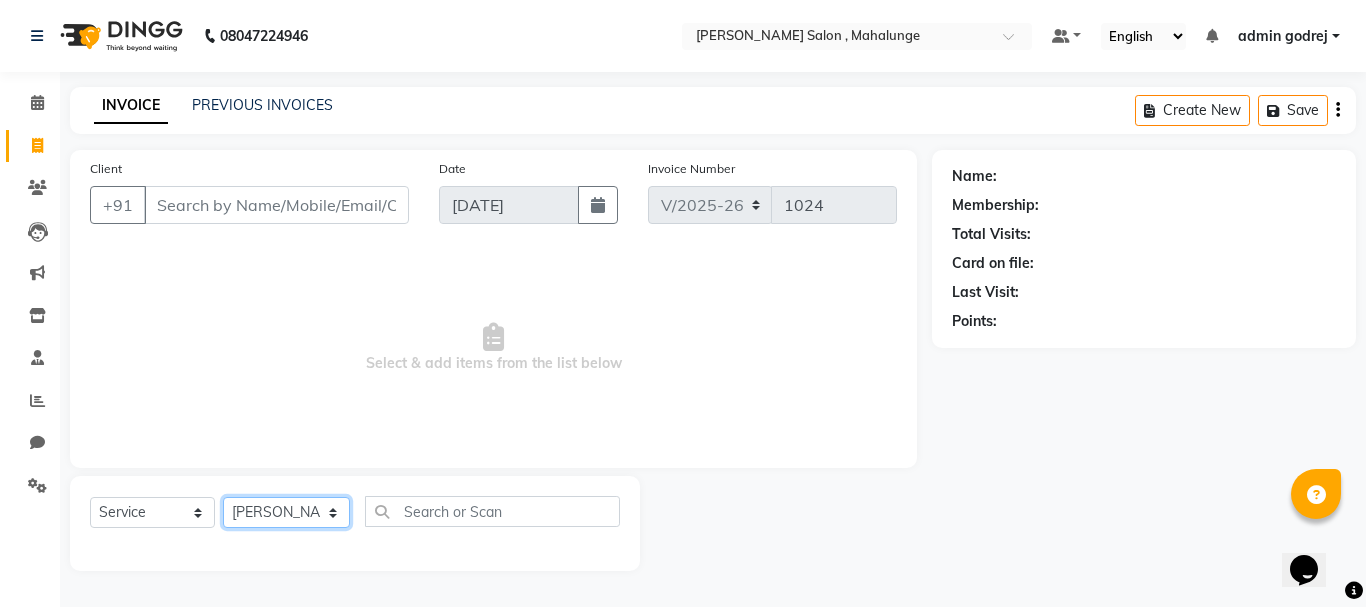 click on "Select Stylist admin godrej [PERSON_NAME] [PERSON_NAME] [PERSON_NAME] [PERSON_NAME] [PERSON_NAME] [PERSON_NAME]  [PERSON_NAME] [PERSON_NAME] [PERSON_NAME]" 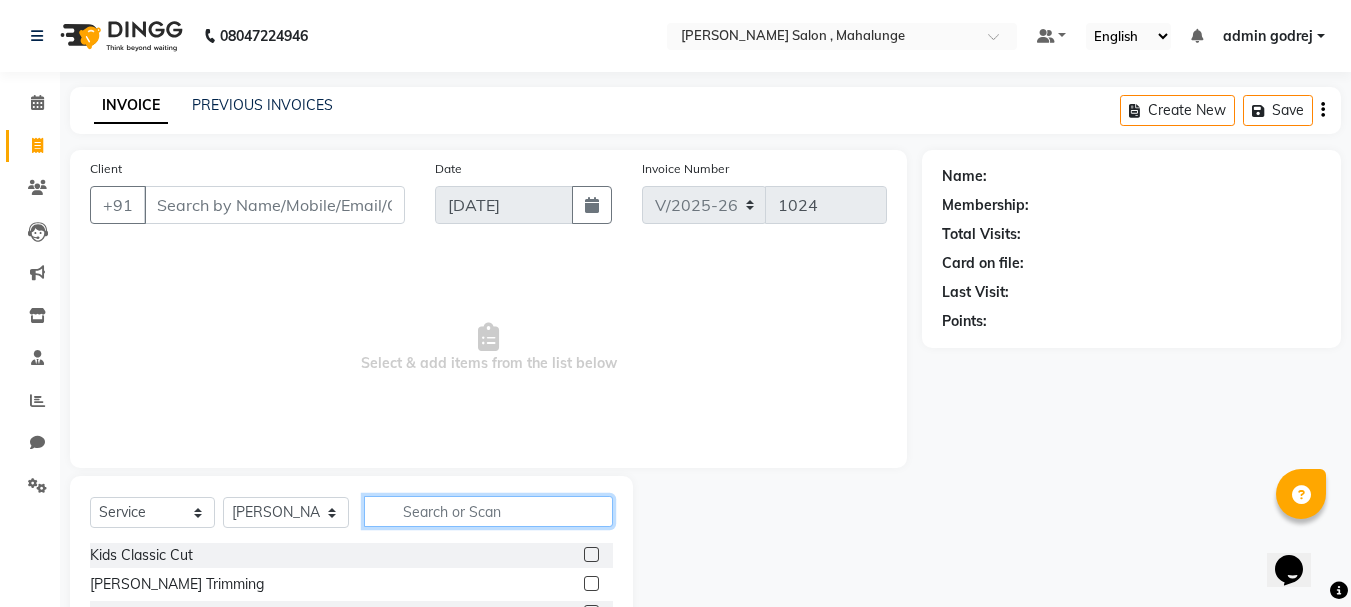 click 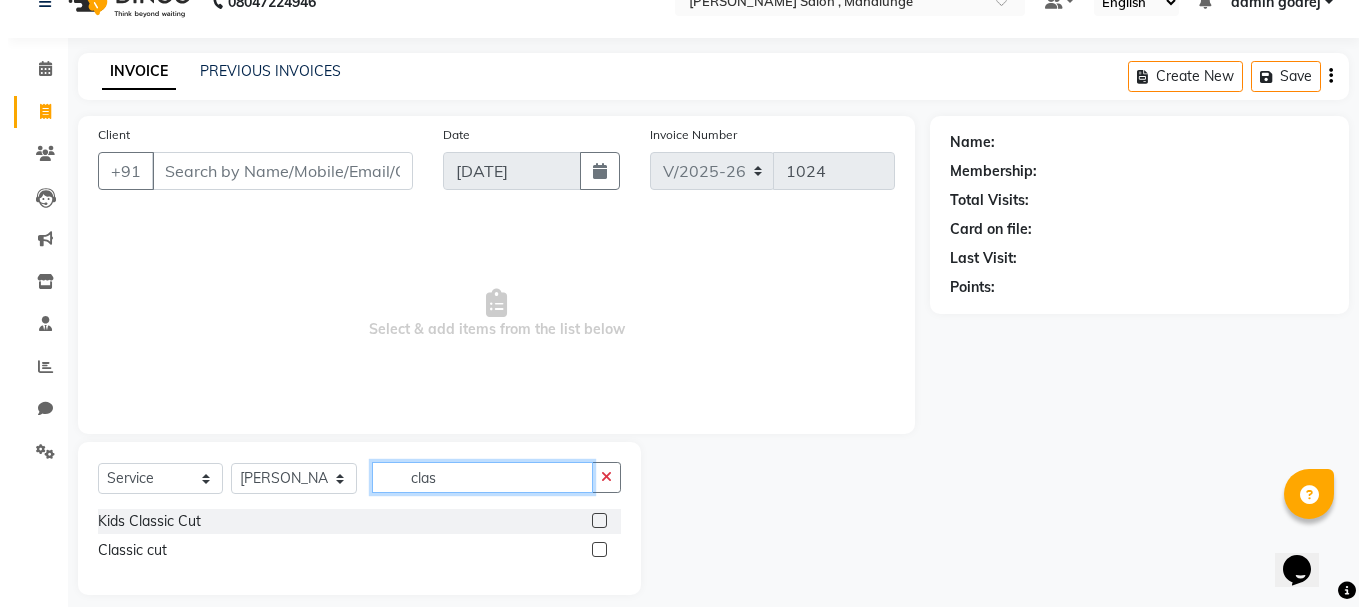 scroll, scrollTop: 52, scrollLeft: 0, axis: vertical 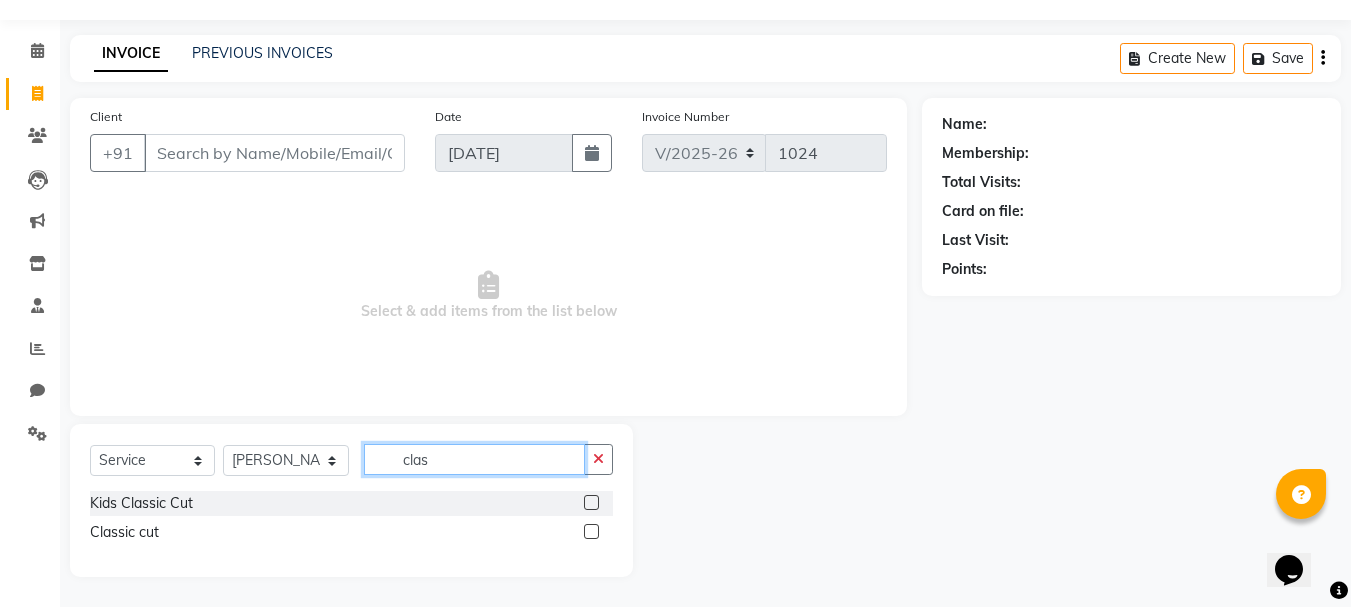 type on "clas" 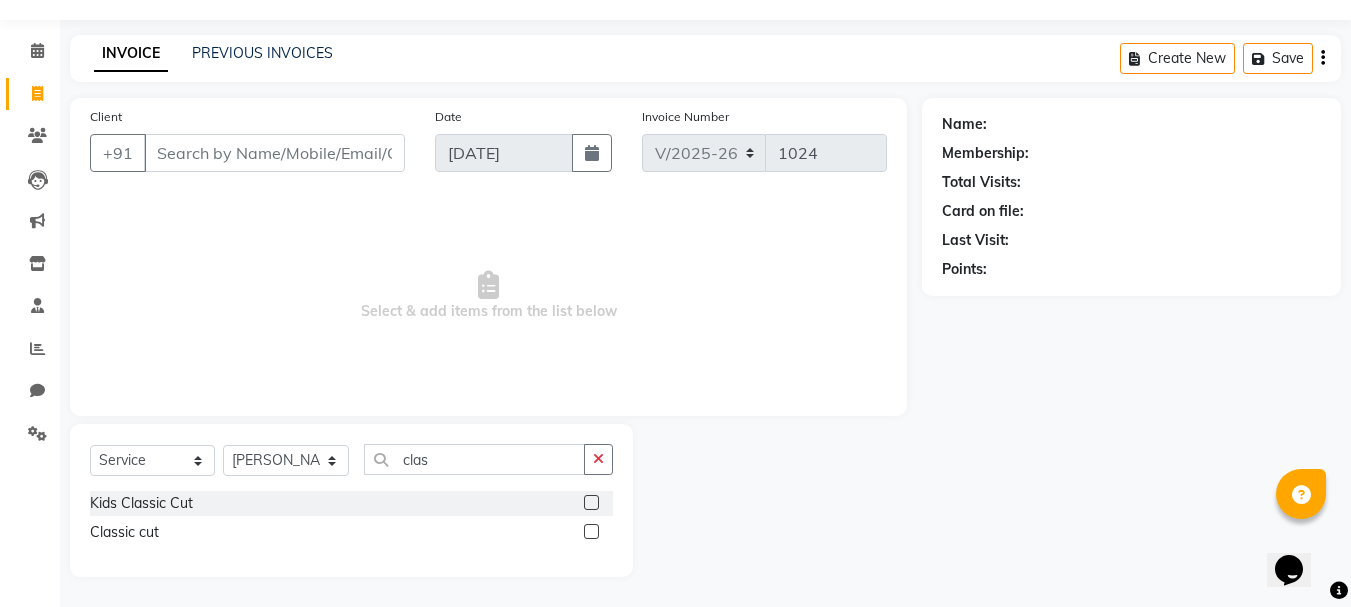 click 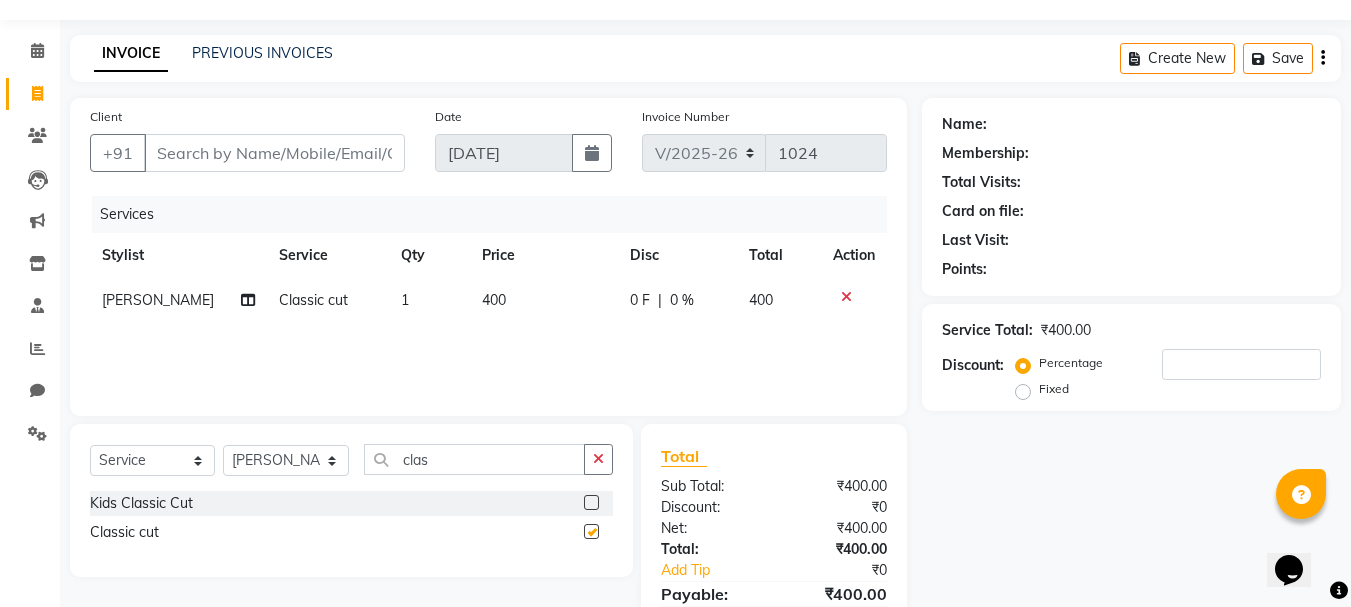 checkbox on "false" 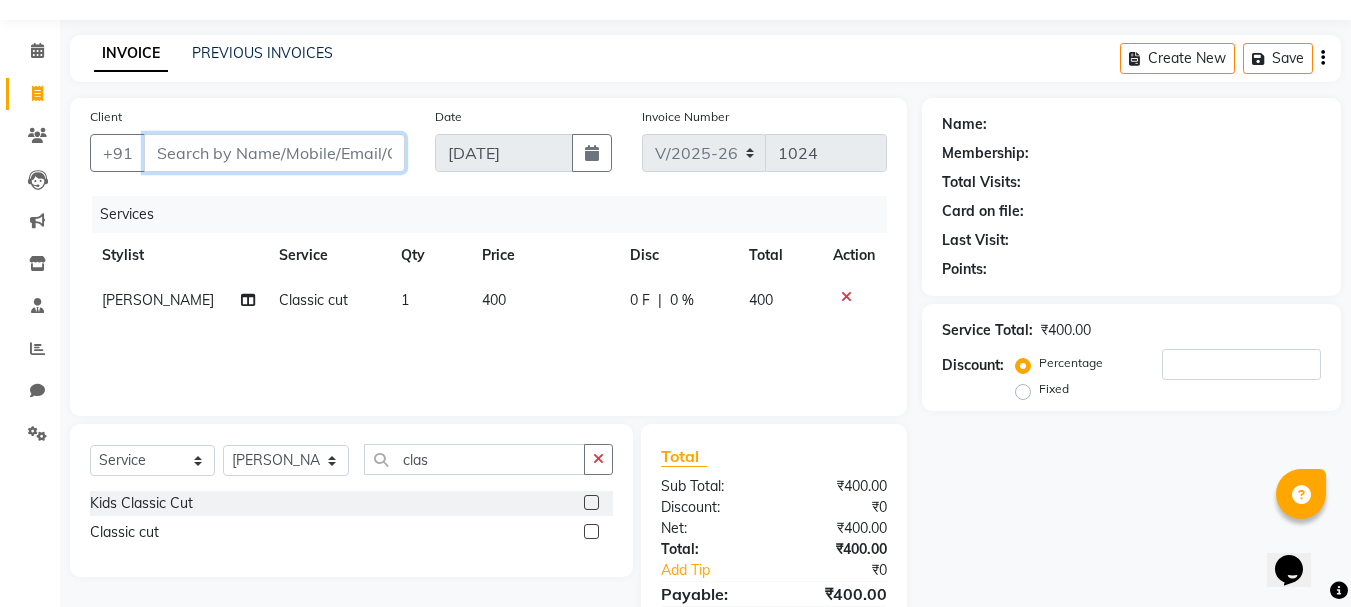 click on "Client" at bounding box center (274, 153) 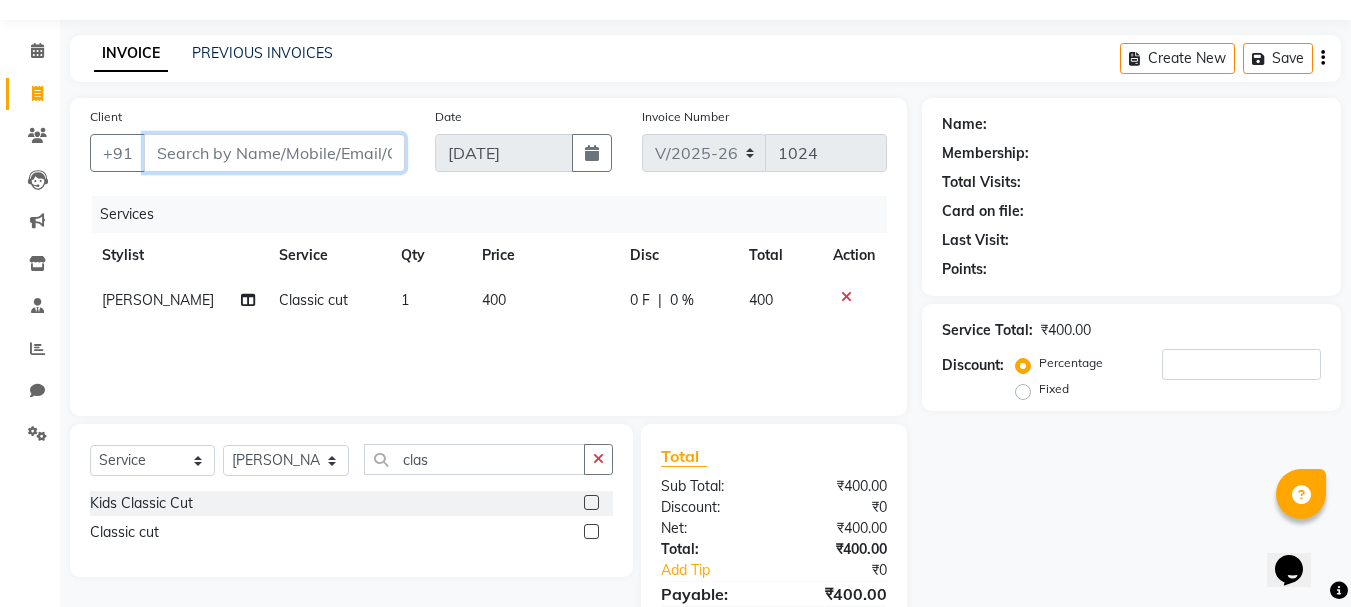type on "9" 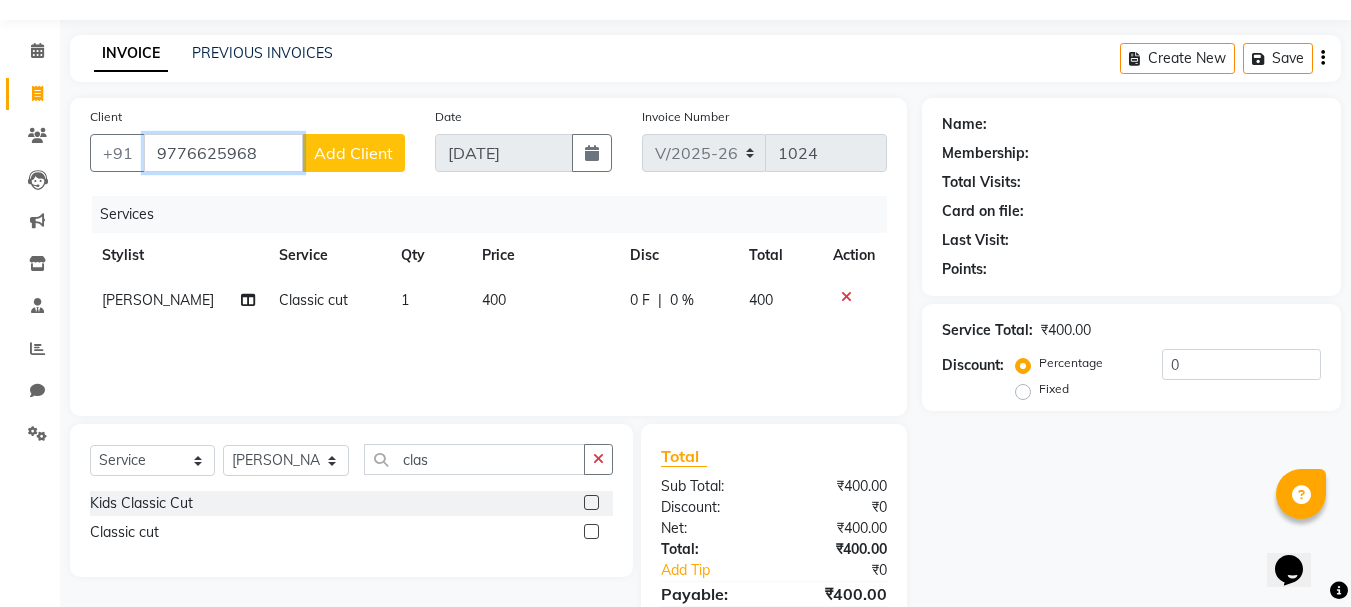 type on "9776625968" 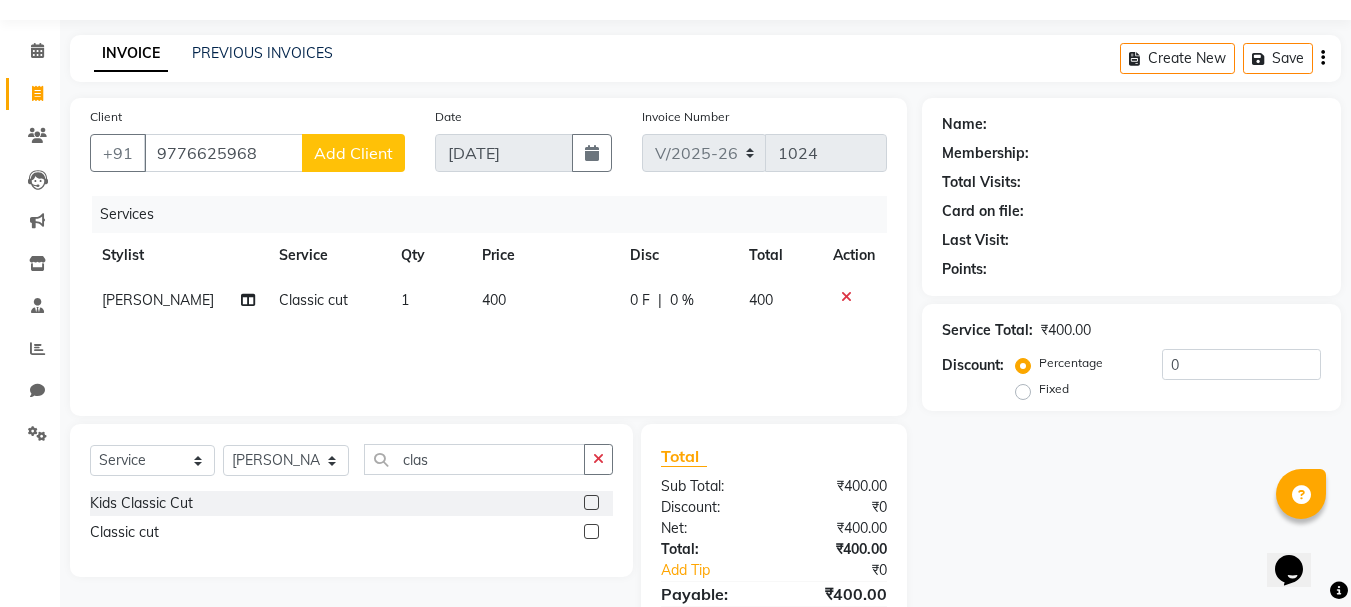 click on "Add Client" 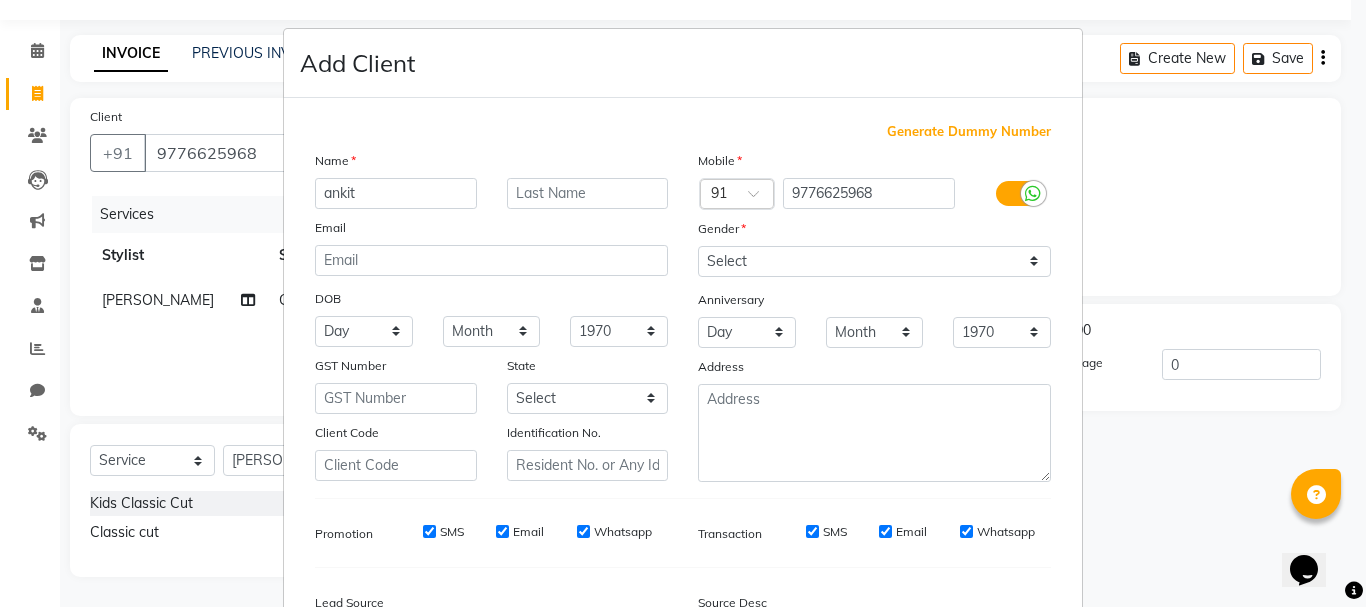 type on "ankit" 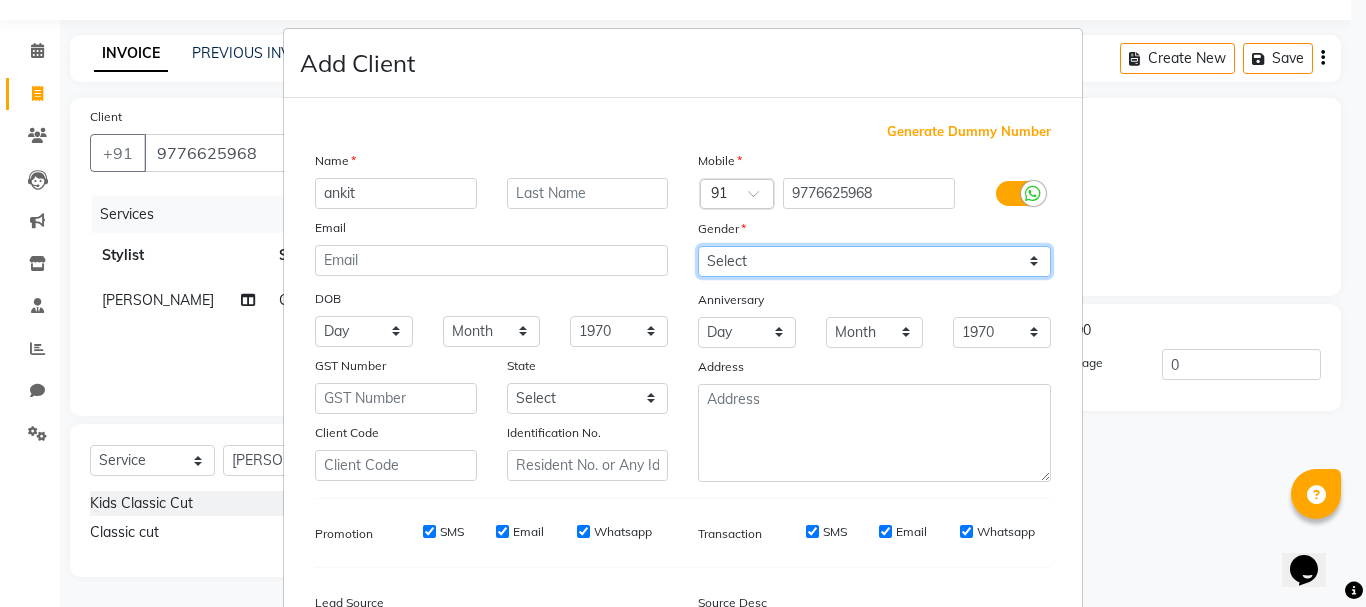 click on "Select [DEMOGRAPHIC_DATA] [DEMOGRAPHIC_DATA] Other Prefer Not To Say" at bounding box center [874, 261] 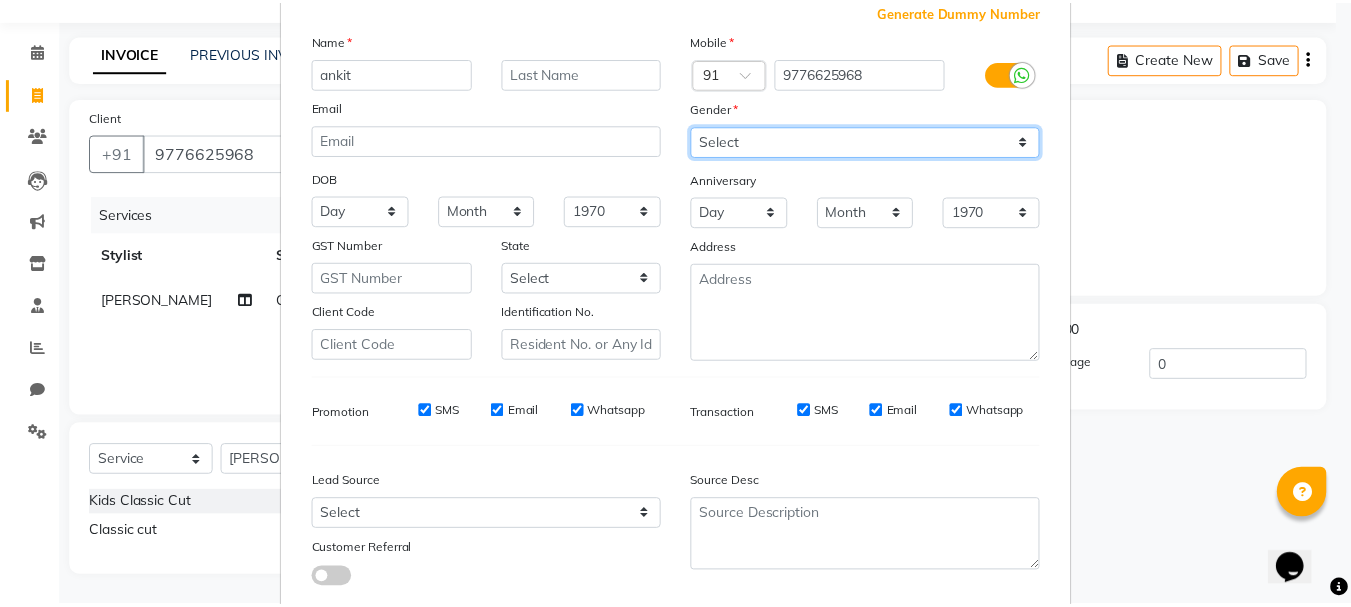 scroll, scrollTop: 242, scrollLeft: 0, axis: vertical 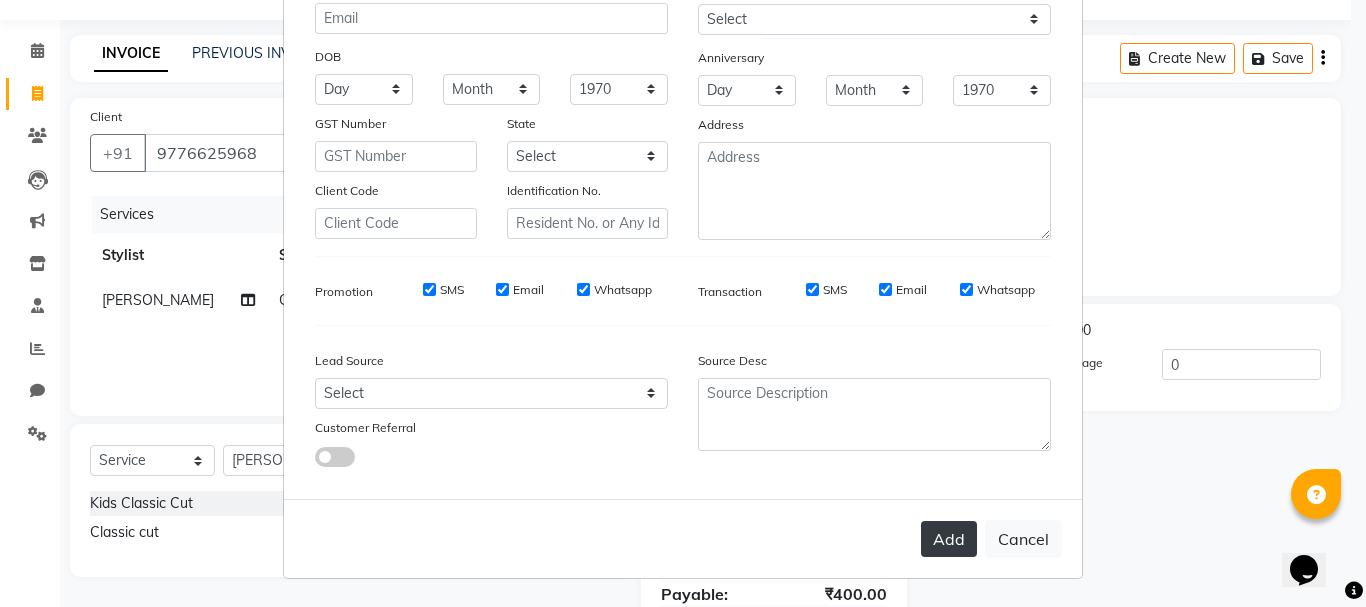 click on "Add" at bounding box center (949, 539) 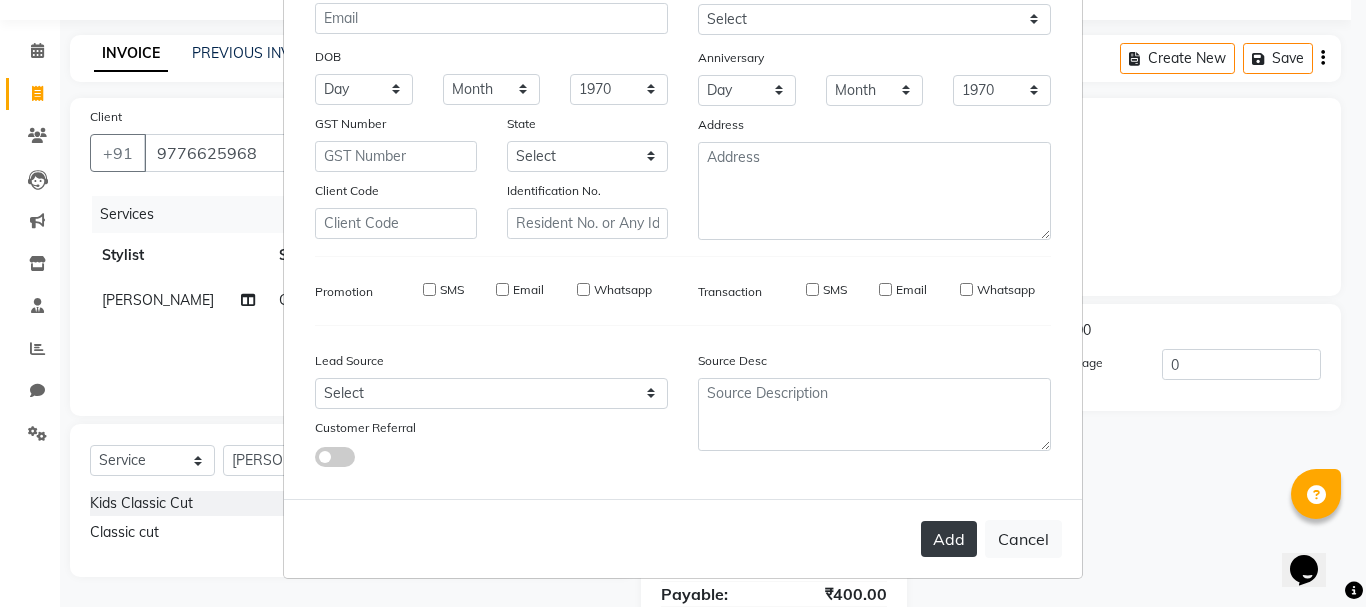 type 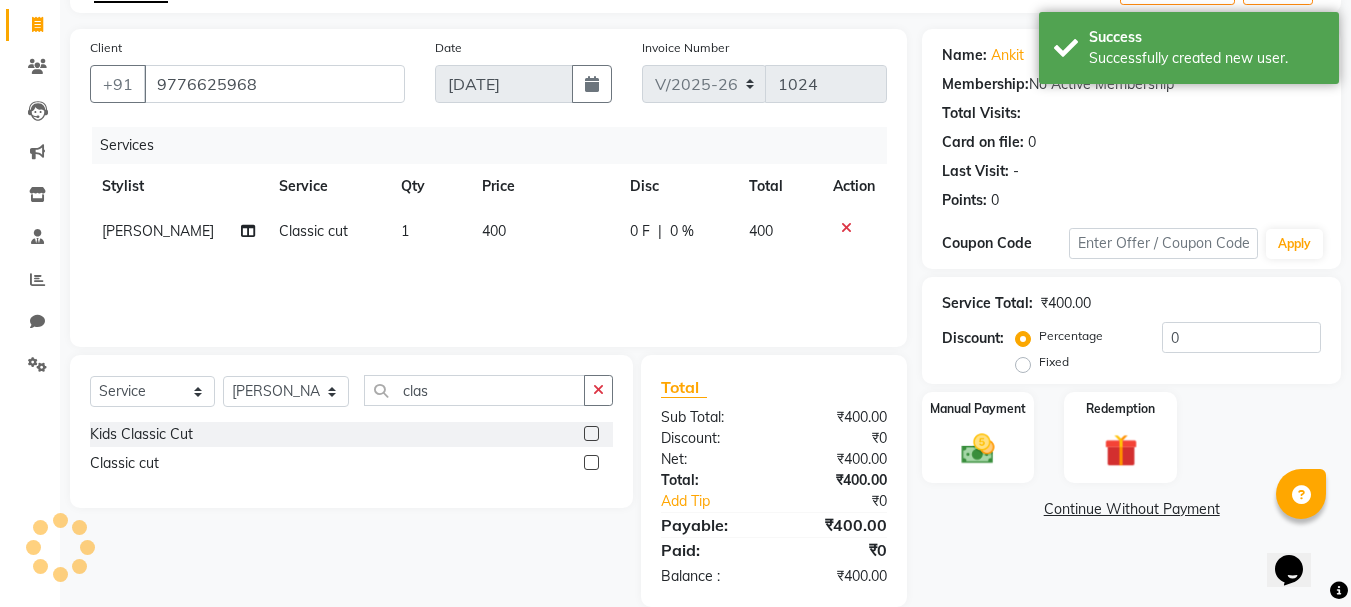 scroll, scrollTop: 151, scrollLeft: 0, axis: vertical 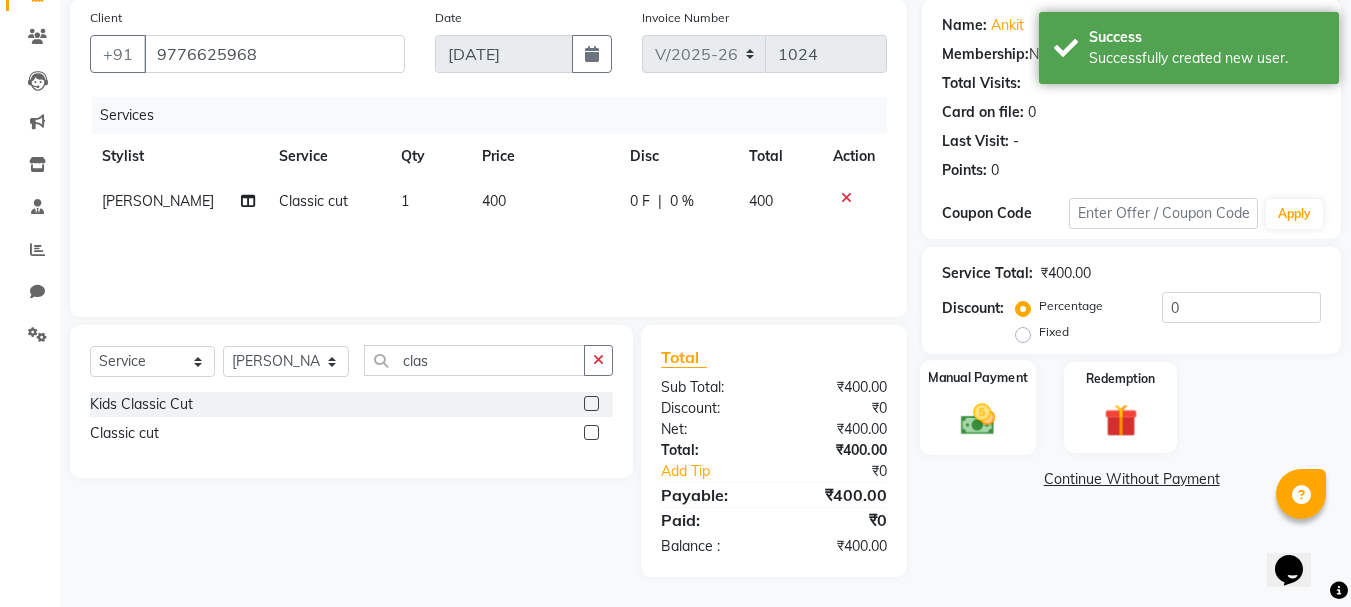 click 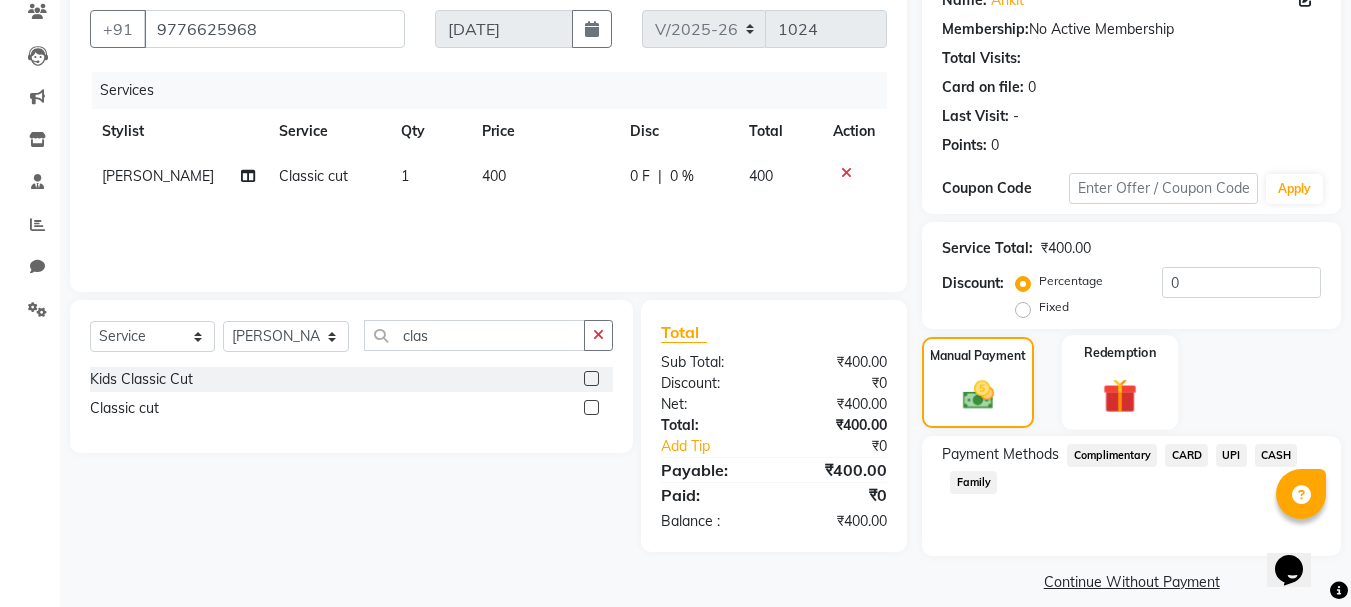 scroll, scrollTop: 196, scrollLeft: 0, axis: vertical 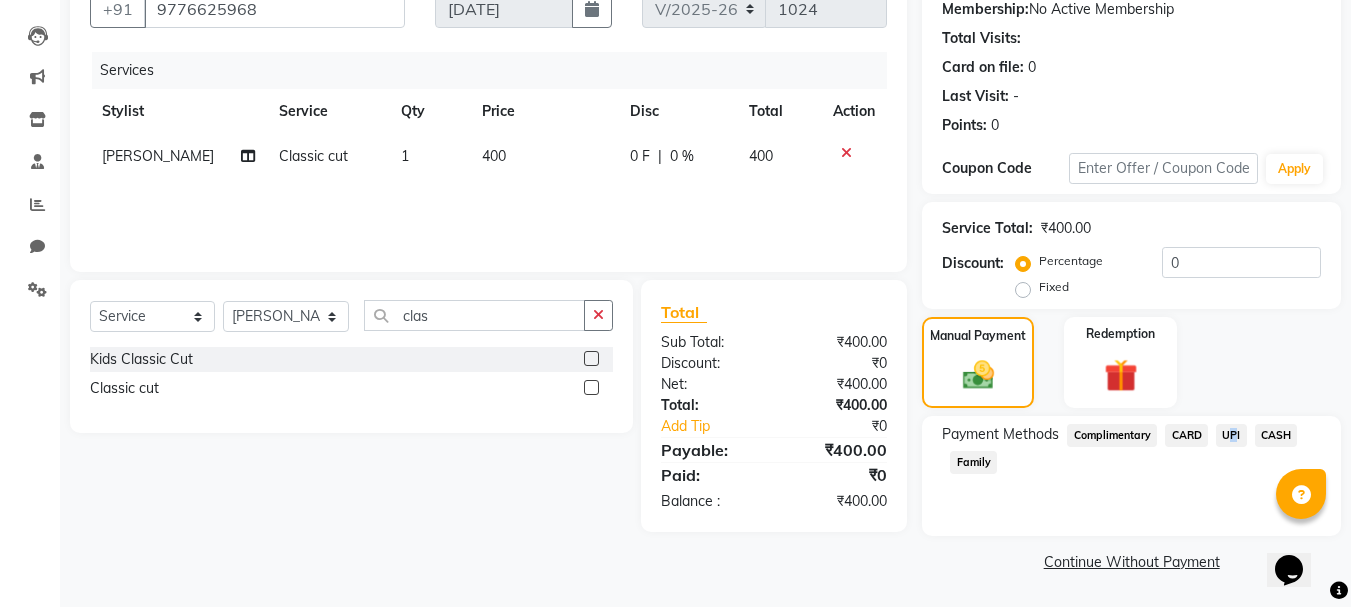 click on "UPI" 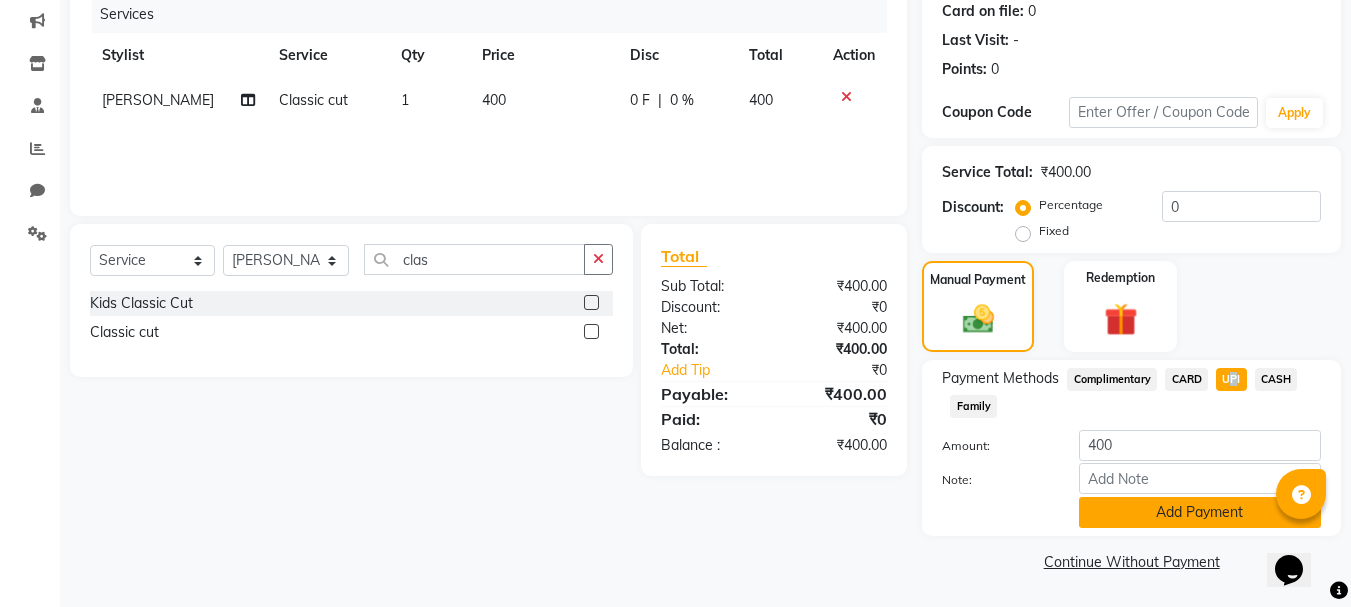 click on "Add Payment" 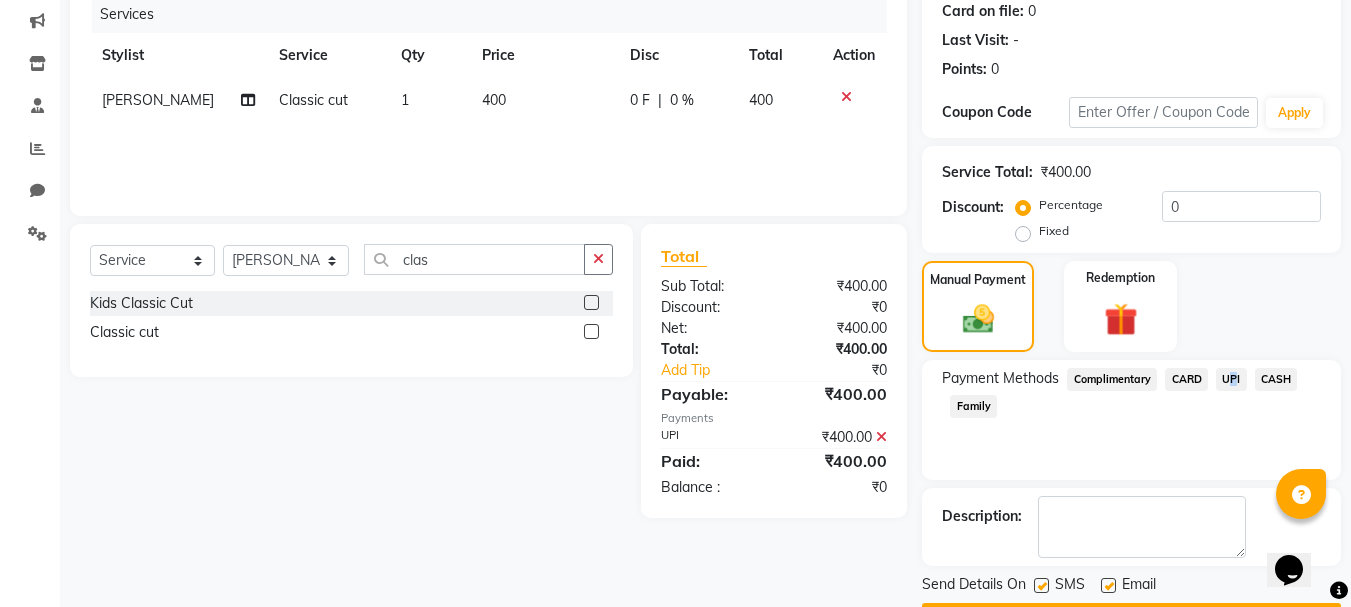 scroll, scrollTop: 309, scrollLeft: 0, axis: vertical 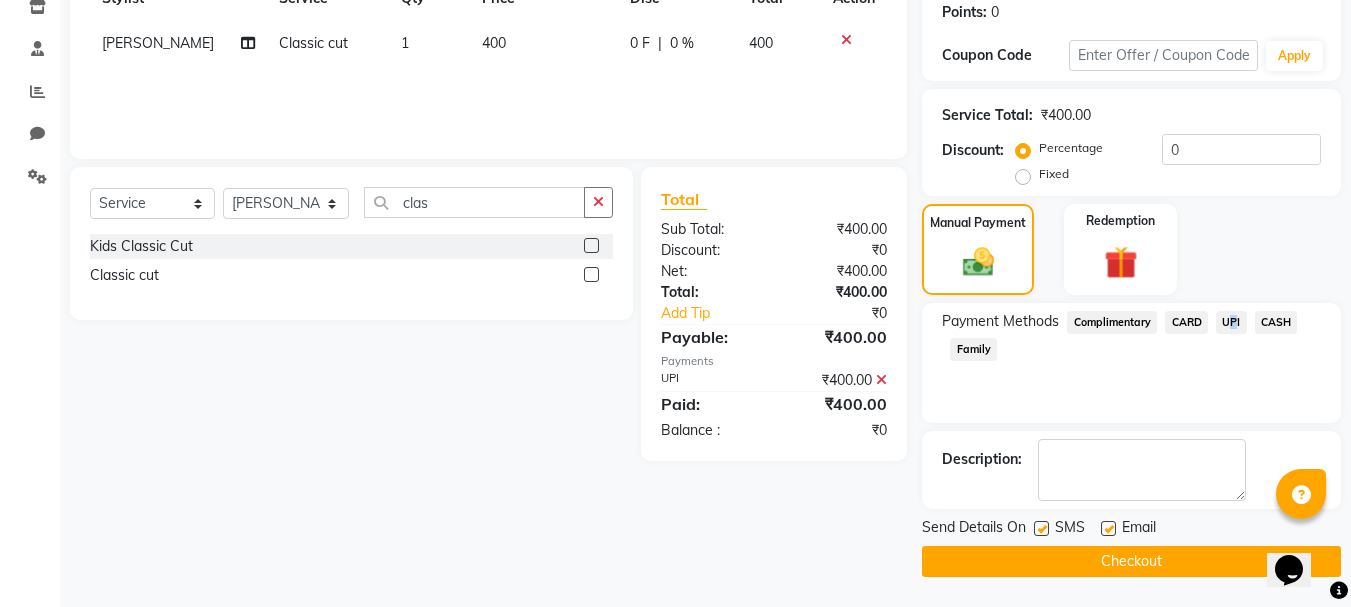 click on "Checkout" 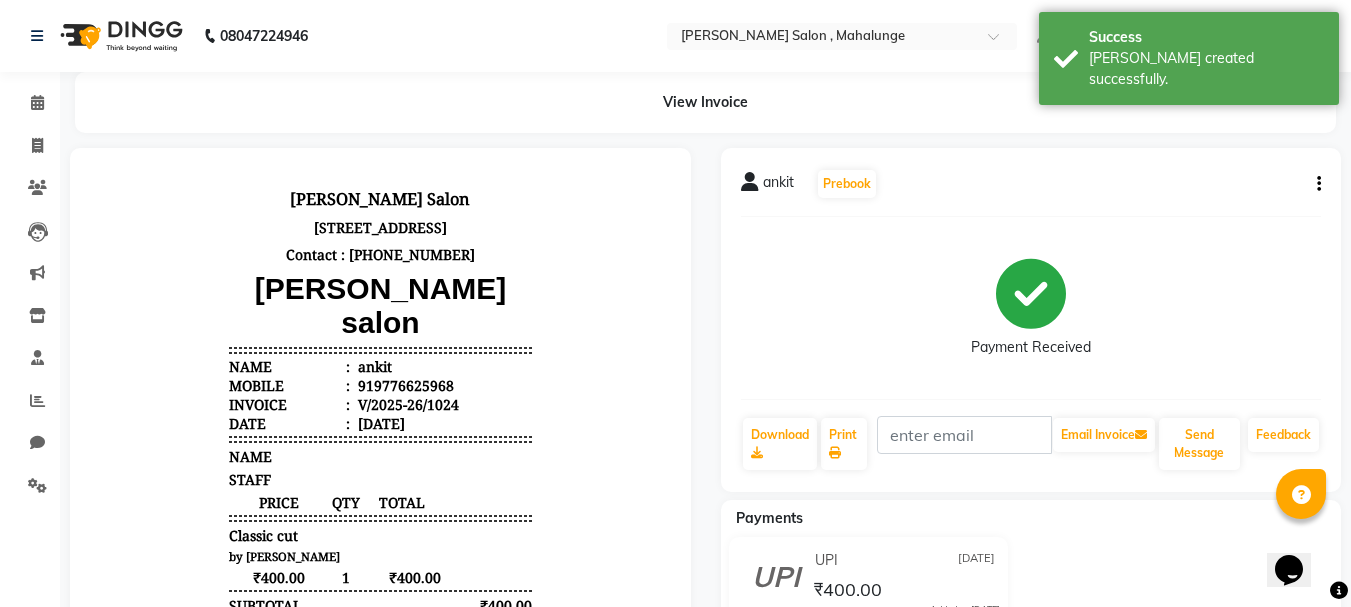 scroll, scrollTop: 0, scrollLeft: 0, axis: both 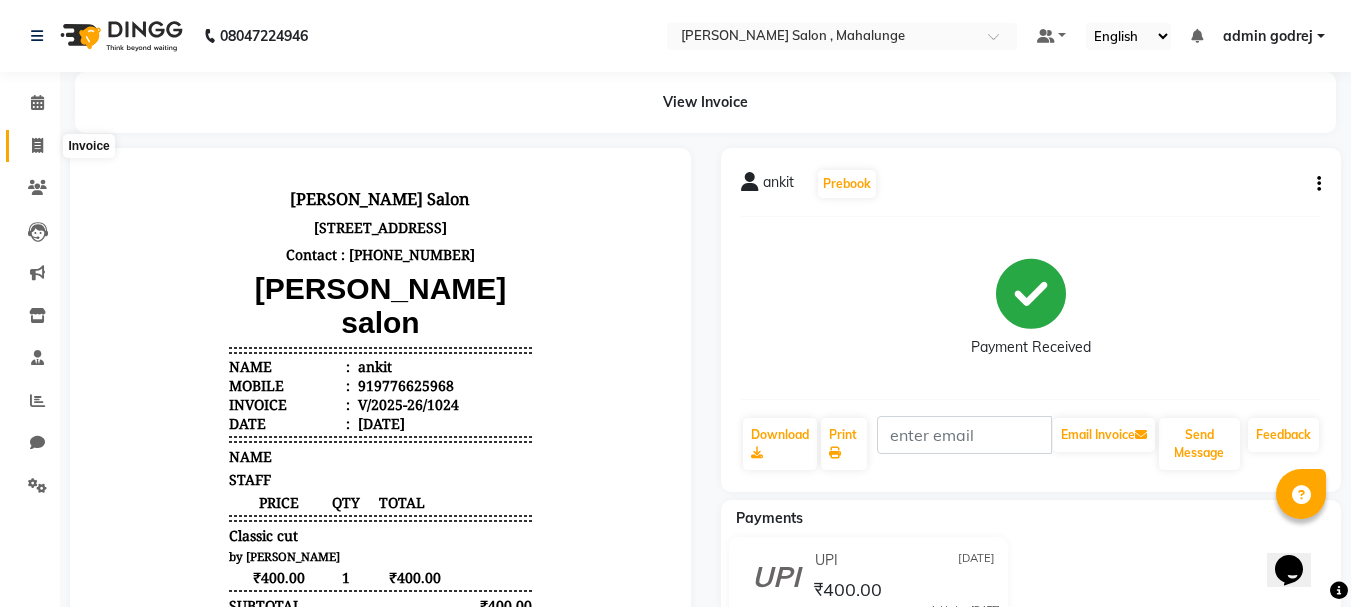 click 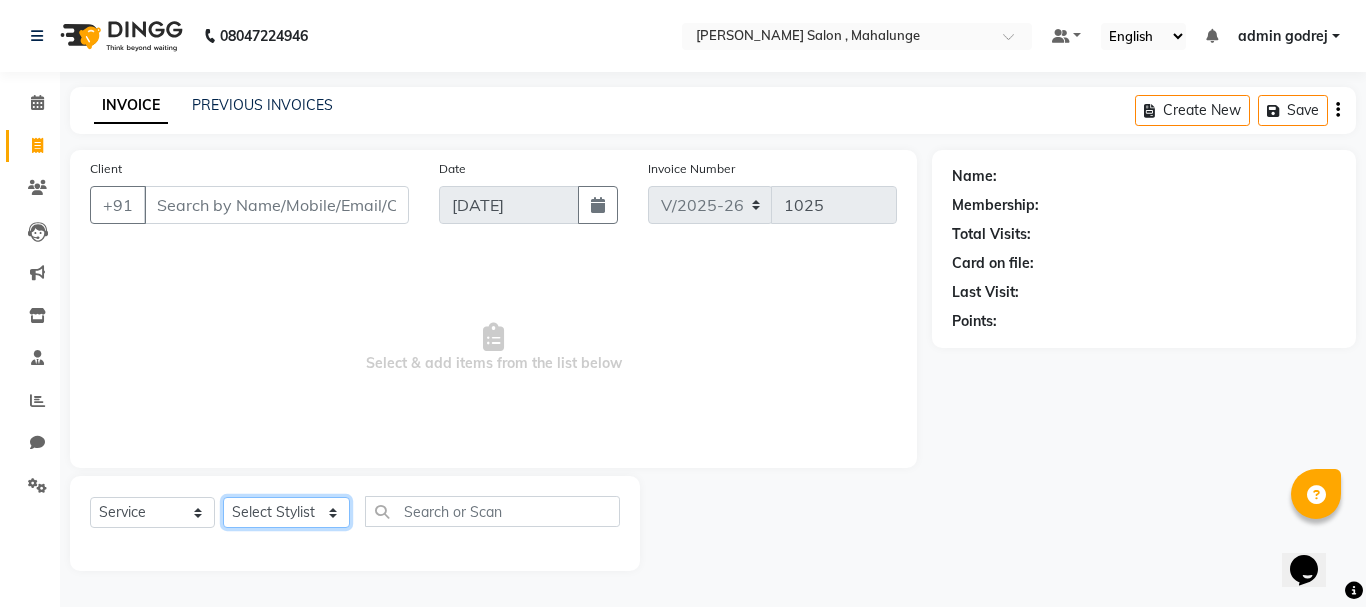 click on "Select Stylist admin godrej [PERSON_NAME] [PERSON_NAME] [PERSON_NAME] [PERSON_NAME] [PERSON_NAME] [PERSON_NAME]  [PERSON_NAME] [PERSON_NAME] [PERSON_NAME]" 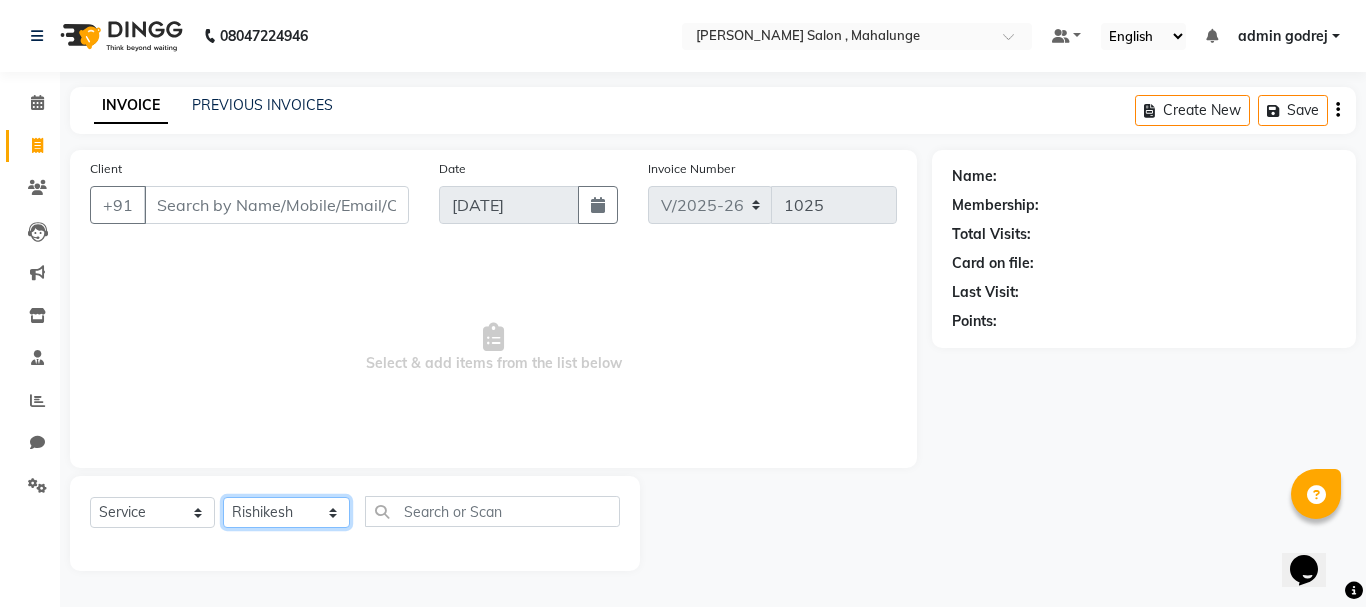 click on "Select Stylist admin godrej [PERSON_NAME] [PERSON_NAME] [PERSON_NAME] [PERSON_NAME] [PERSON_NAME] [PERSON_NAME]  [PERSON_NAME] [PERSON_NAME] [PERSON_NAME]" 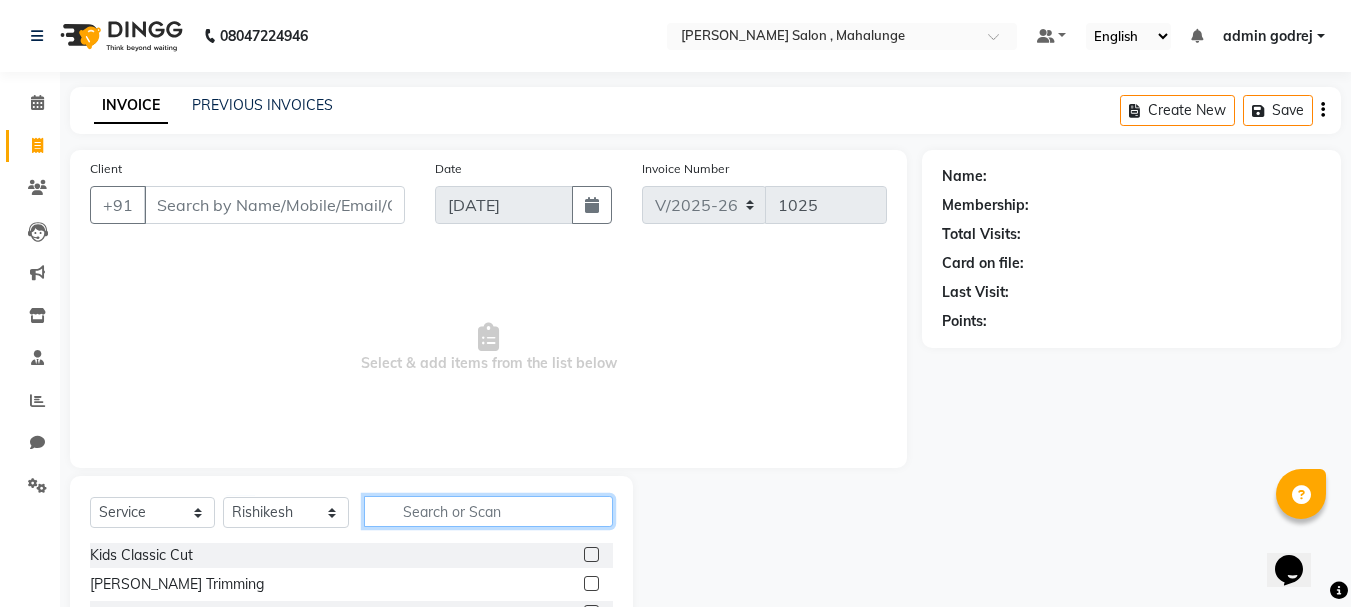 click 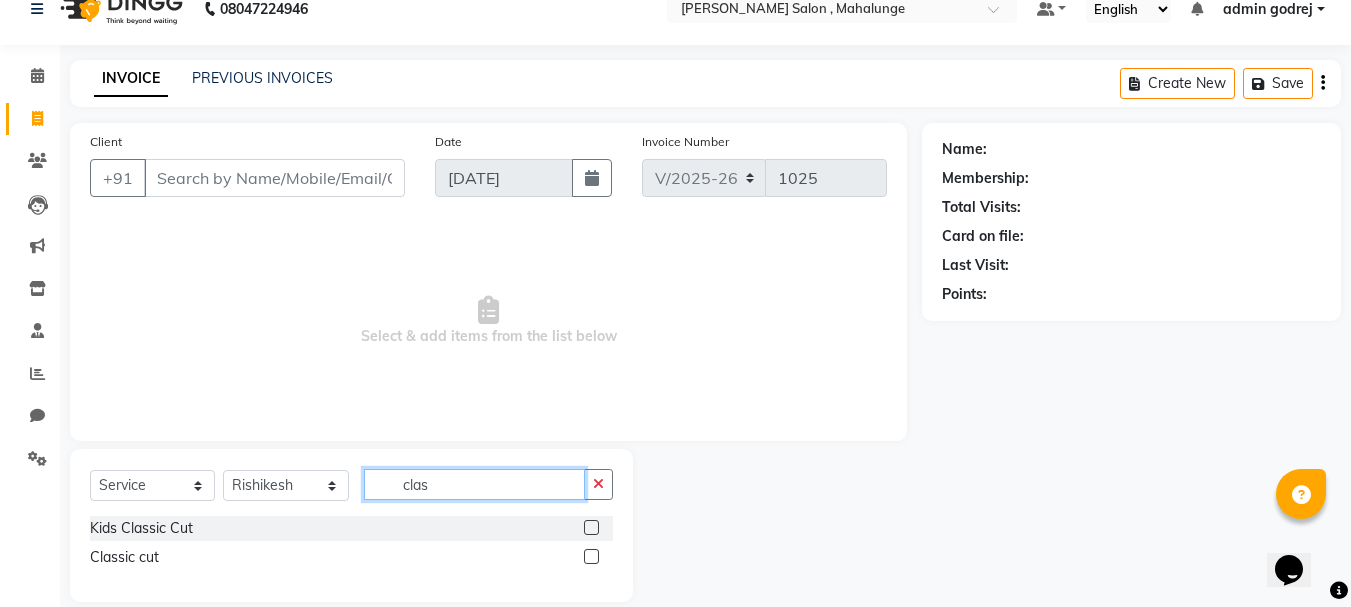 scroll, scrollTop: 52, scrollLeft: 0, axis: vertical 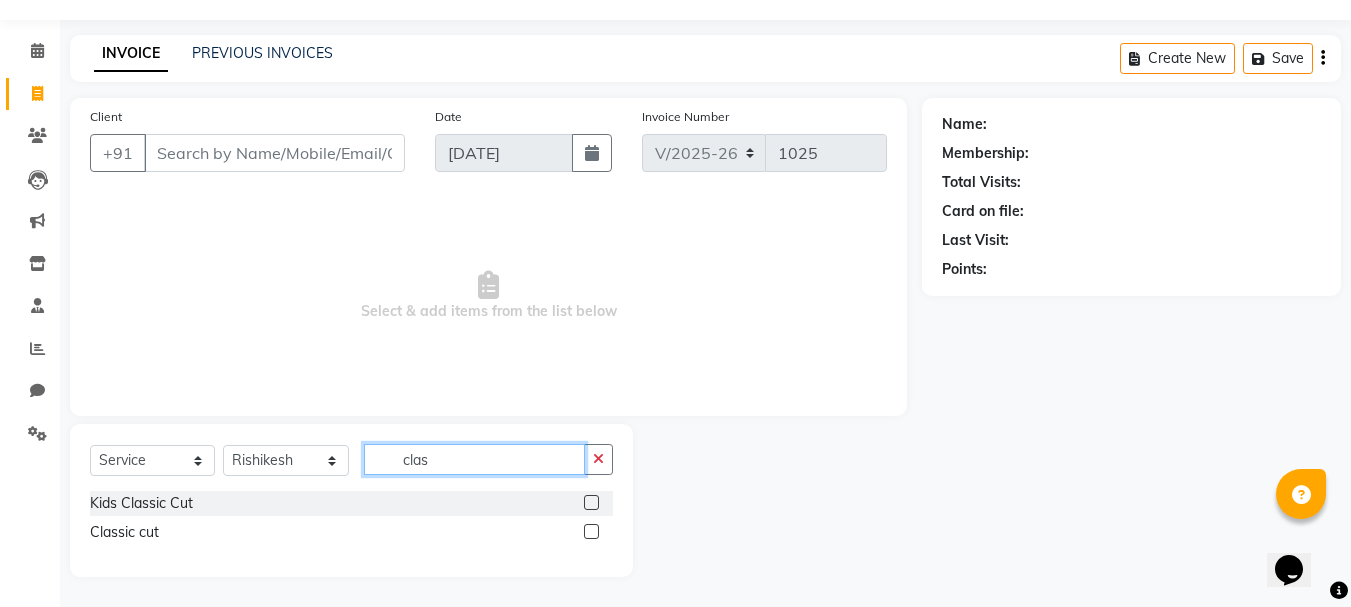 type on "clas" 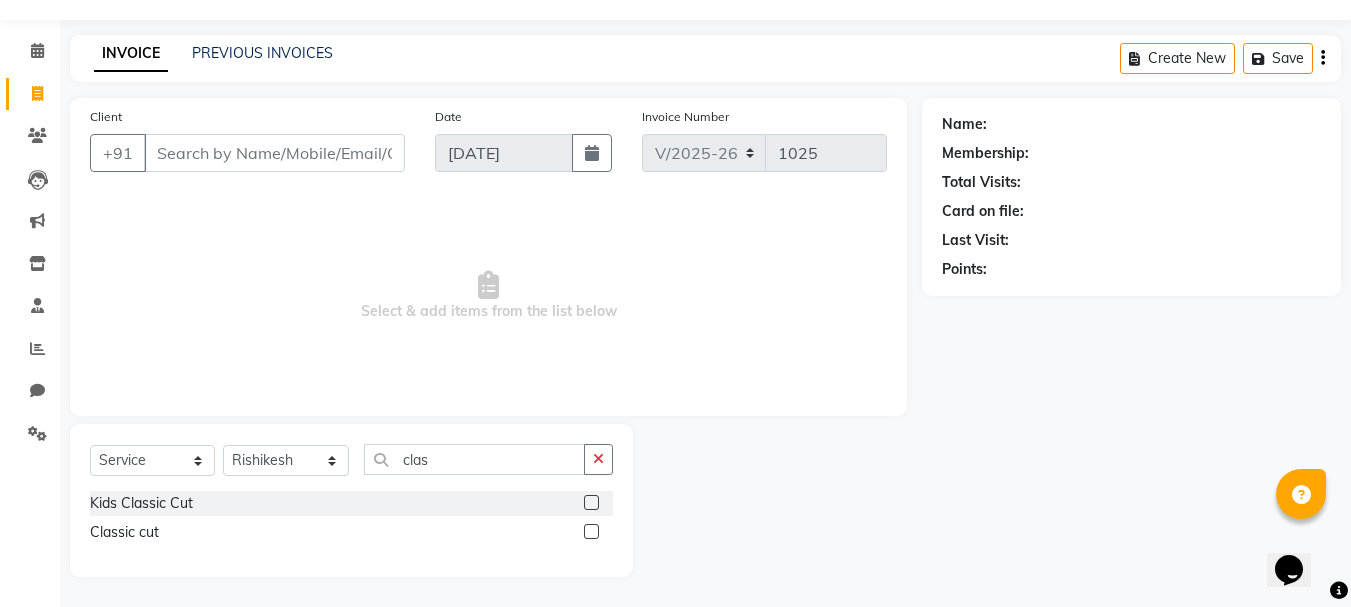 click 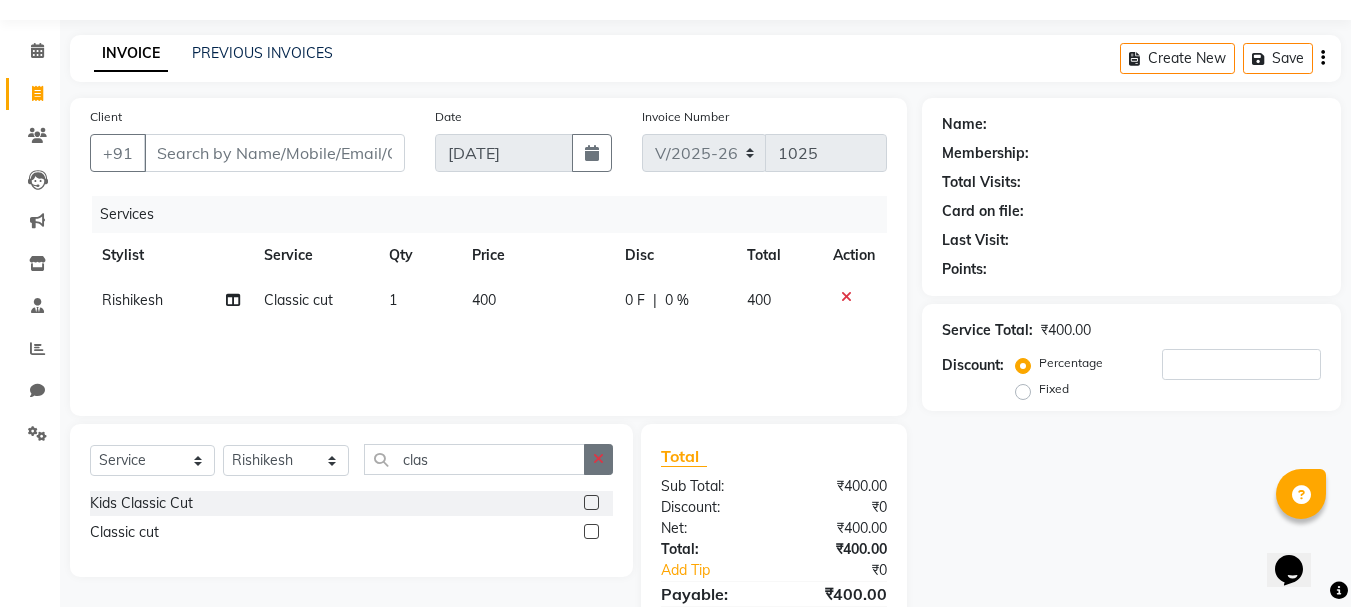 checkbox on "false" 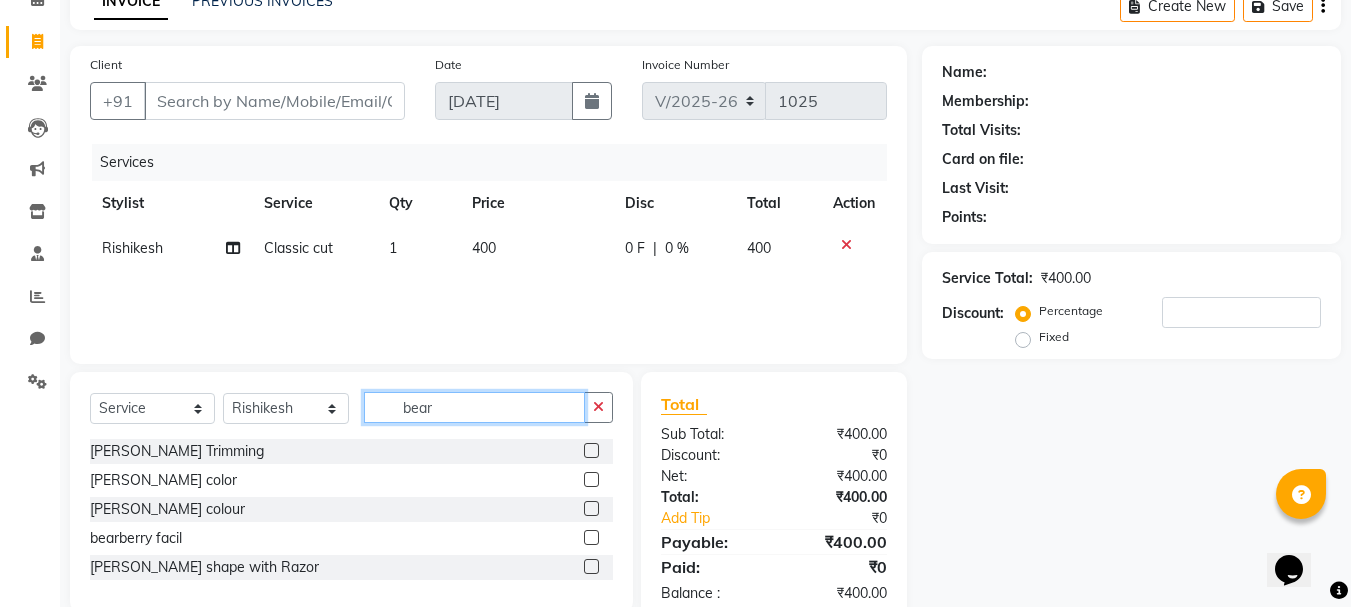 scroll, scrollTop: 151, scrollLeft: 0, axis: vertical 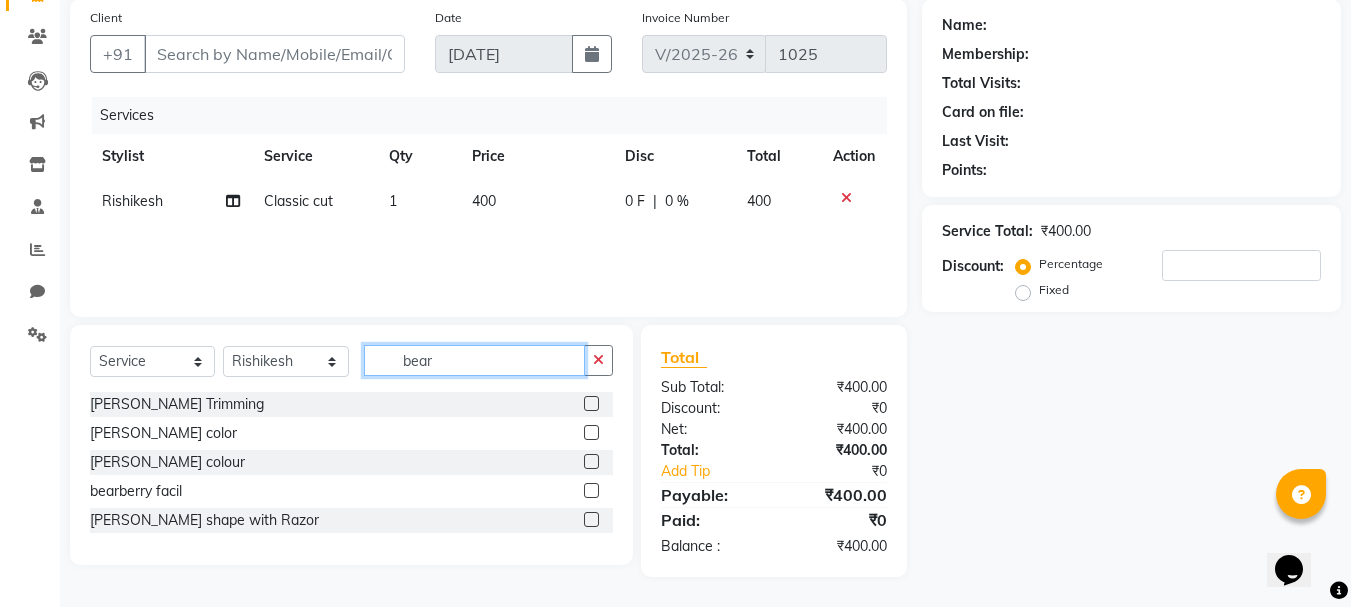type on "bear" 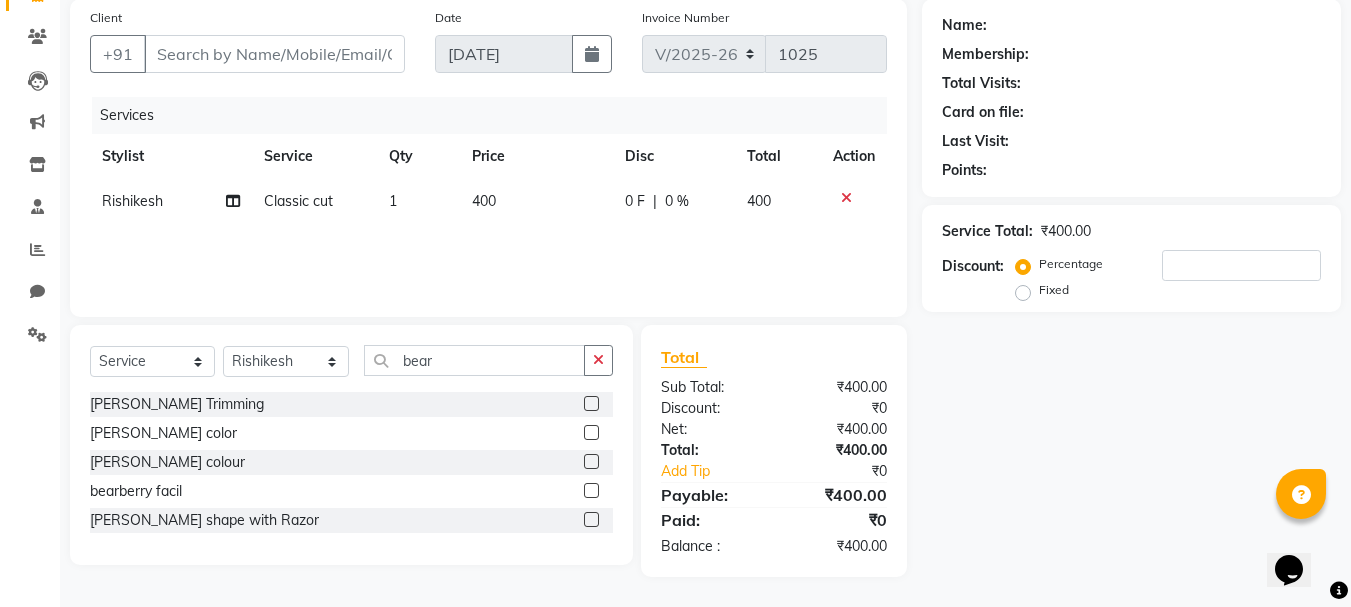 click 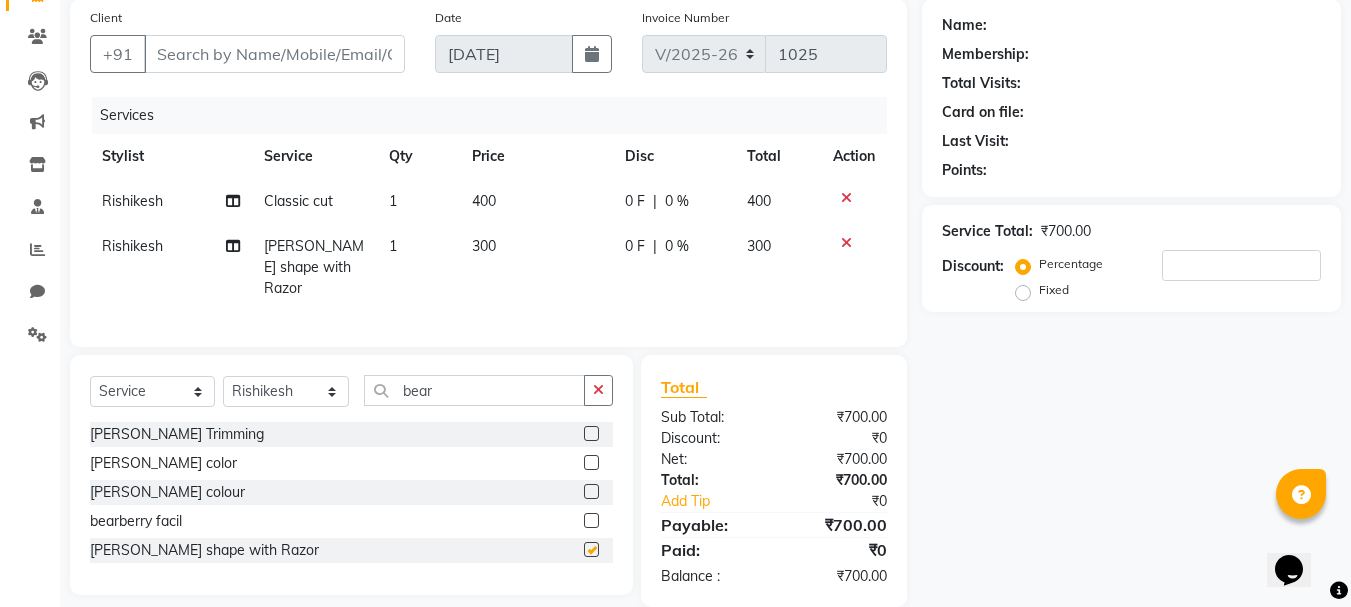 checkbox on "false" 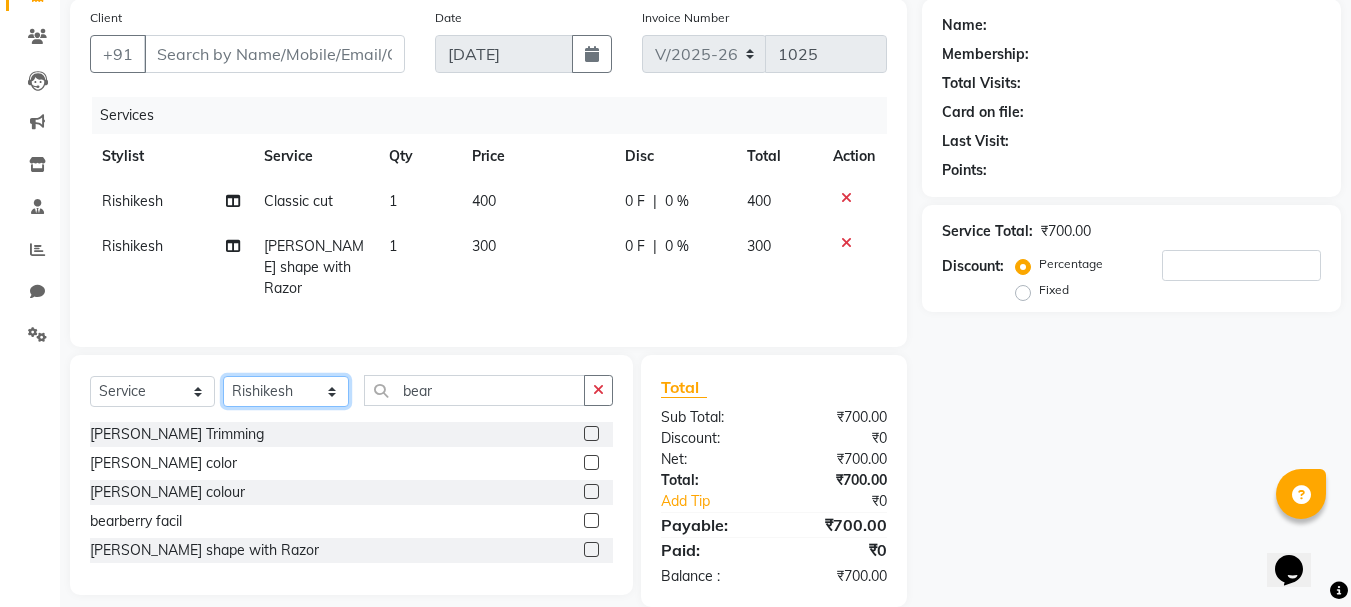 click on "Select Stylist admin godrej [PERSON_NAME] [PERSON_NAME] [PERSON_NAME] [PERSON_NAME] [PERSON_NAME] [PERSON_NAME]  [PERSON_NAME] [PERSON_NAME] [PERSON_NAME]" 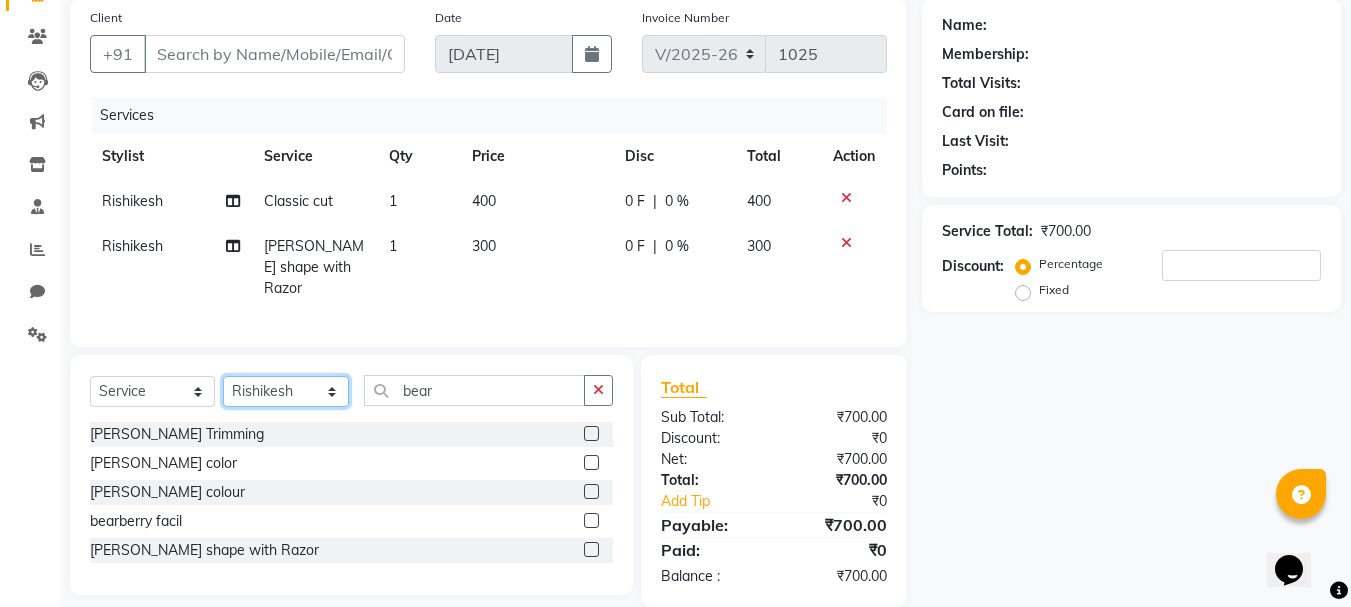 select on "76518" 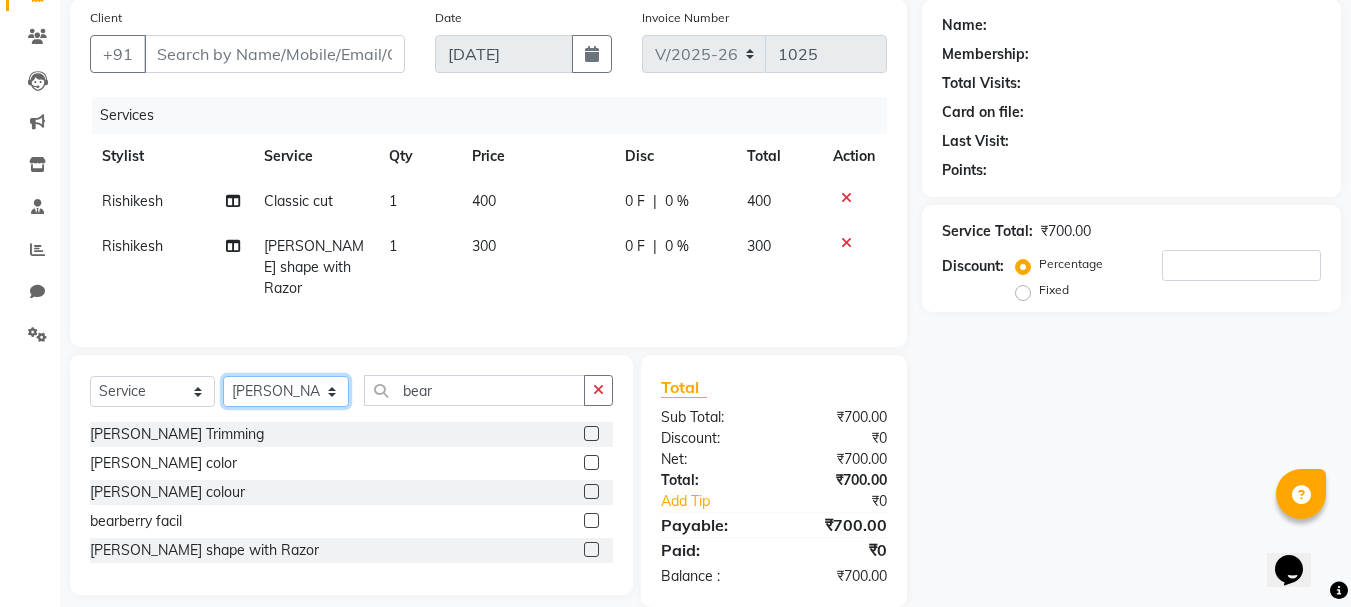click on "Select Stylist admin godrej [PERSON_NAME] [PERSON_NAME] [PERSON_NAME] [PERSON_NAME] [PERSON_NAME] [PERSON_NAME]  [PERSON_NAME] [PERSON_NAME] [PERSON_NAME]" 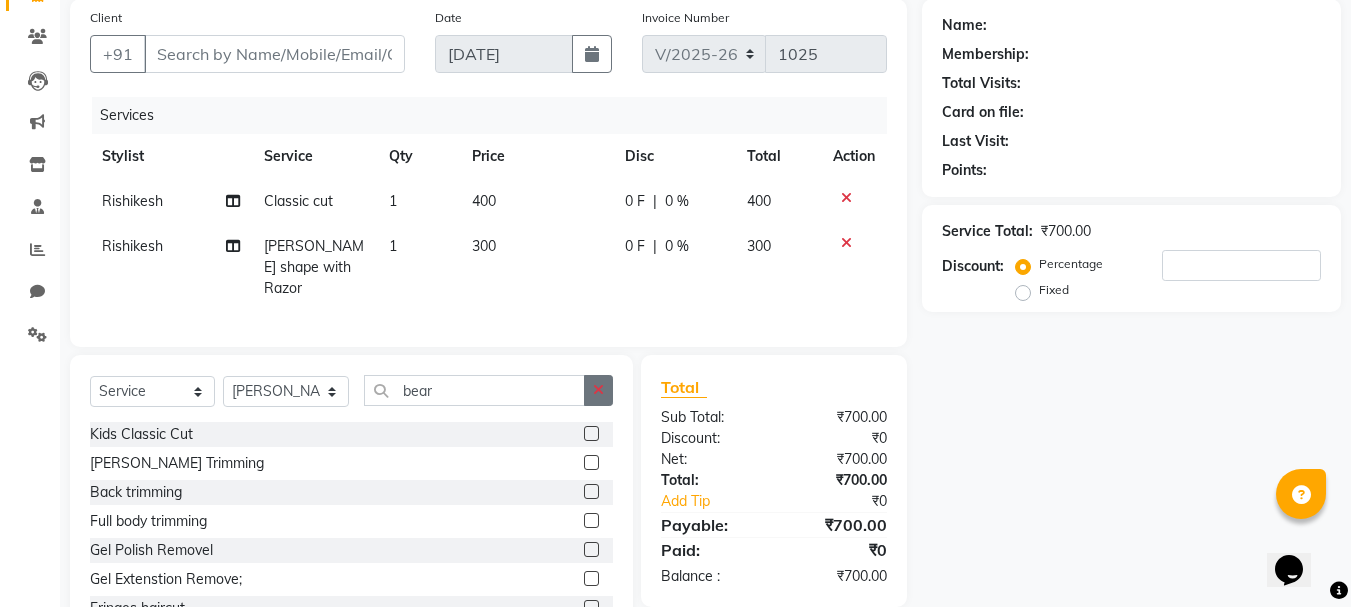 click 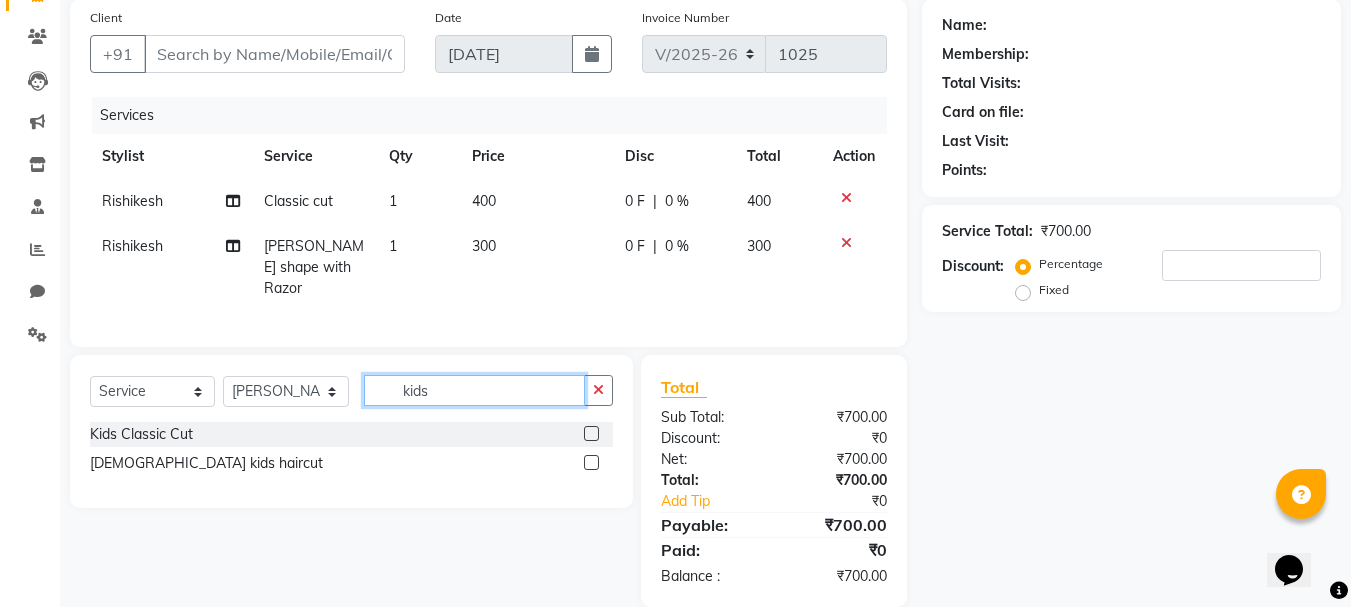 type on "kids" 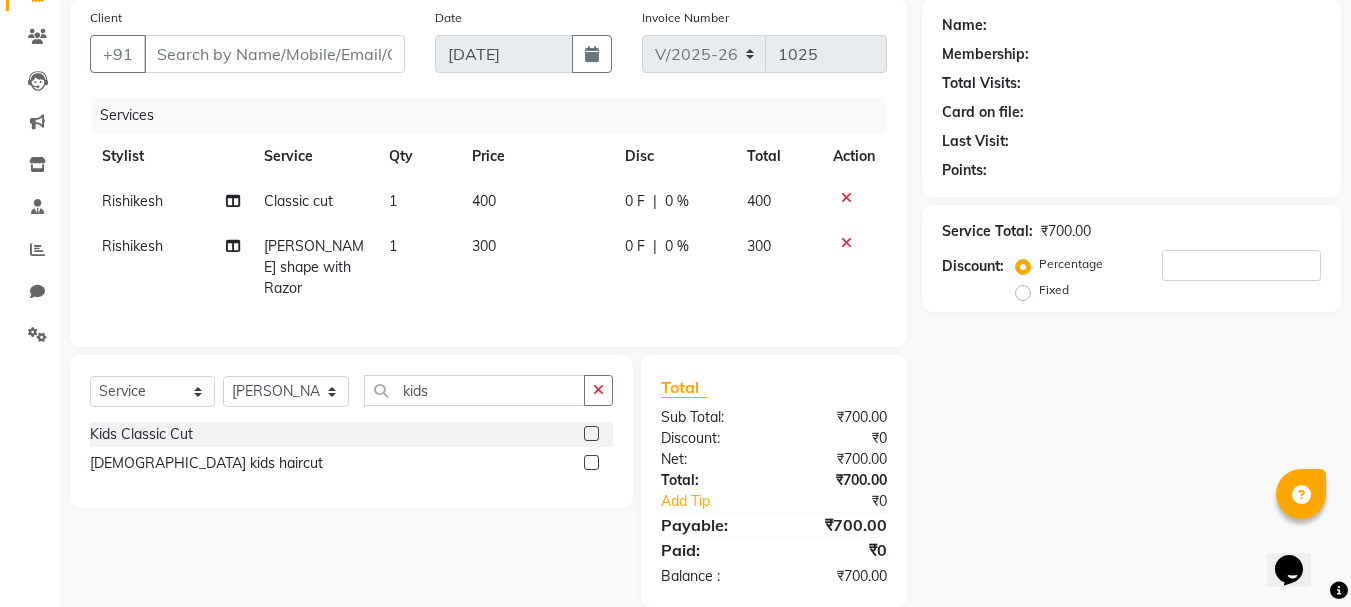 drag, startPoint x: 593, startPoint y: 430, endPoint x: 576, endPoint y: 396, distance: 38.013157 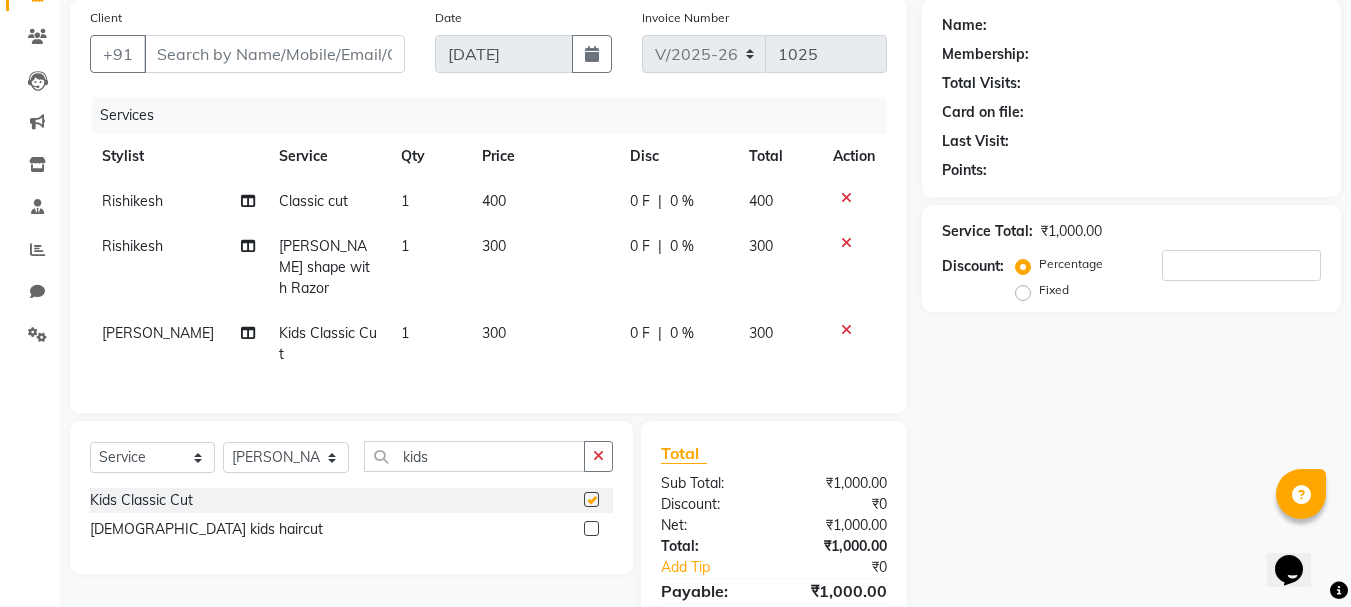 checkbox on "false" 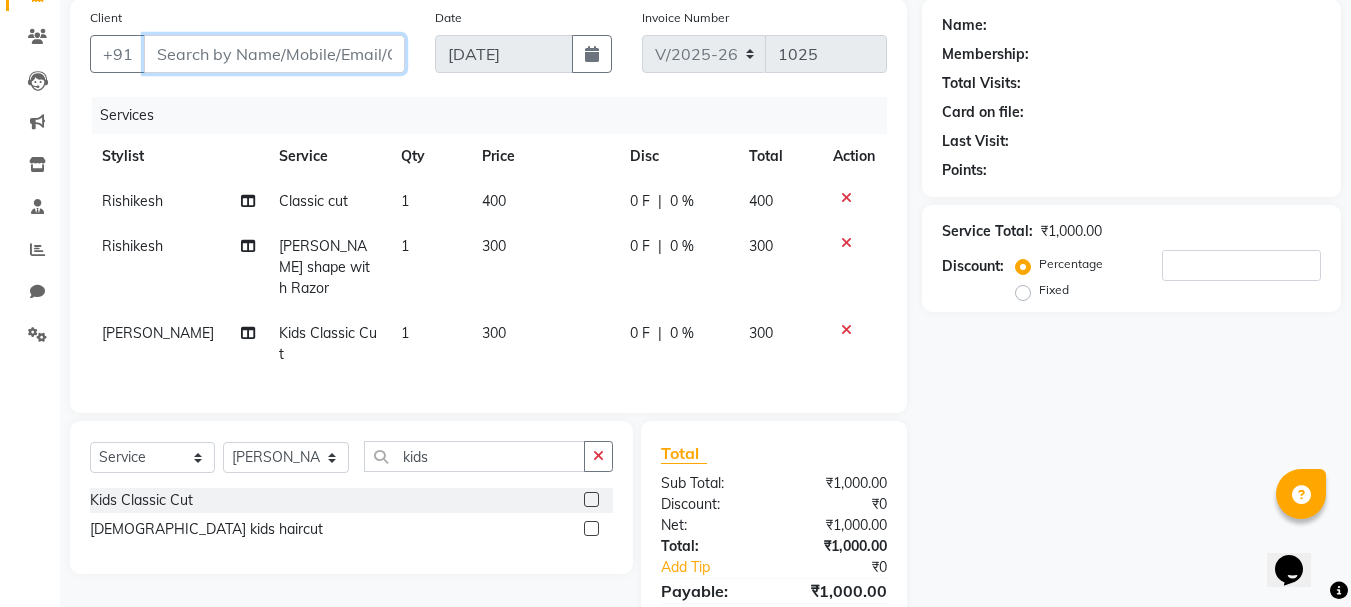 click on "Client" at bounding box center [274, 54] 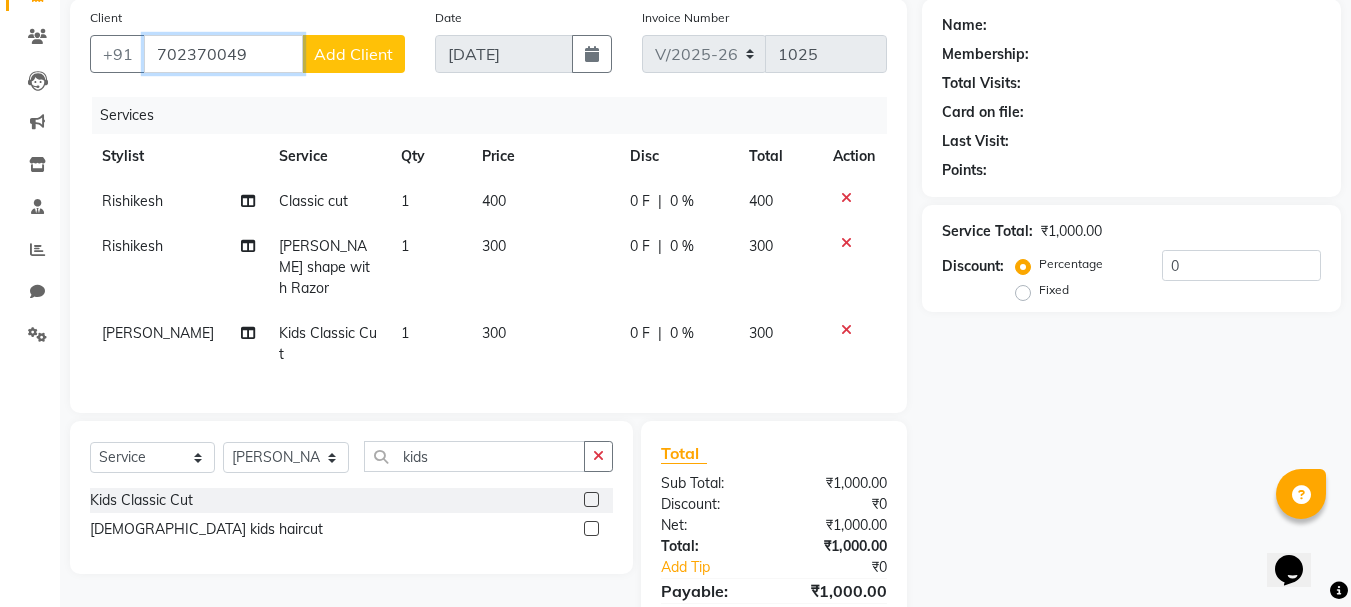 click on "702370049" at bounding box center (223, 54) 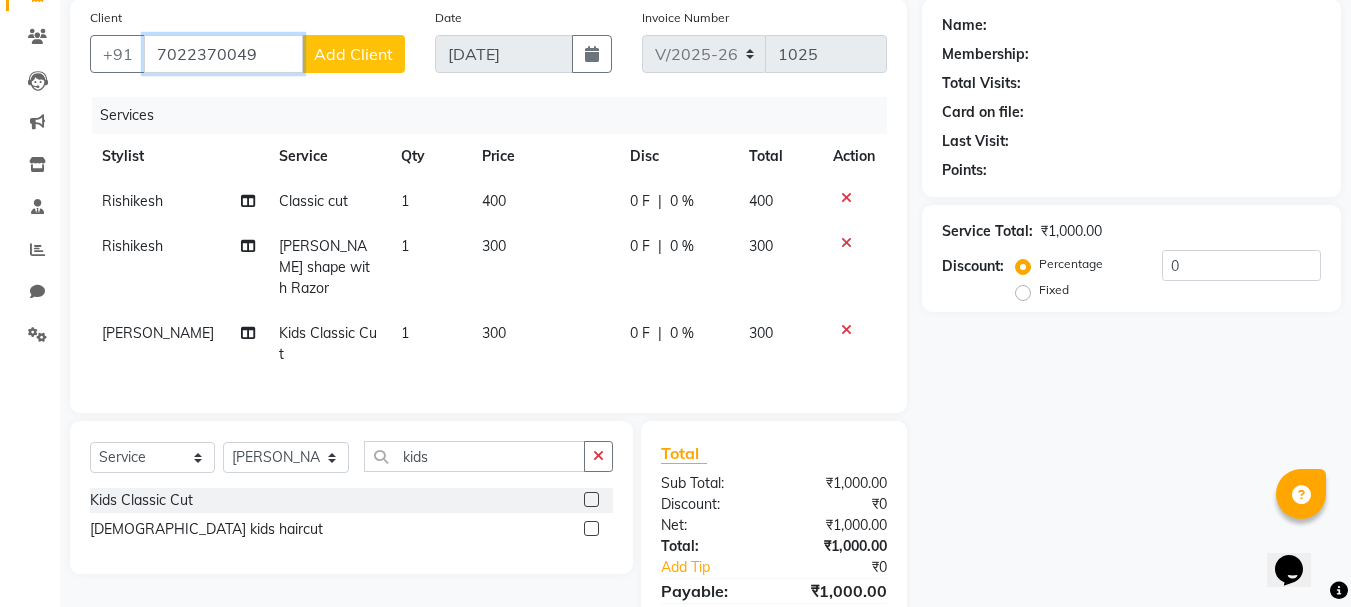 type on "7022370049" 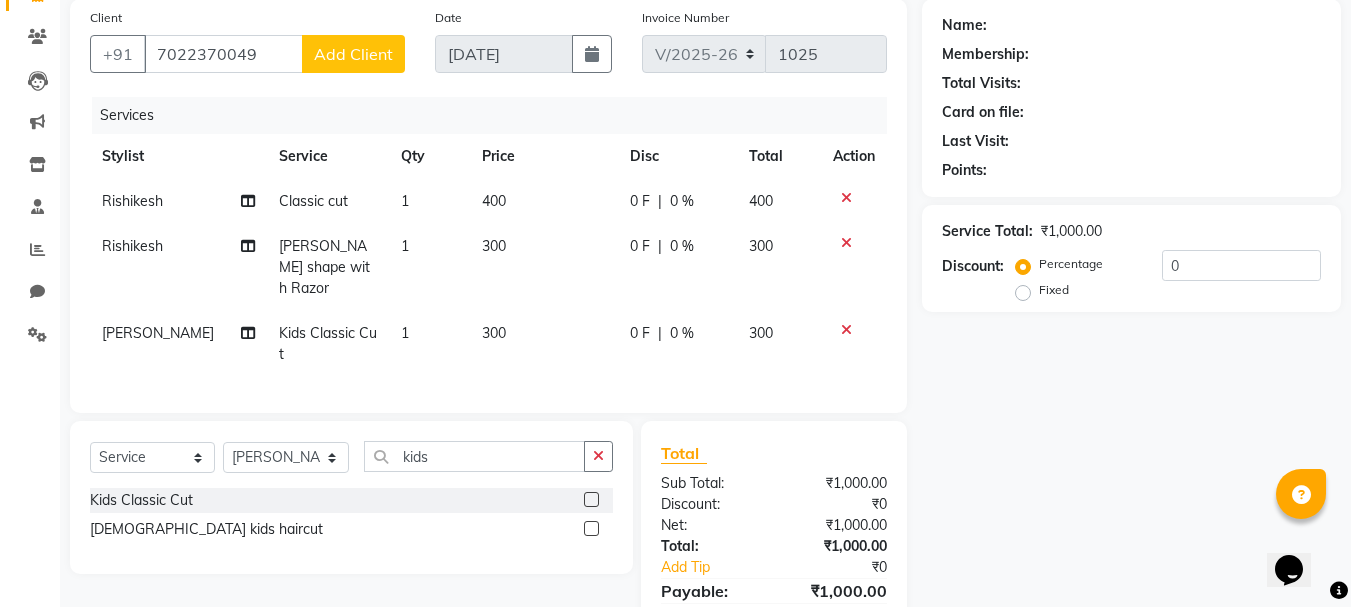 select on "1: Object" 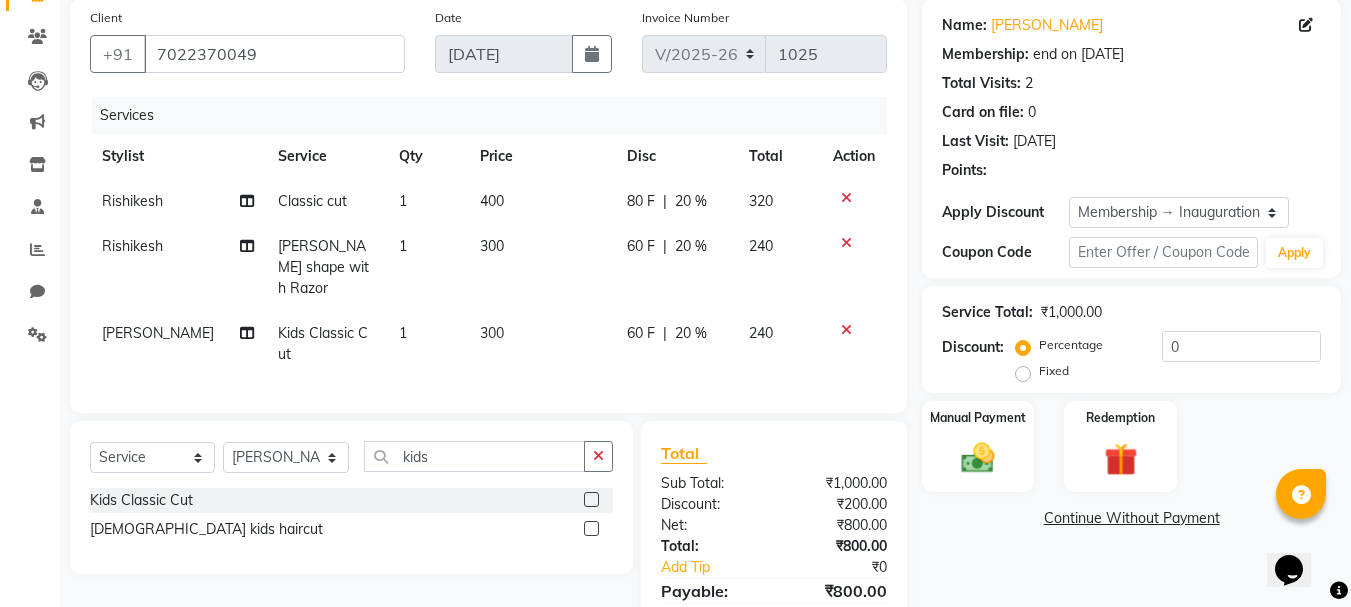 type on "20" 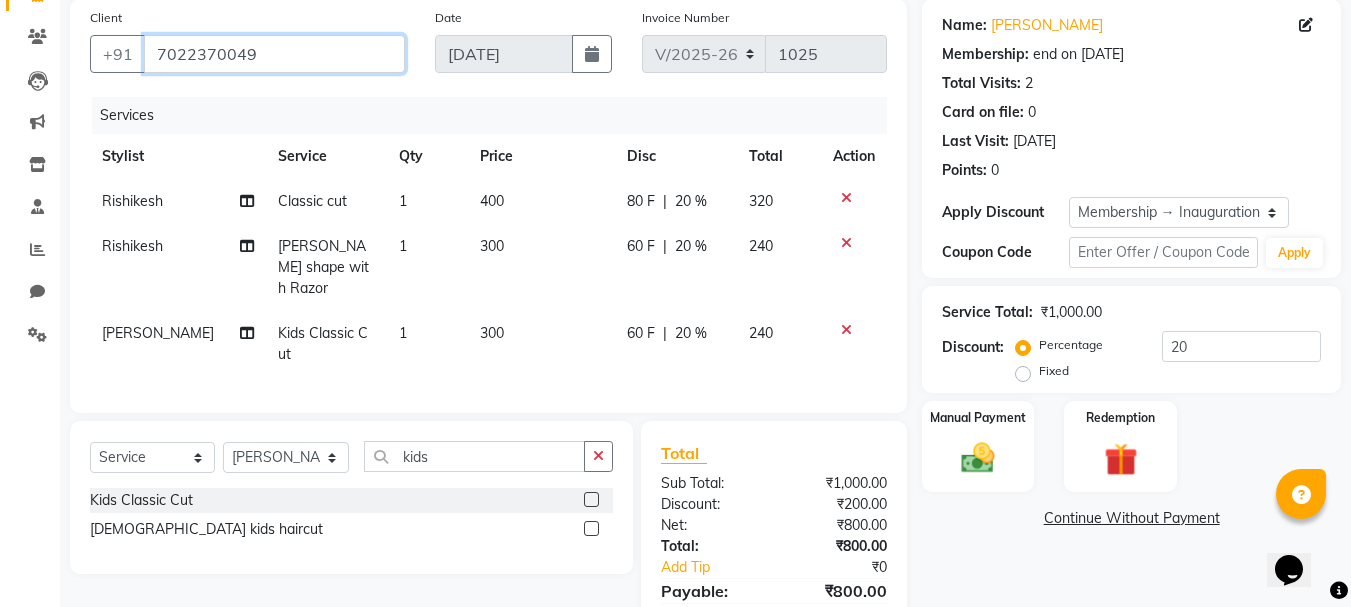 click on "7022370049" at bounding box center [274, 54] 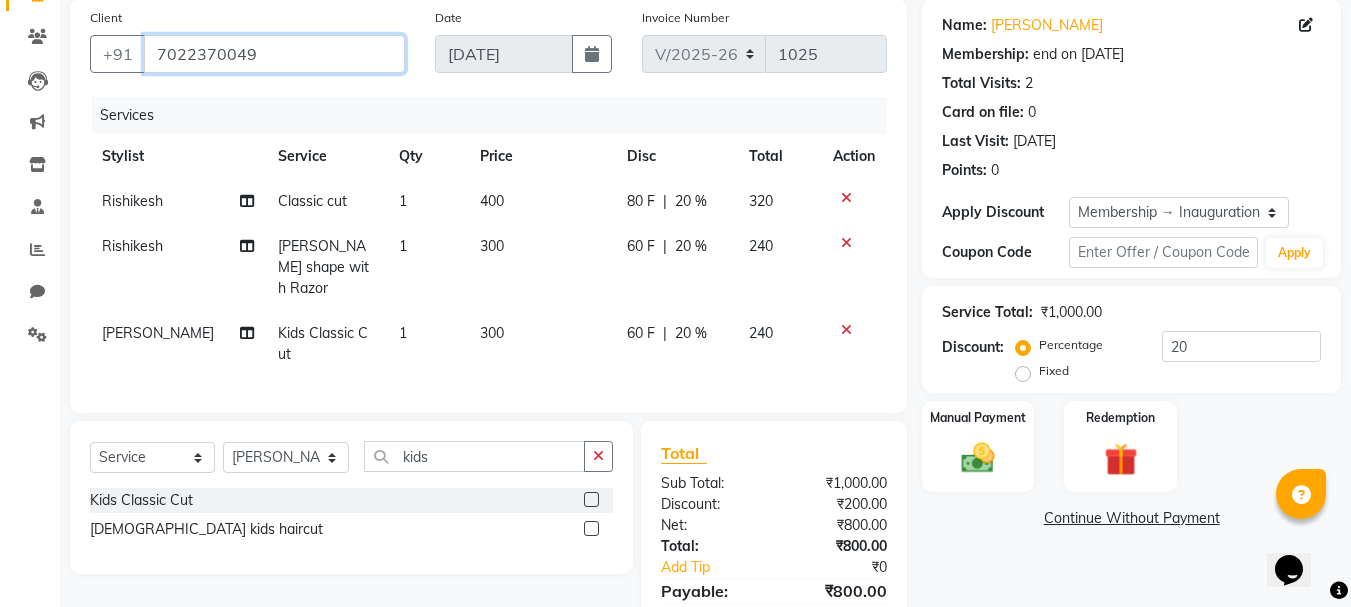 type on "702237004" 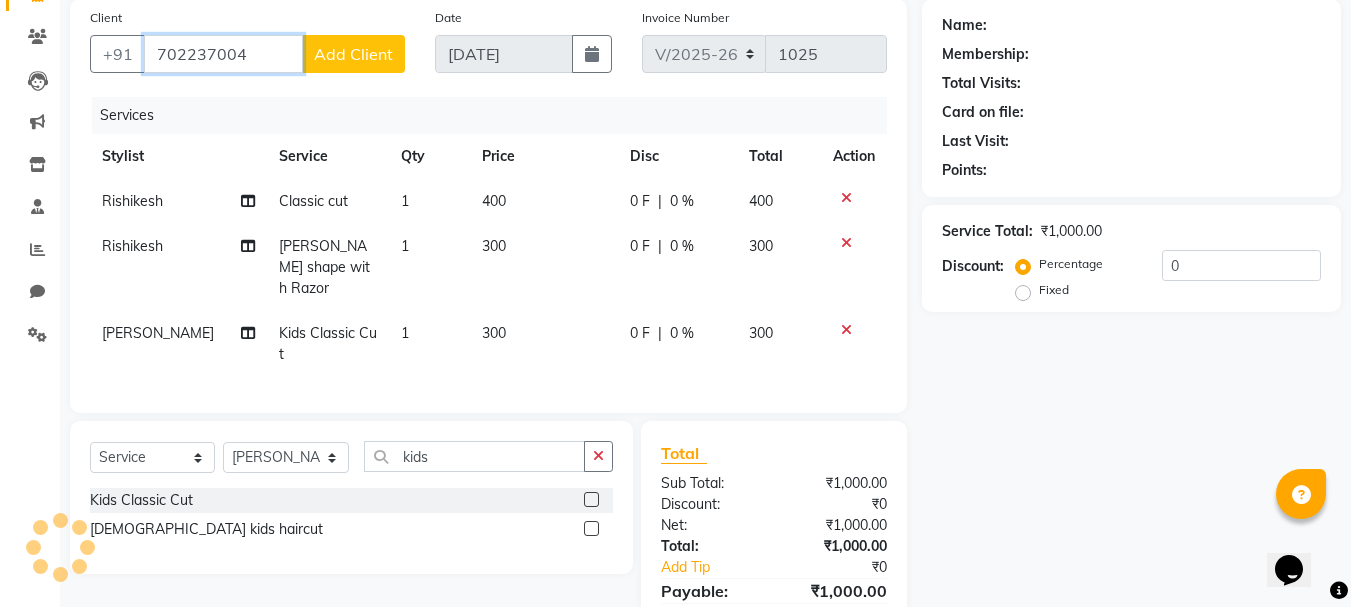 type on "7022370049" 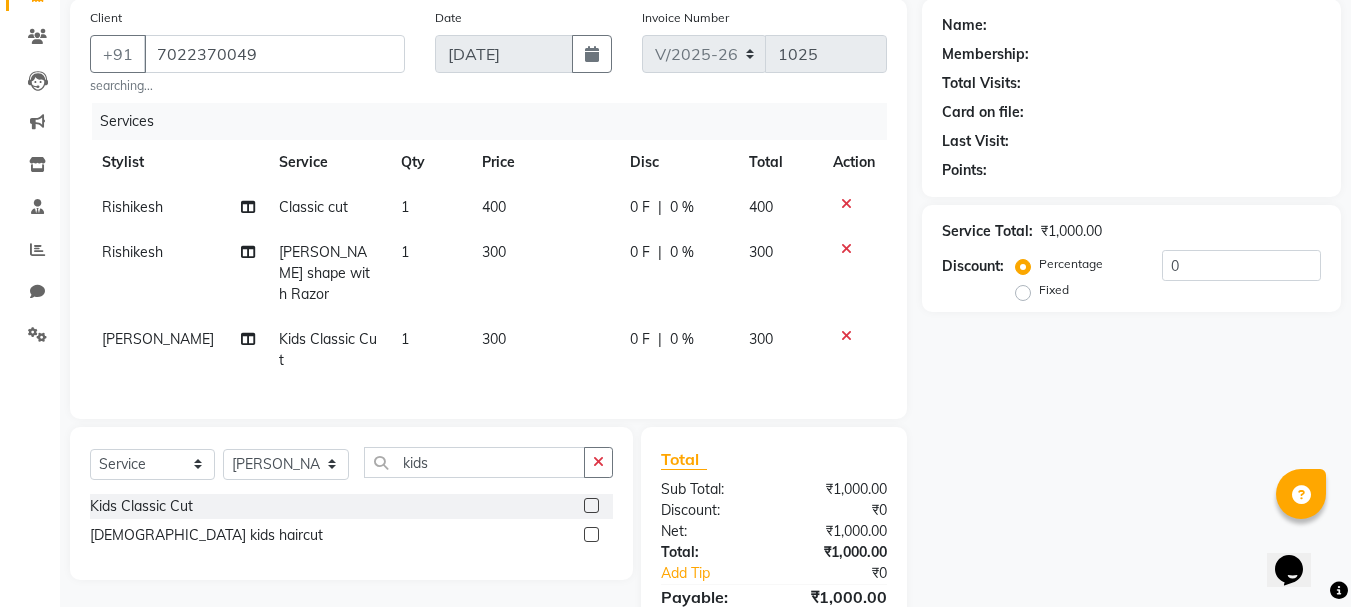 select on "1: Object" 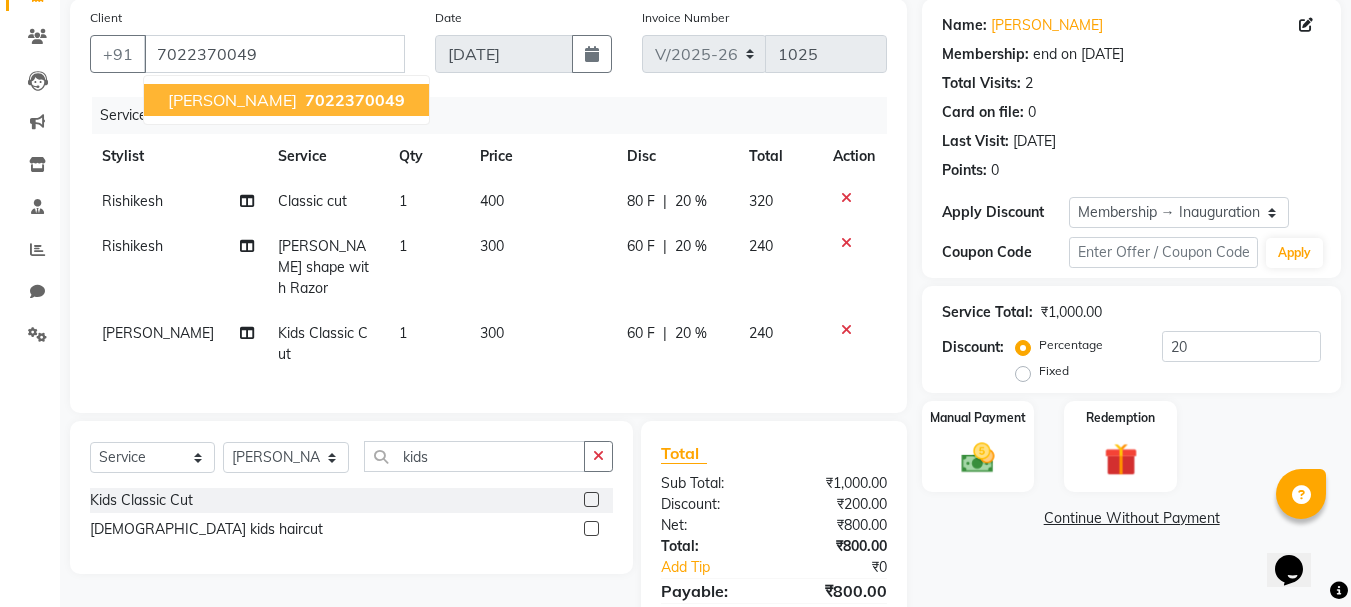 click on "7022370049" at bounding box center (355, 100) 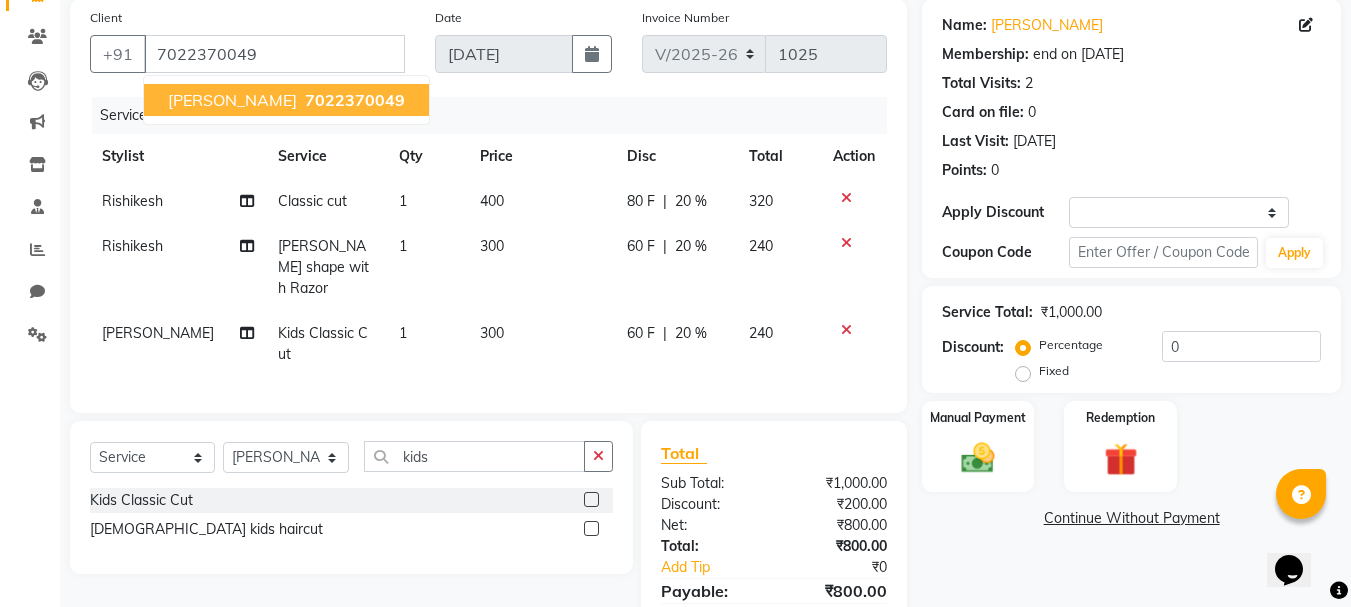 select on "1: Object" 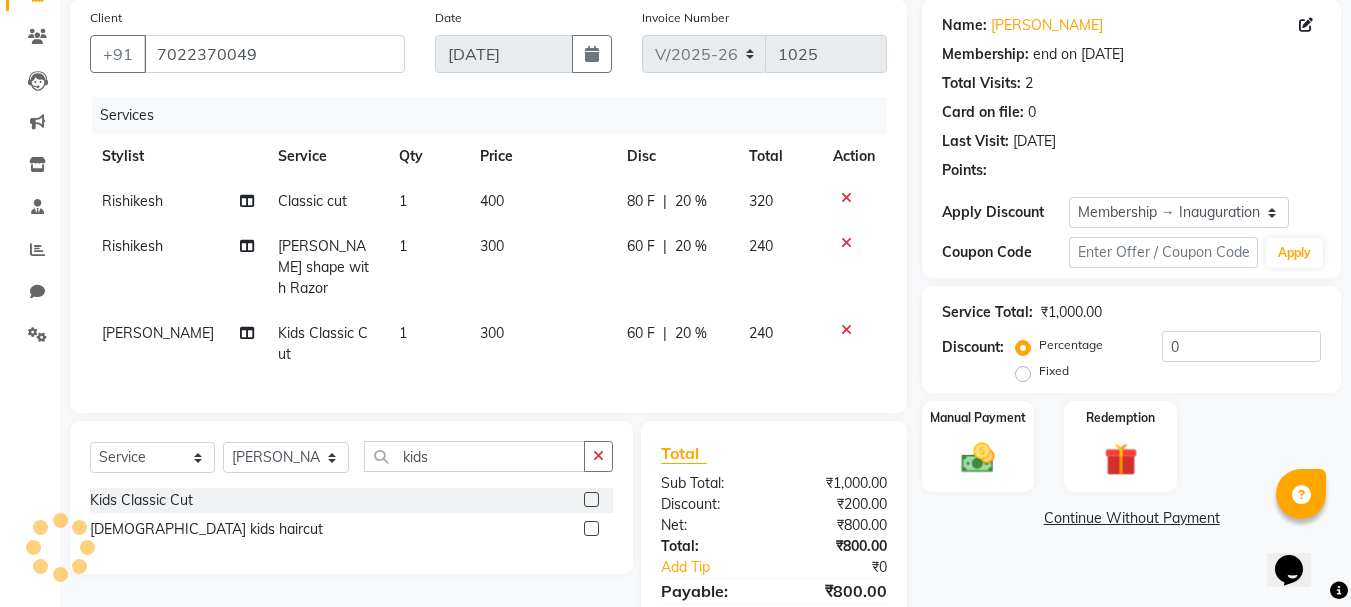 type on "20" 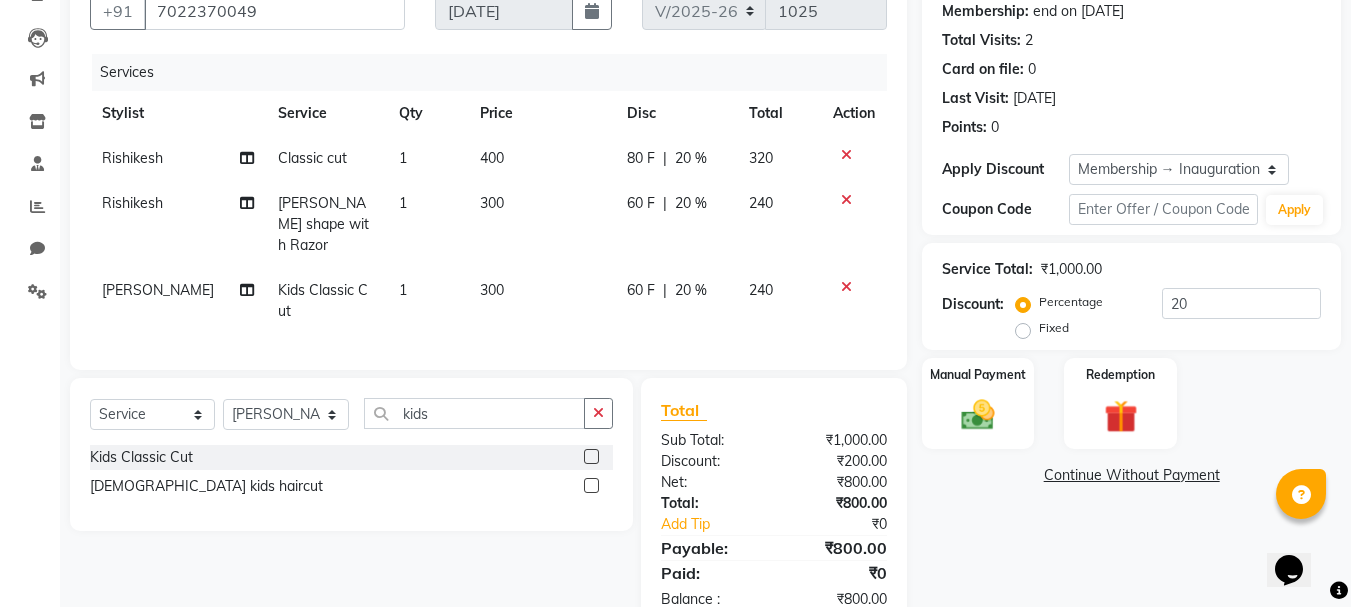 scroll, scrollTop: 241, scrollLeft: 0, axis: vertical 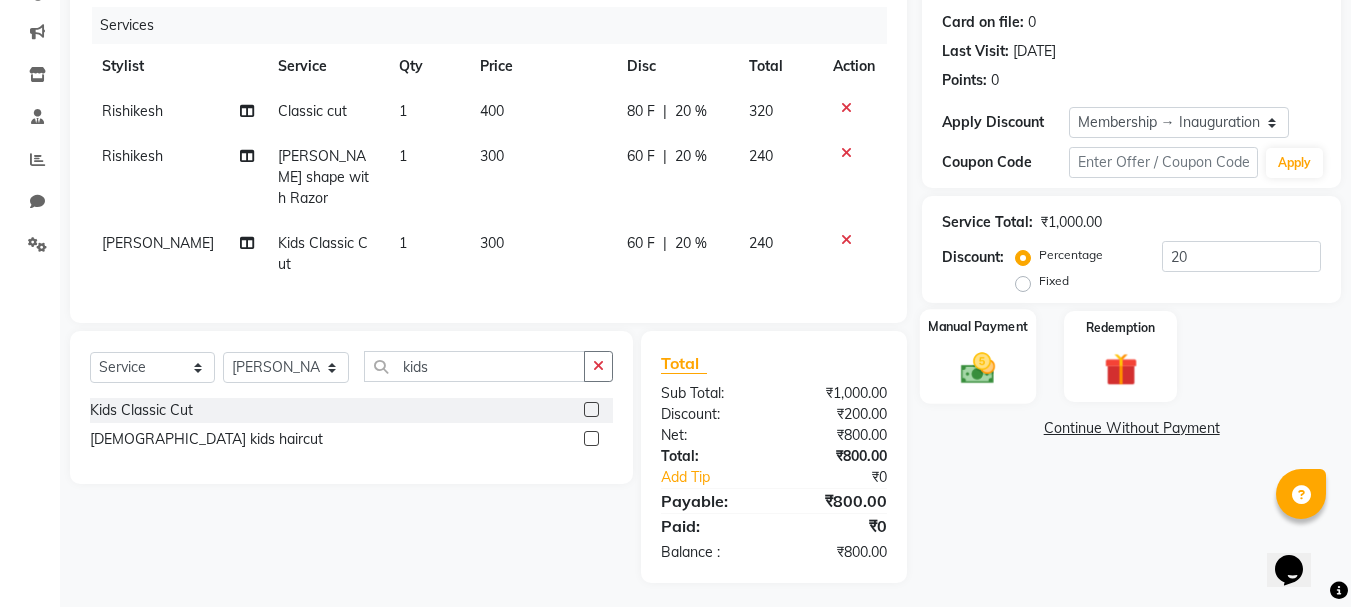 click on "Manual Payment" 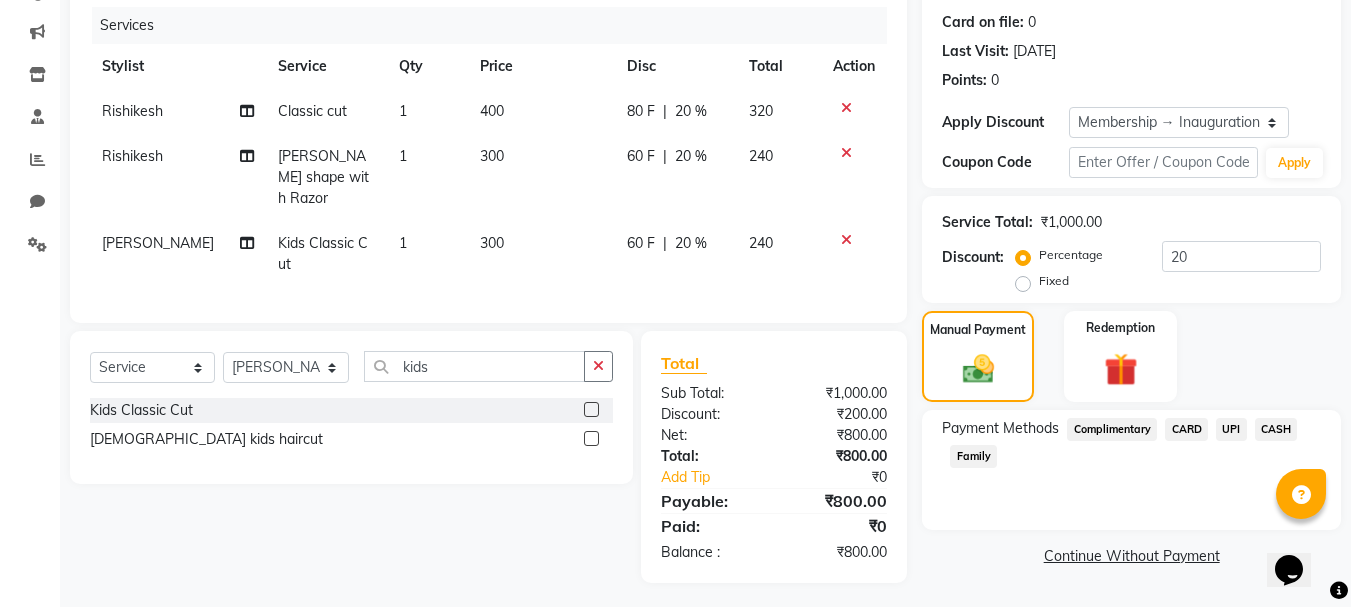 click on "UPI" 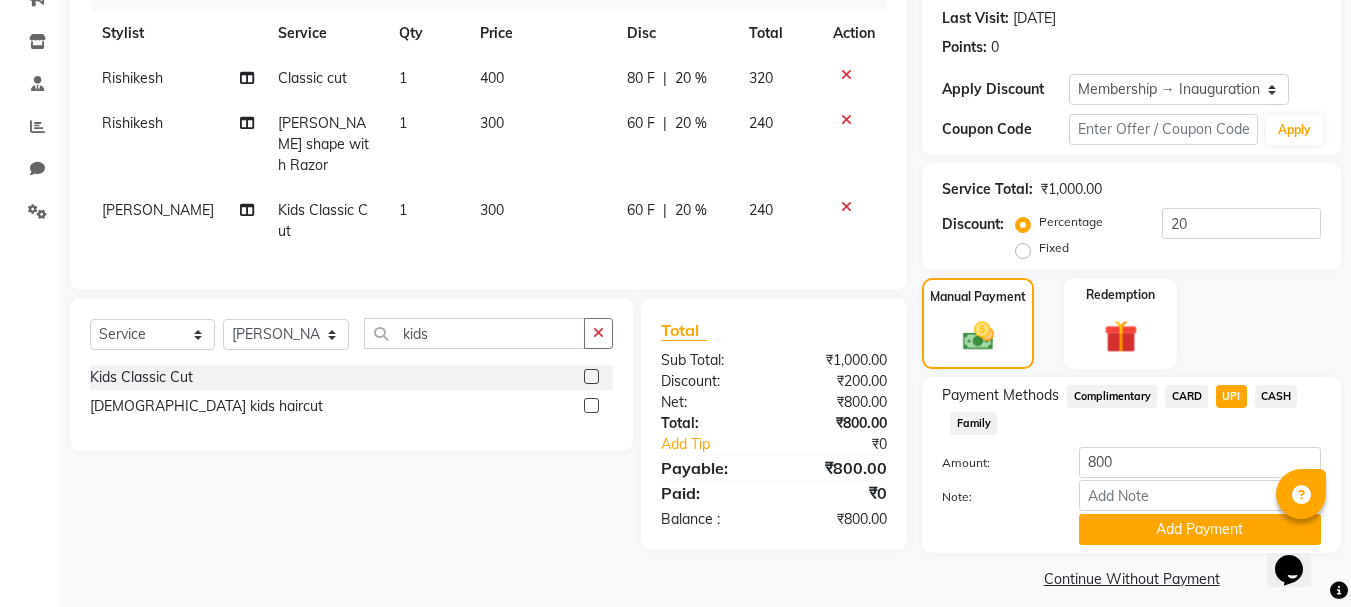 scroll, scrollTop: 291, scrollLeft: 0, axis: vertical 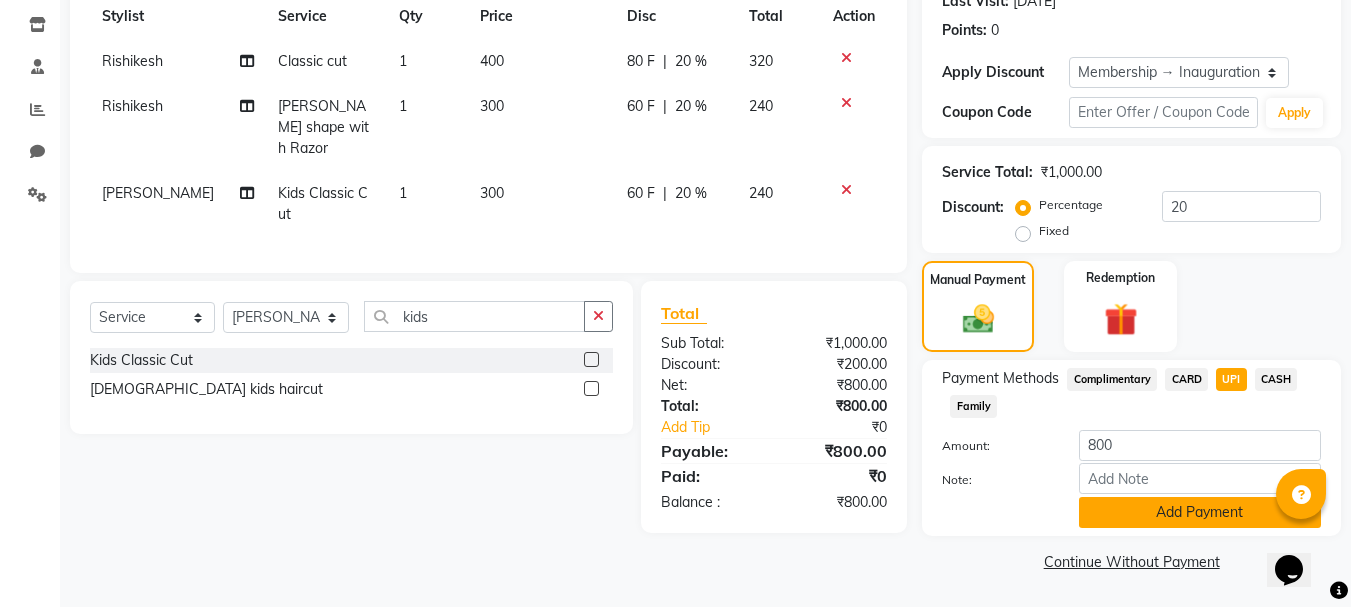 click on "Add Payment" 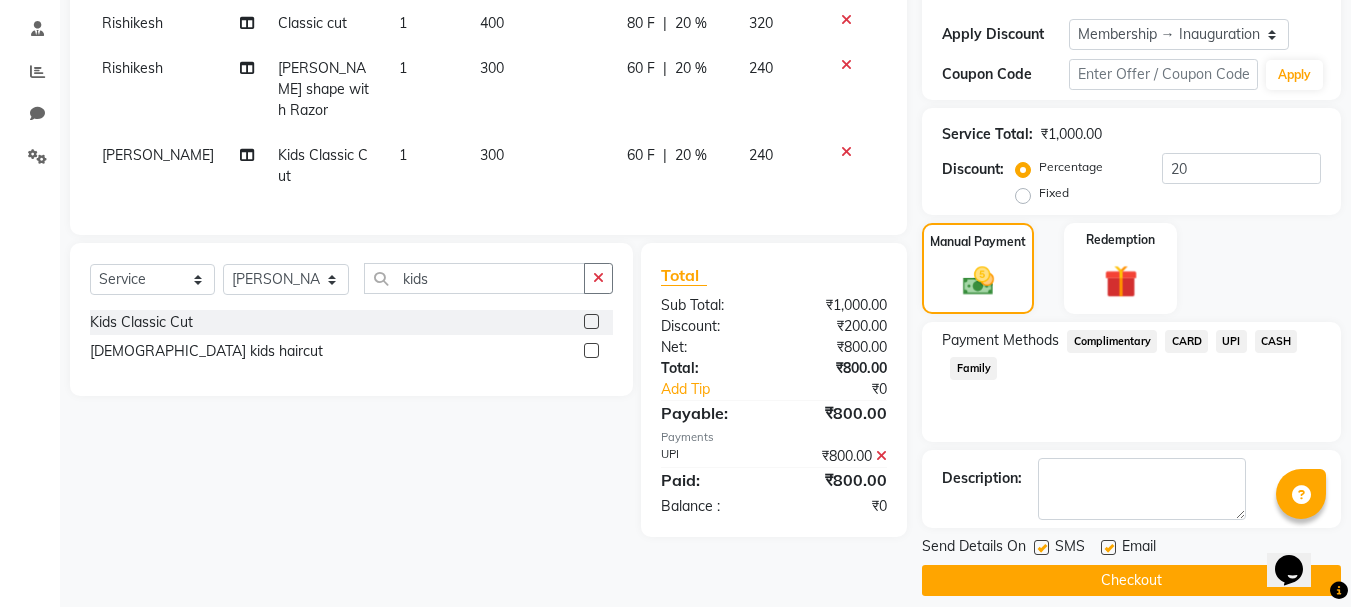 scroll, scrollTop: 348, scrollLeft: 0, axis: vertical 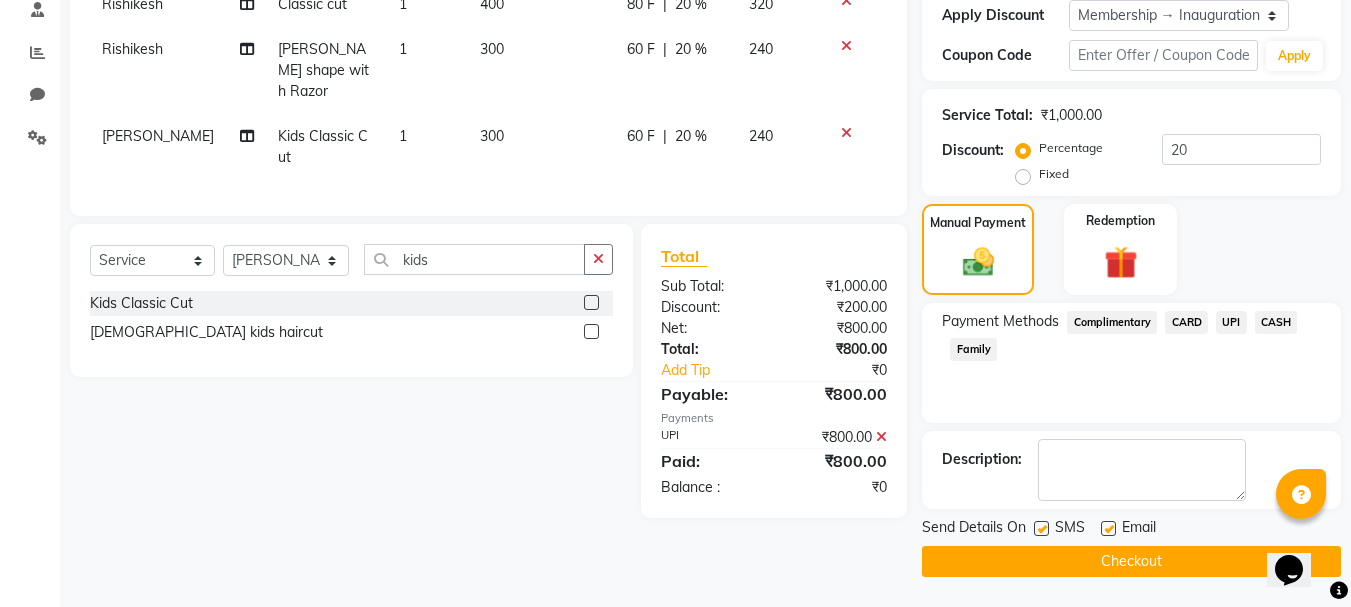 click on "Checkout" 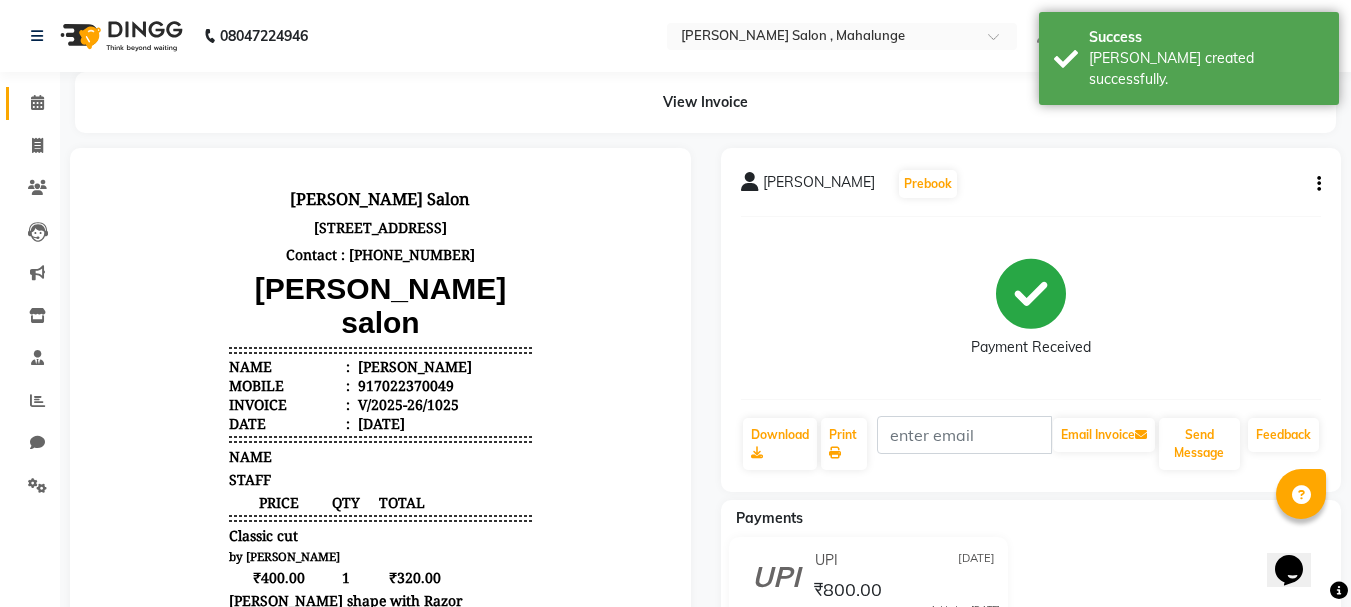 scroll, scrollTop: 0, scrollLeft: 0, axis: both 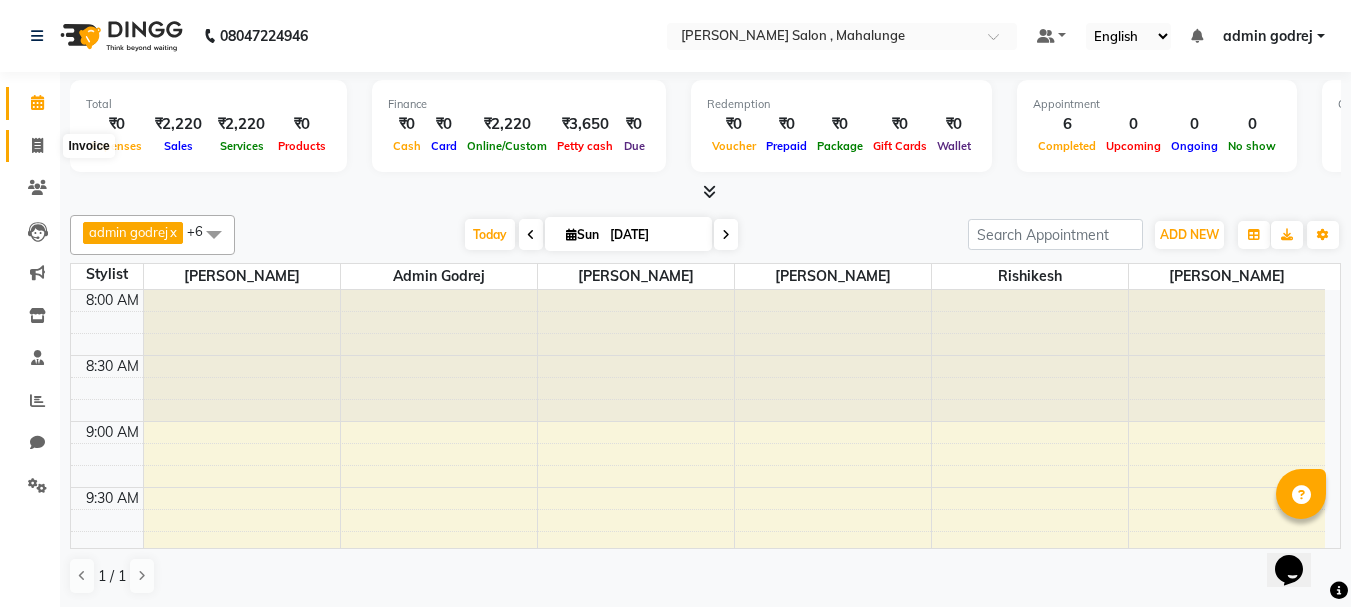 click 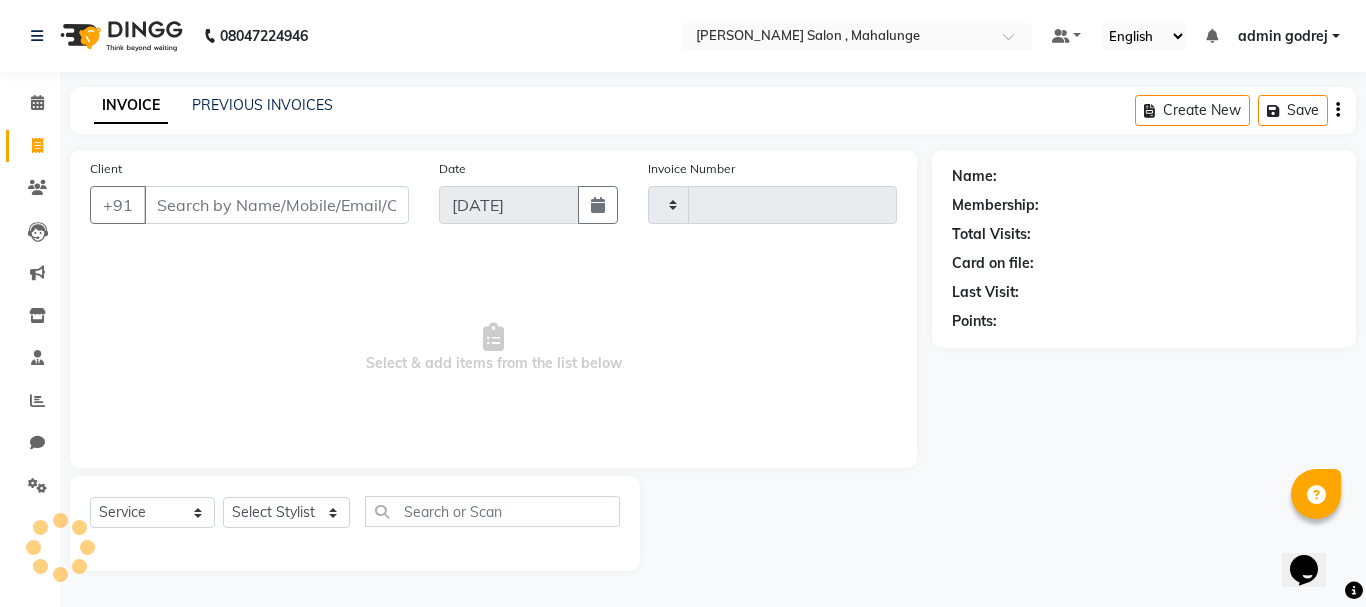 type on "1026" 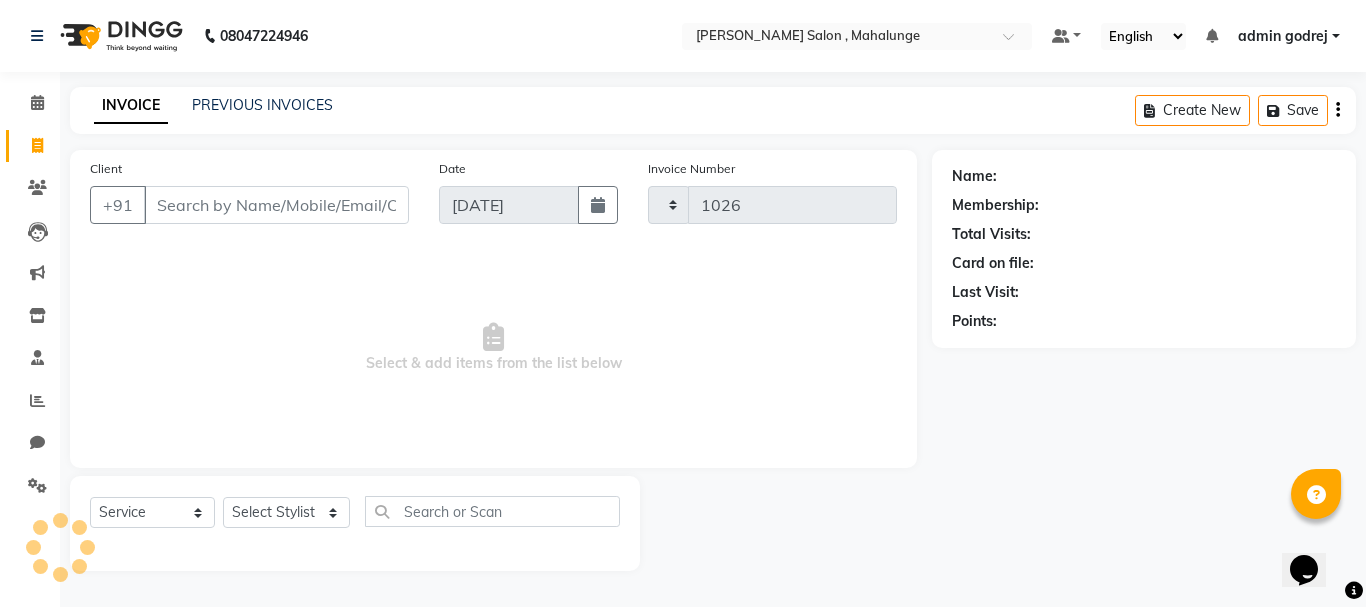 select on "7250" 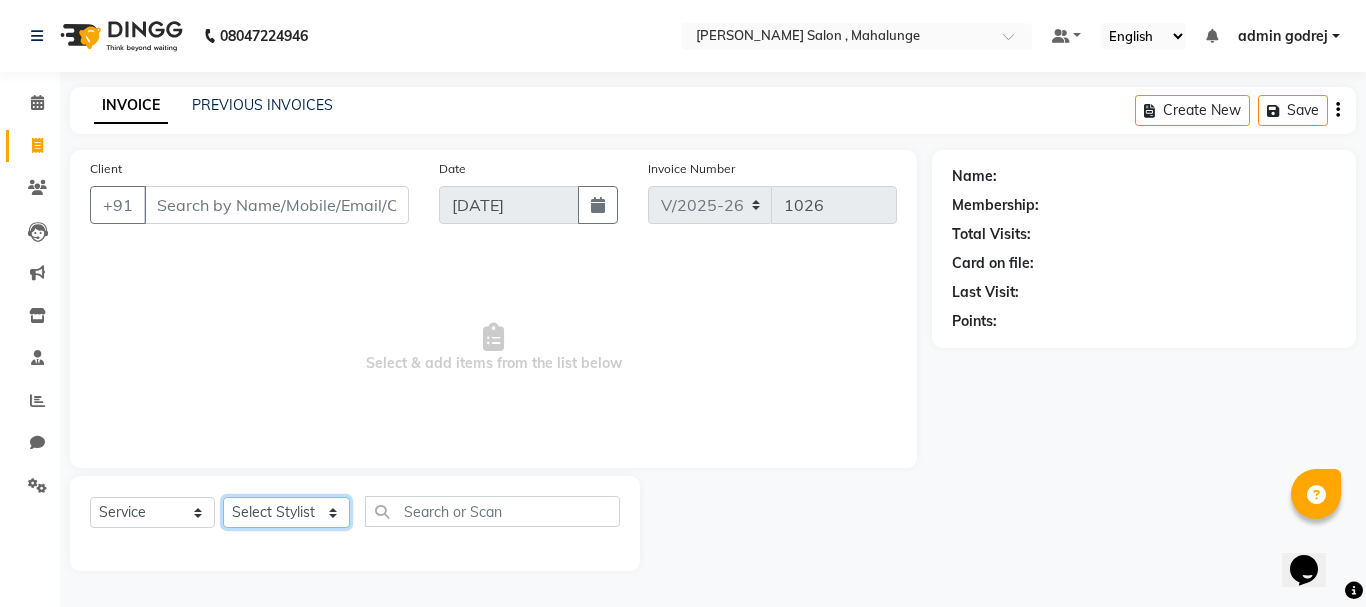 click on "Select Stylist admin godrej [PERSON_NAME] [PERSON_NAME] [PERSON_NAME] [PERSON_NAME] [PERSON_NAME] [PERSON_NAME]  [PERSON_NAME] [PERSON_NAME] [PERSON_NAME]" 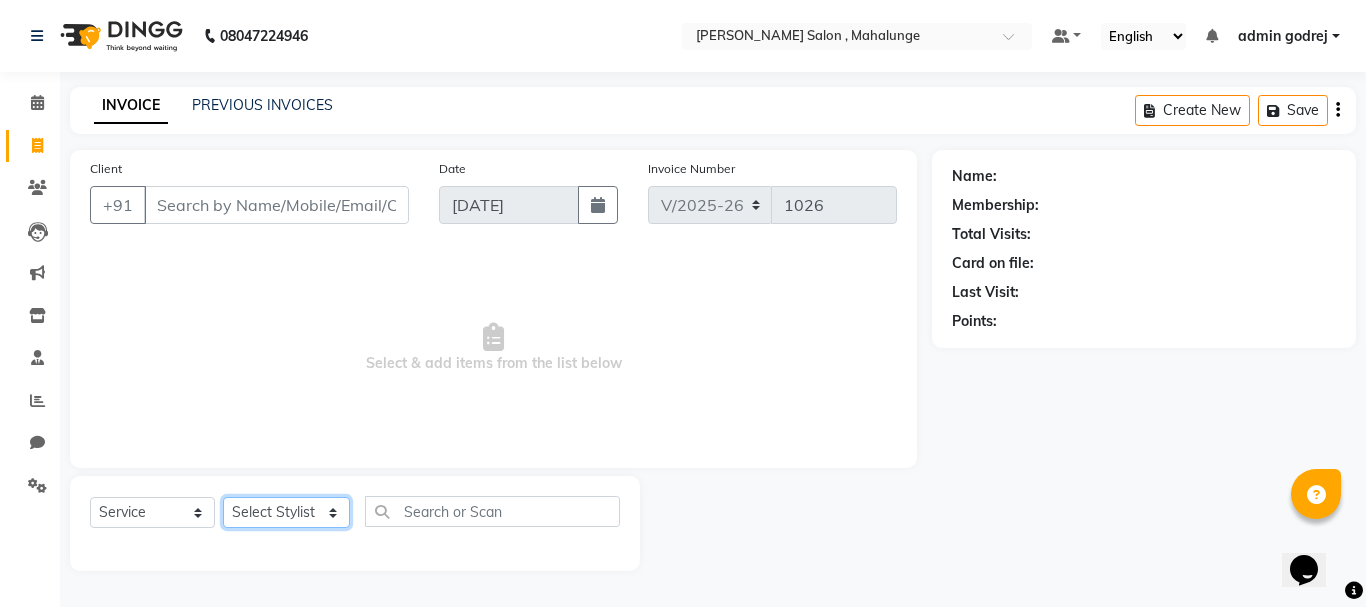 select on "66814" 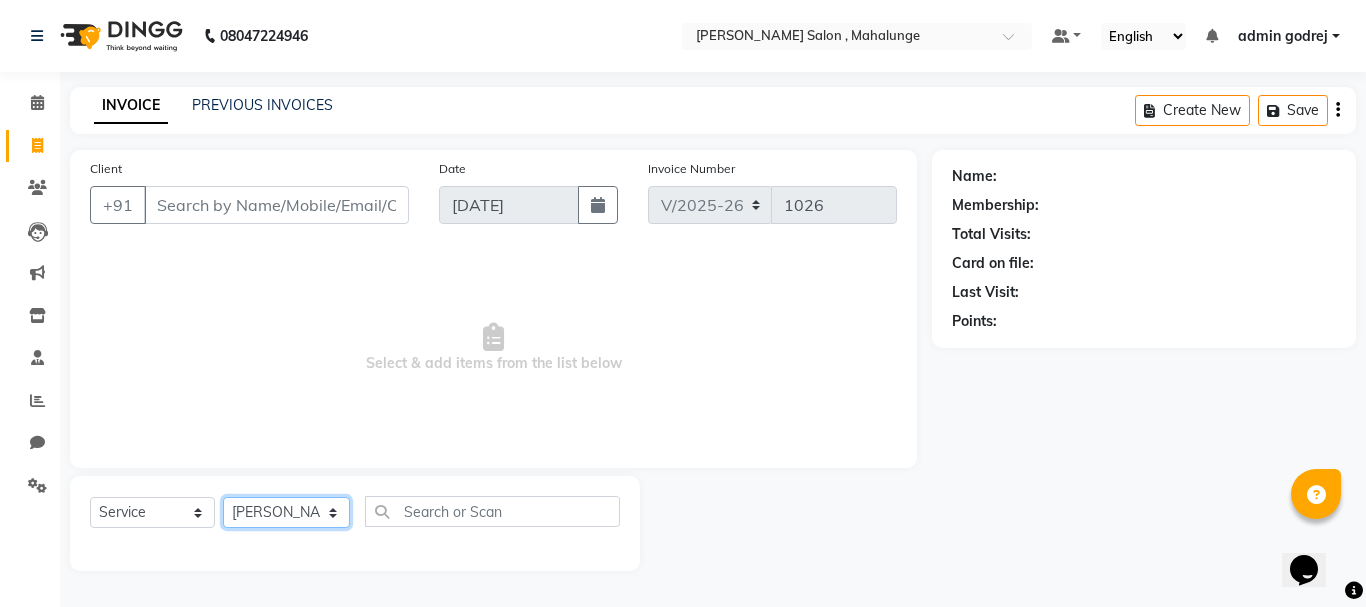 click on "Select Stylist admin godrej [PERSON_NAME] [PERSON_NAME] [PERSON_NAME] [PERSON_NAME] [PERSON_NAME] [PERSON_NAME]  [PERSON_NAME] [PERSON_NAME] [PERSON_NAME]" 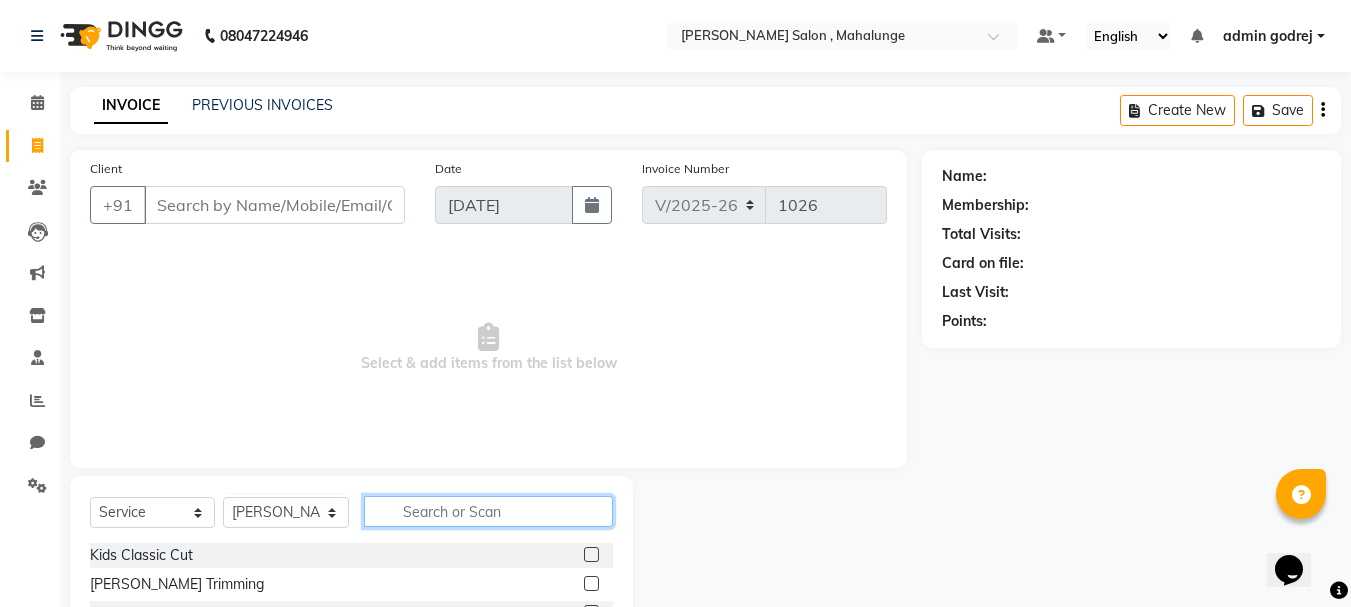click 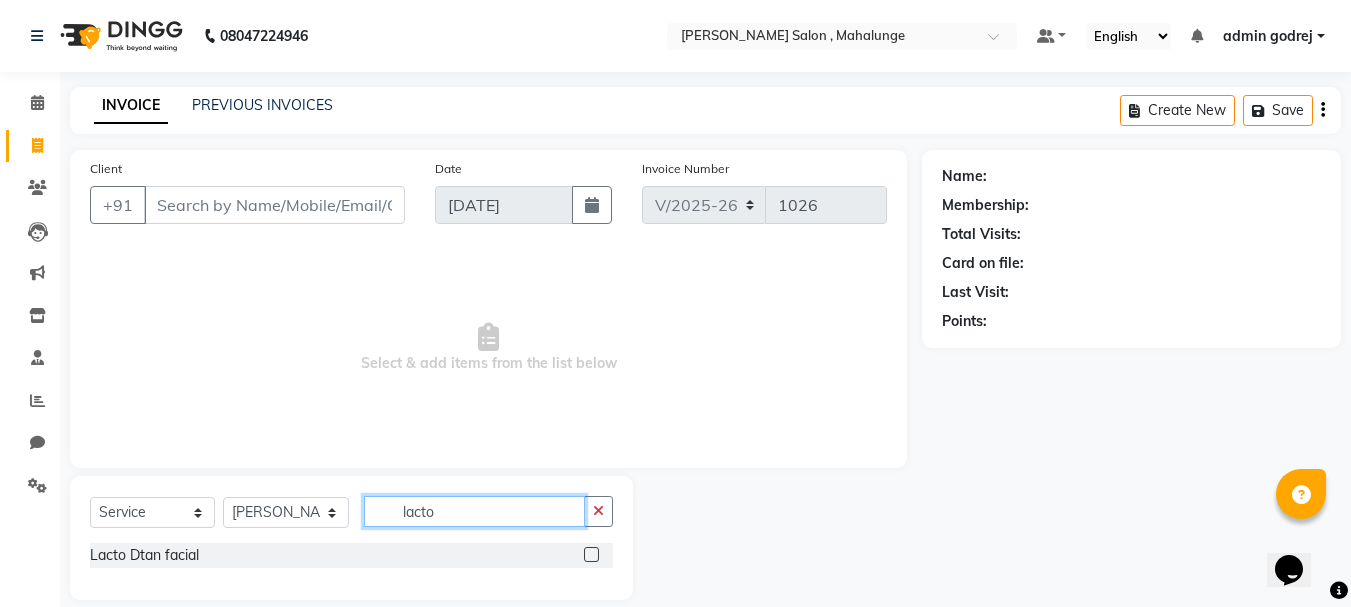 type on "lacto" 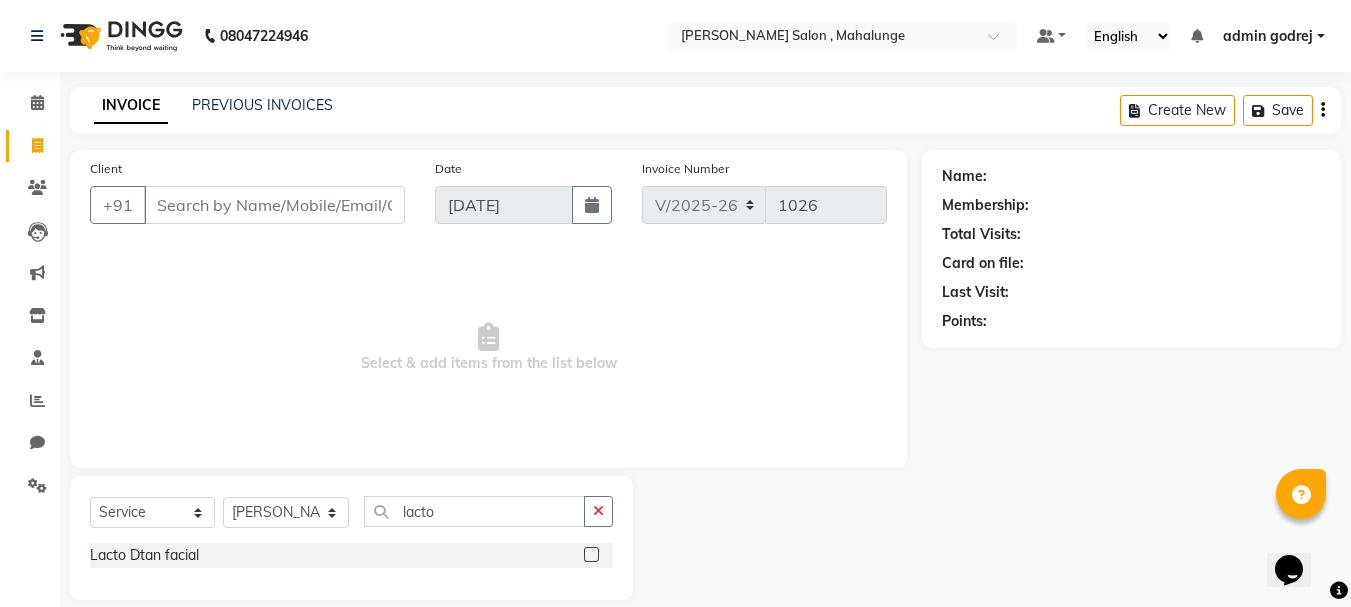 click 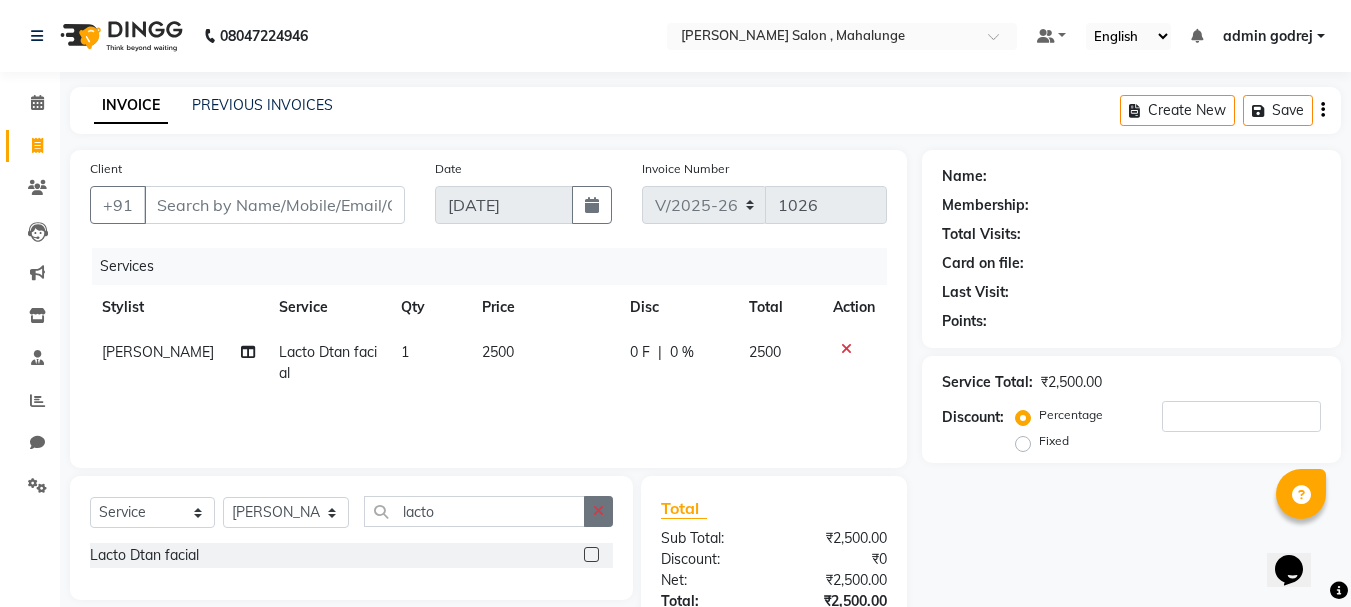 checkbox on "false" 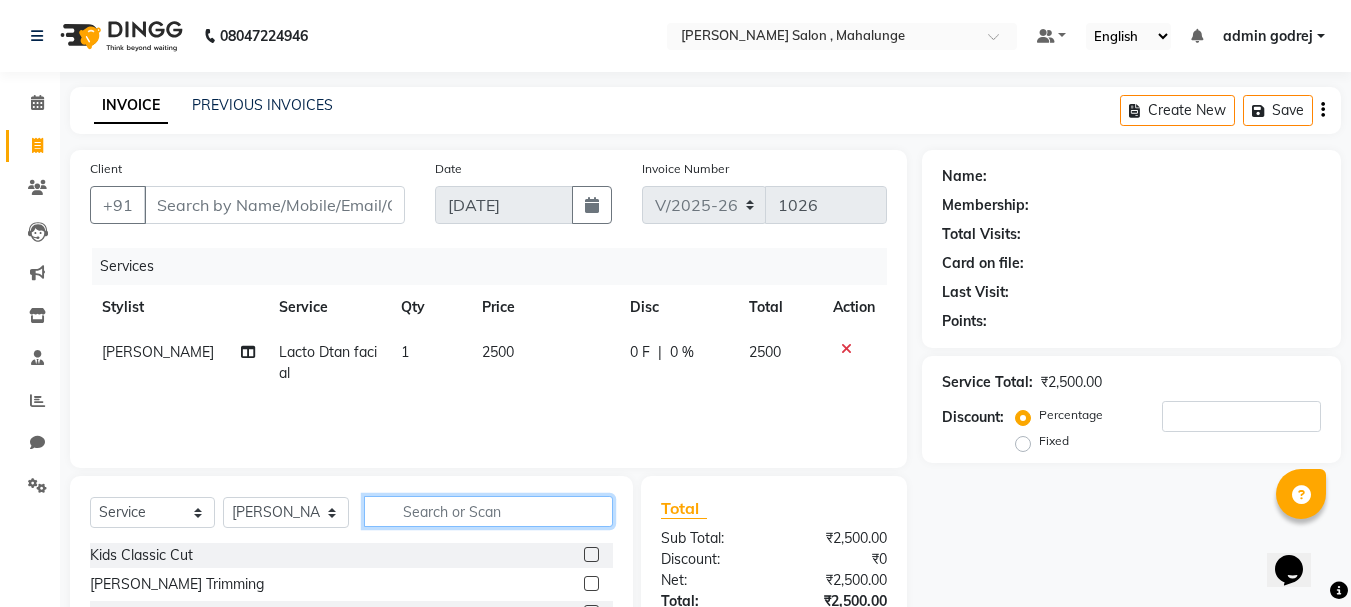 type on "v" 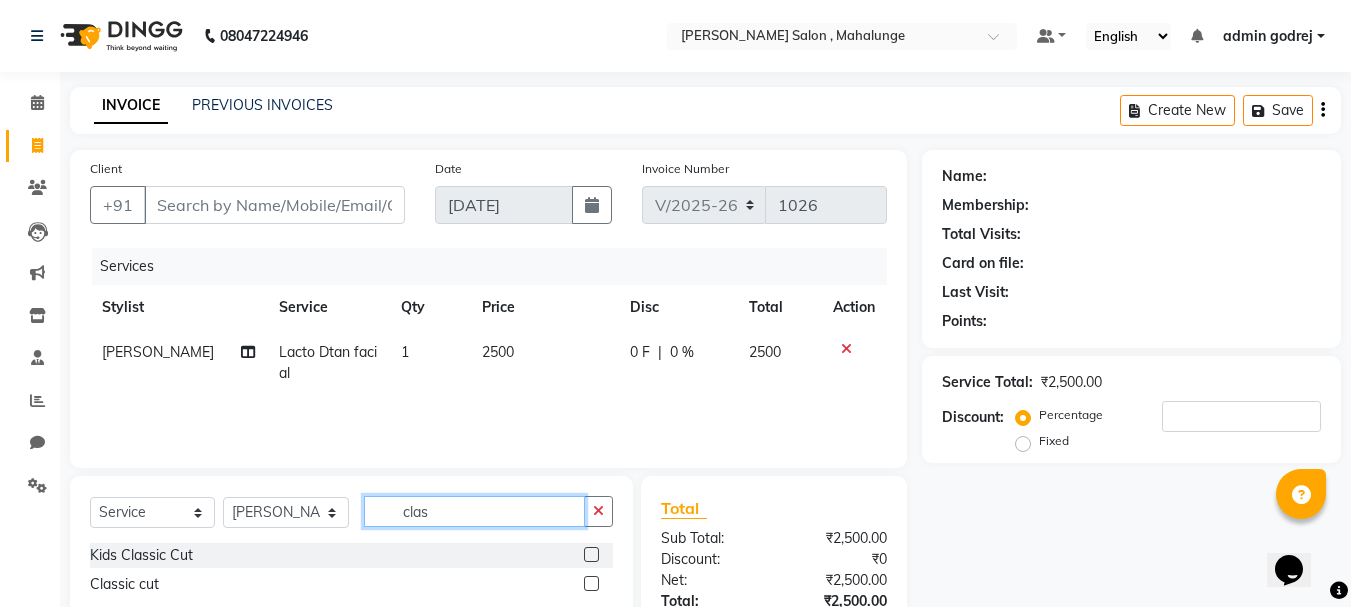 type on "clas" 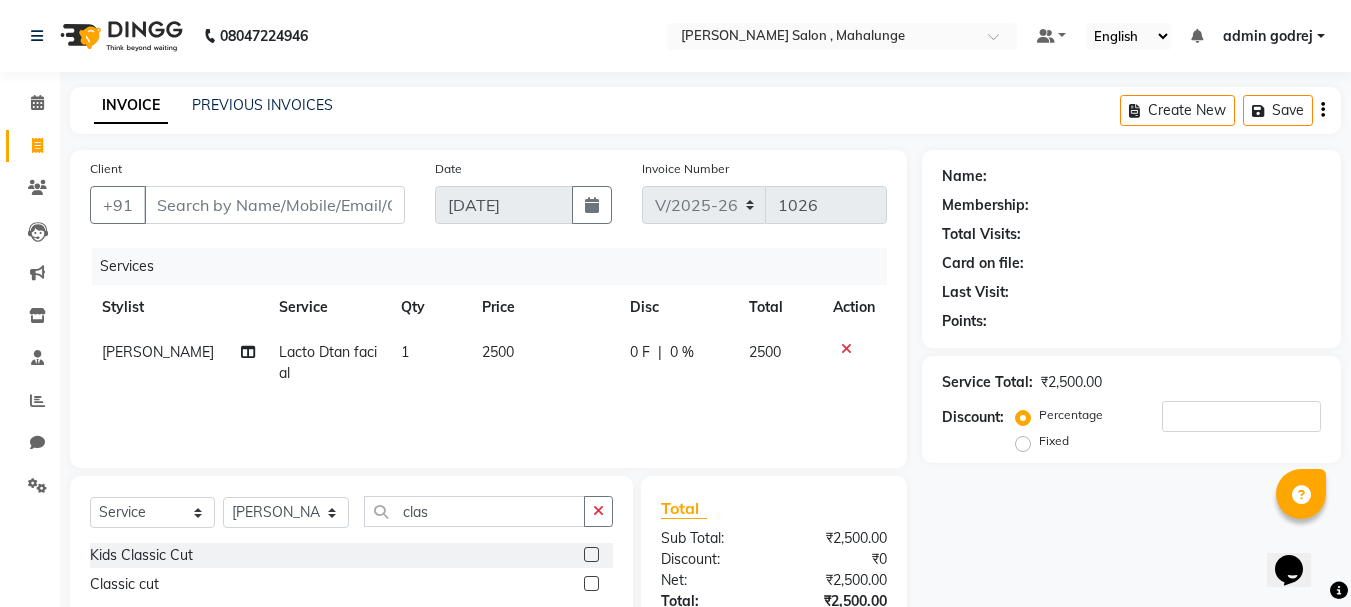 click 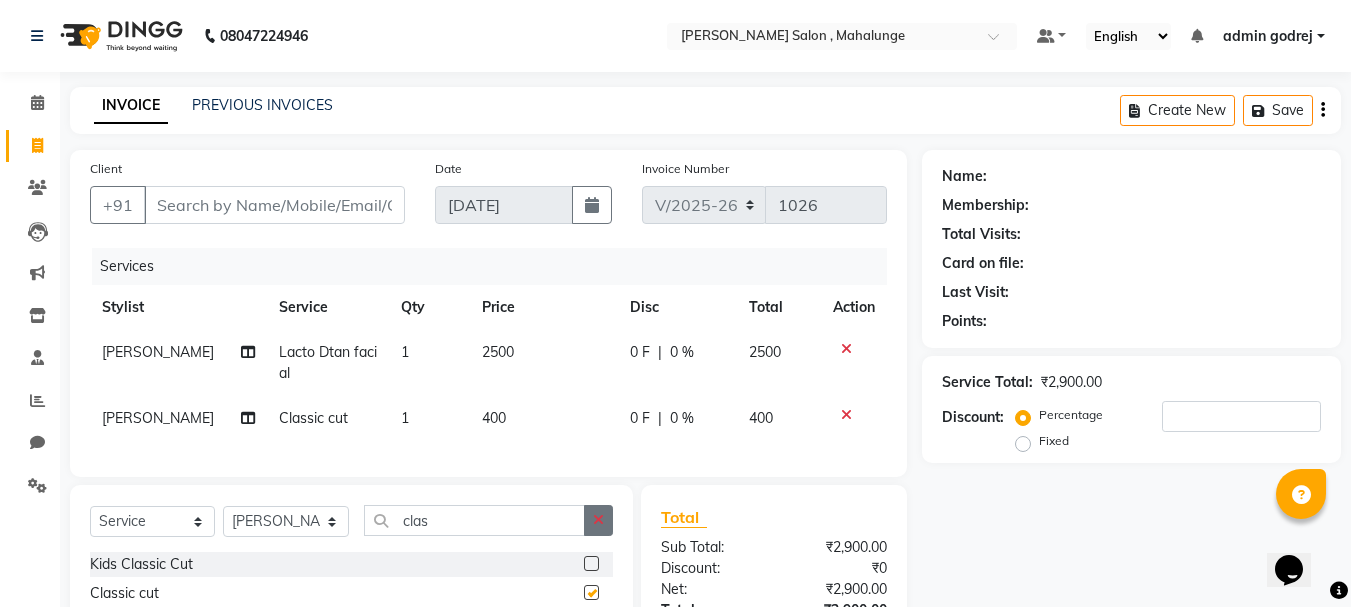 checkbox on "false" 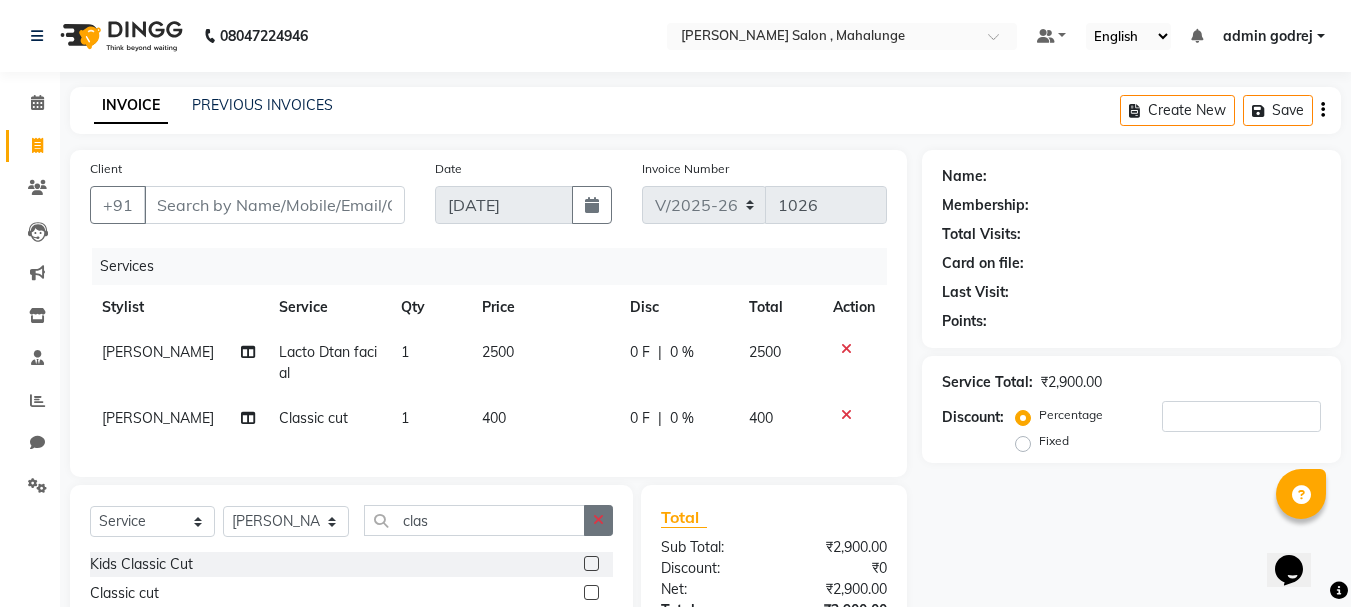 click 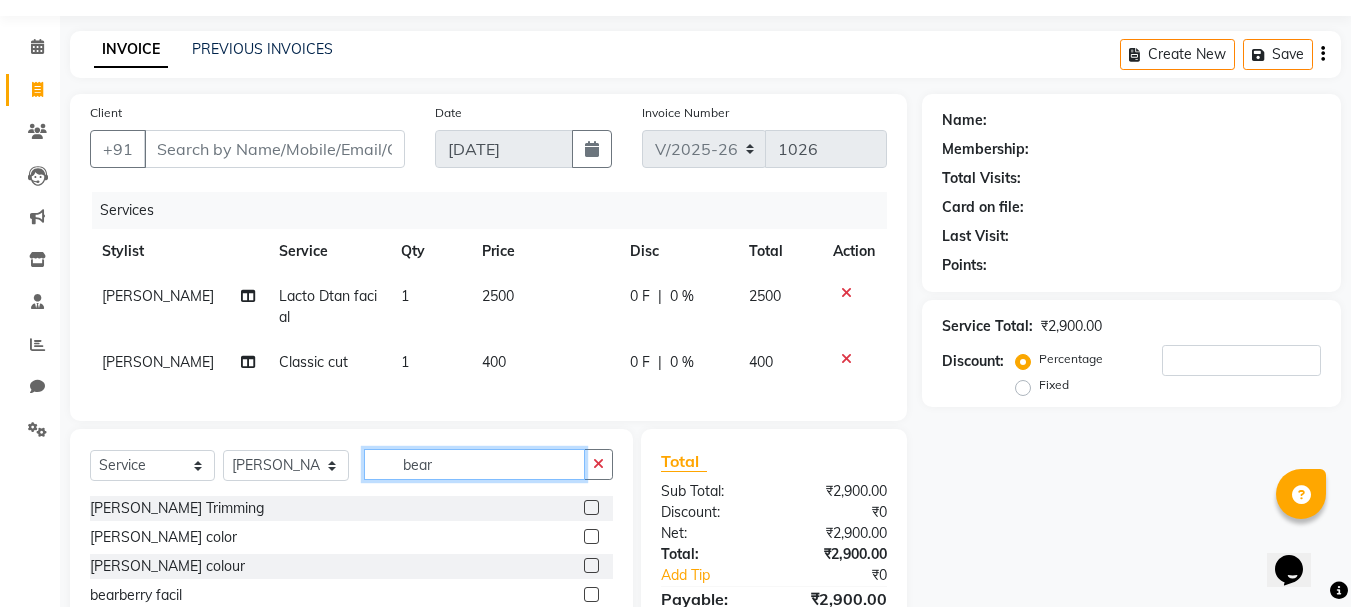 scroll, scrollTop: 175, scrollLeft: 0, axis: vertical 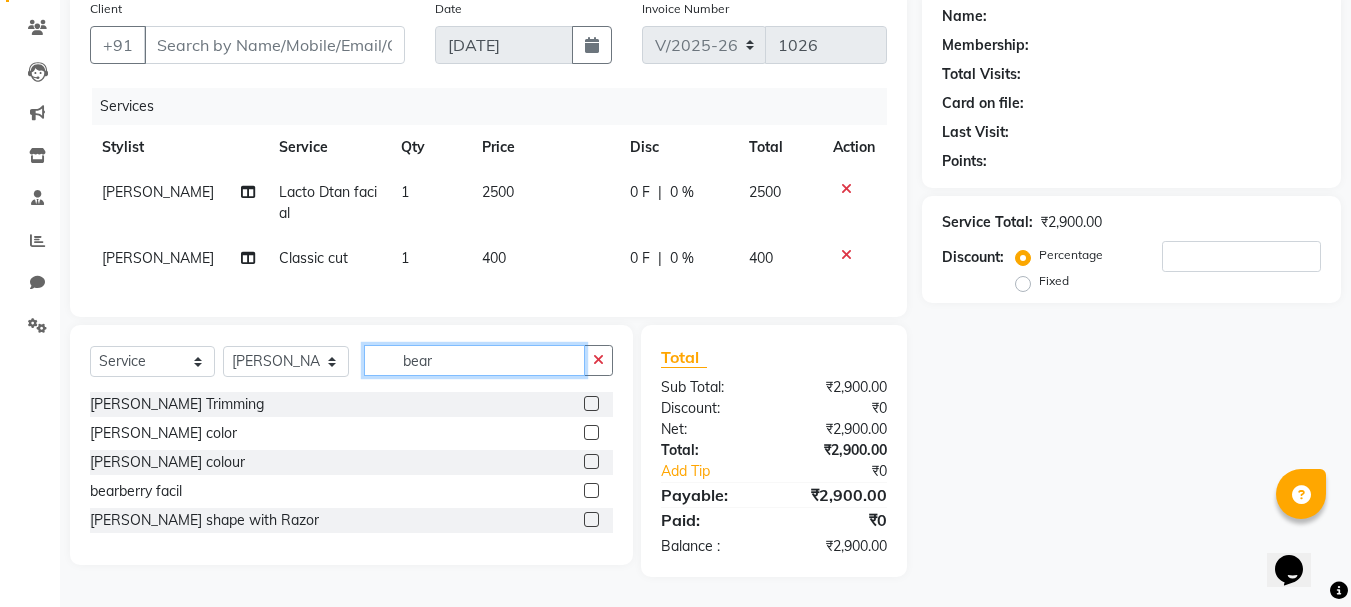 type on "bear" 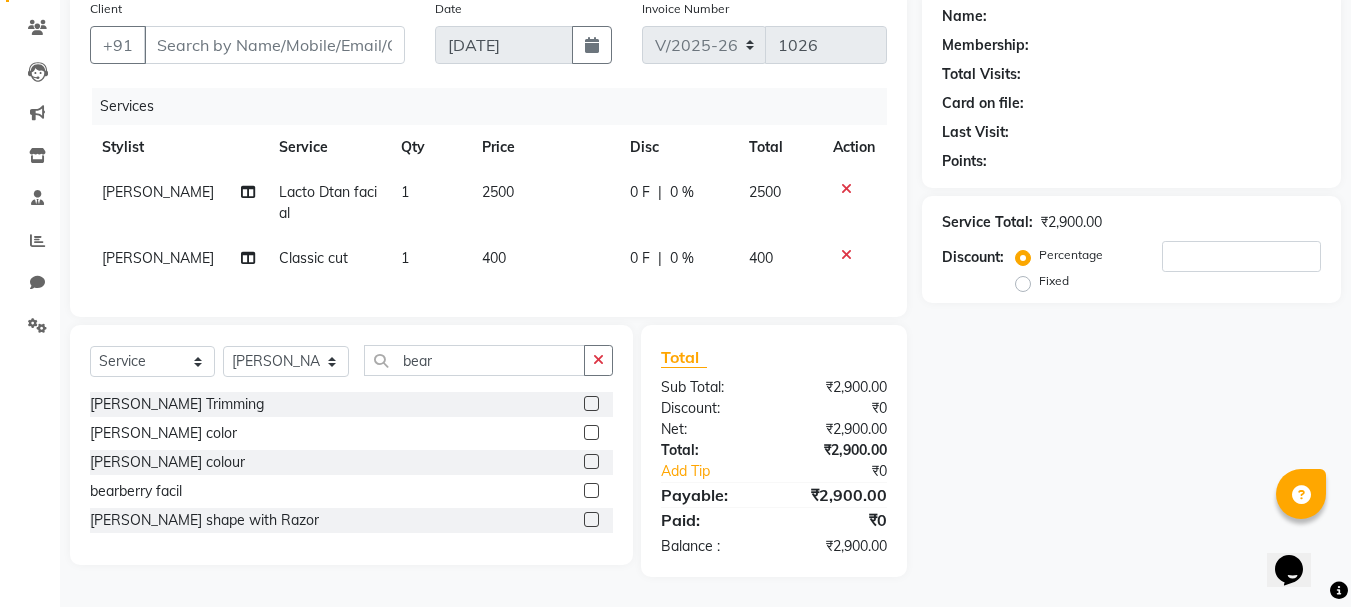 click 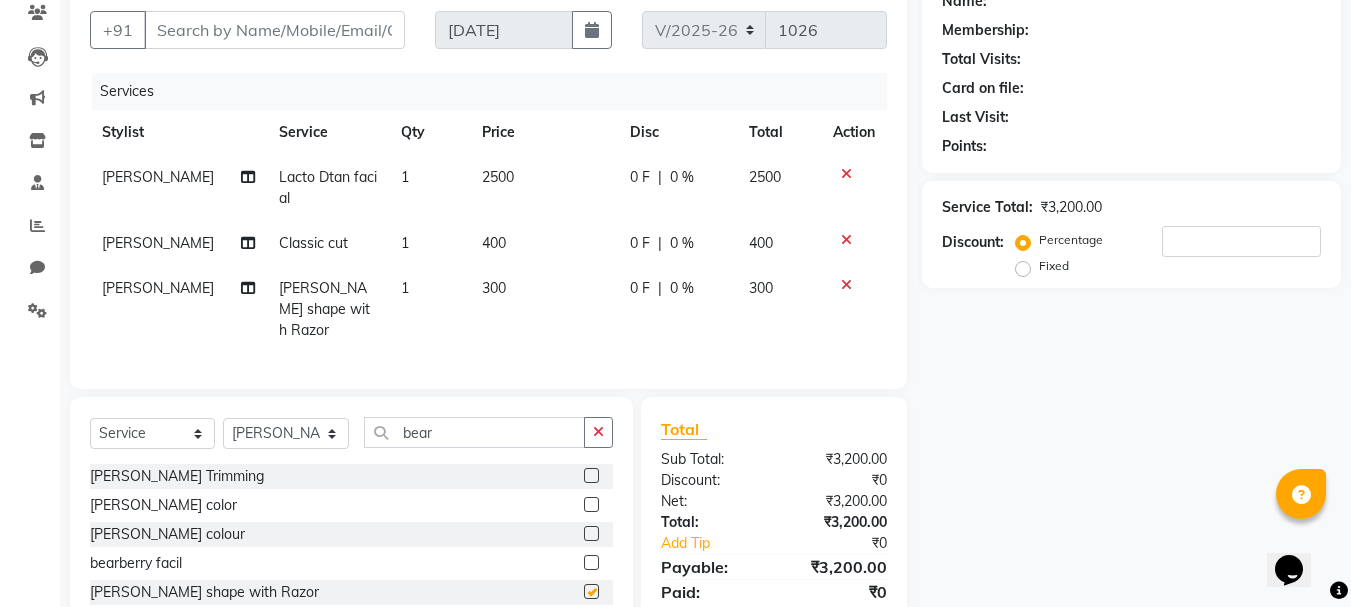 checkbox on "false" 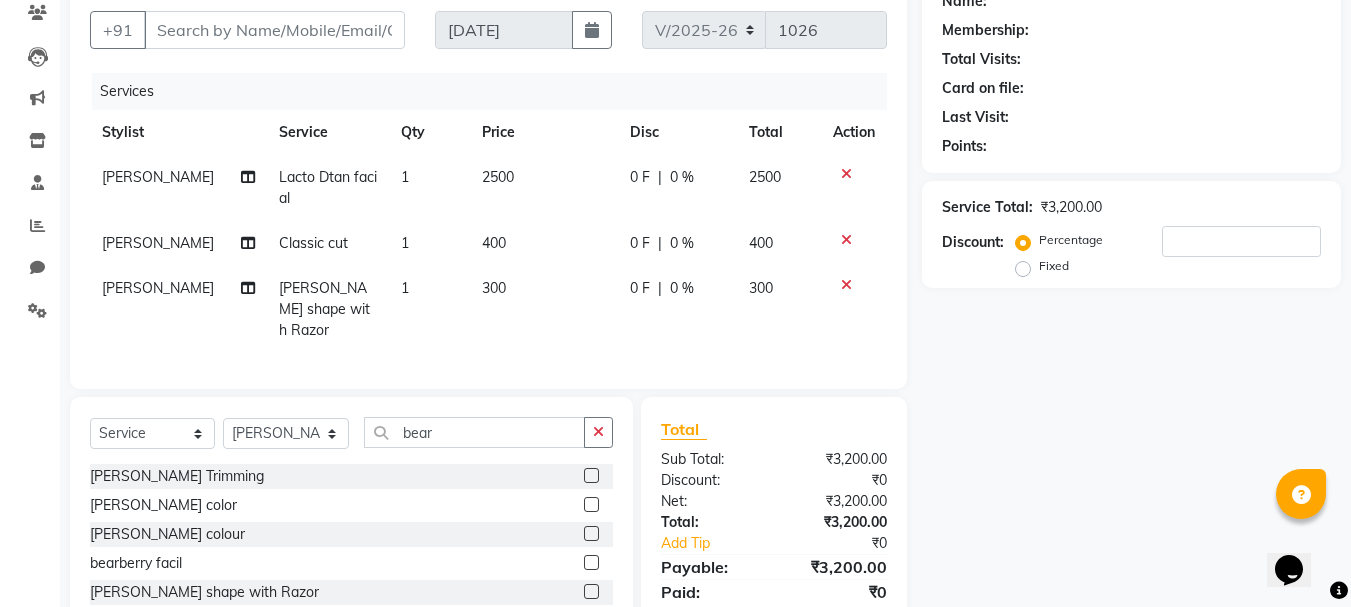click on "0 F | 0 %" 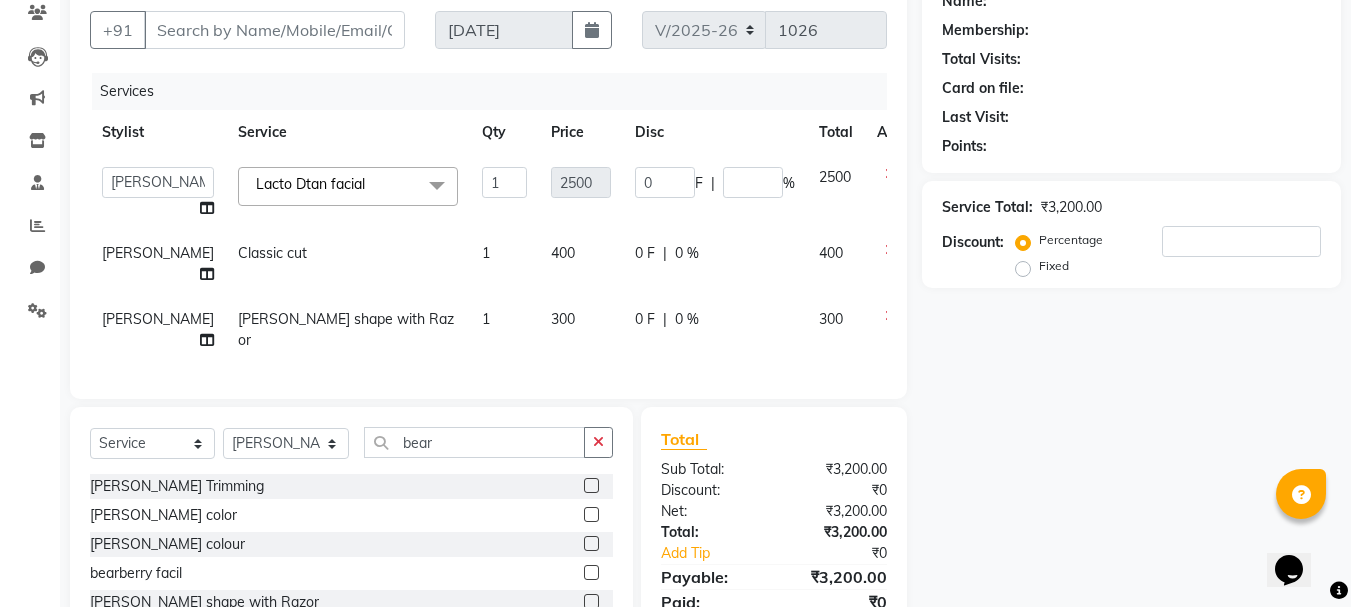 type on "1" 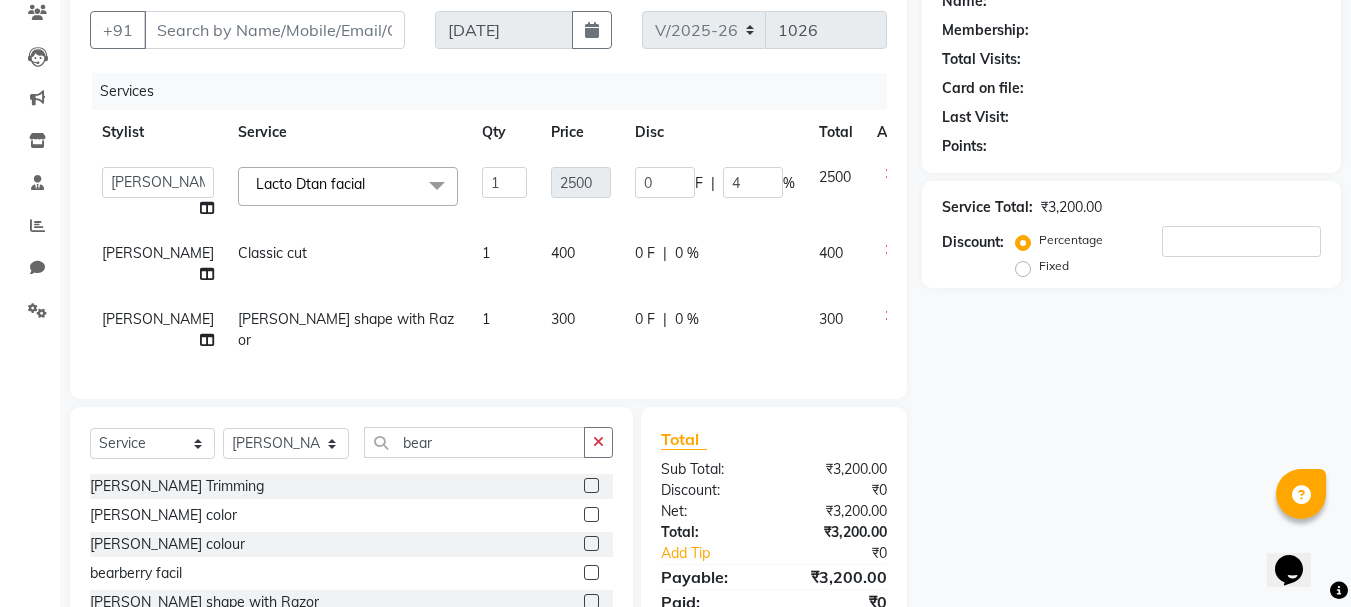 type on "40" 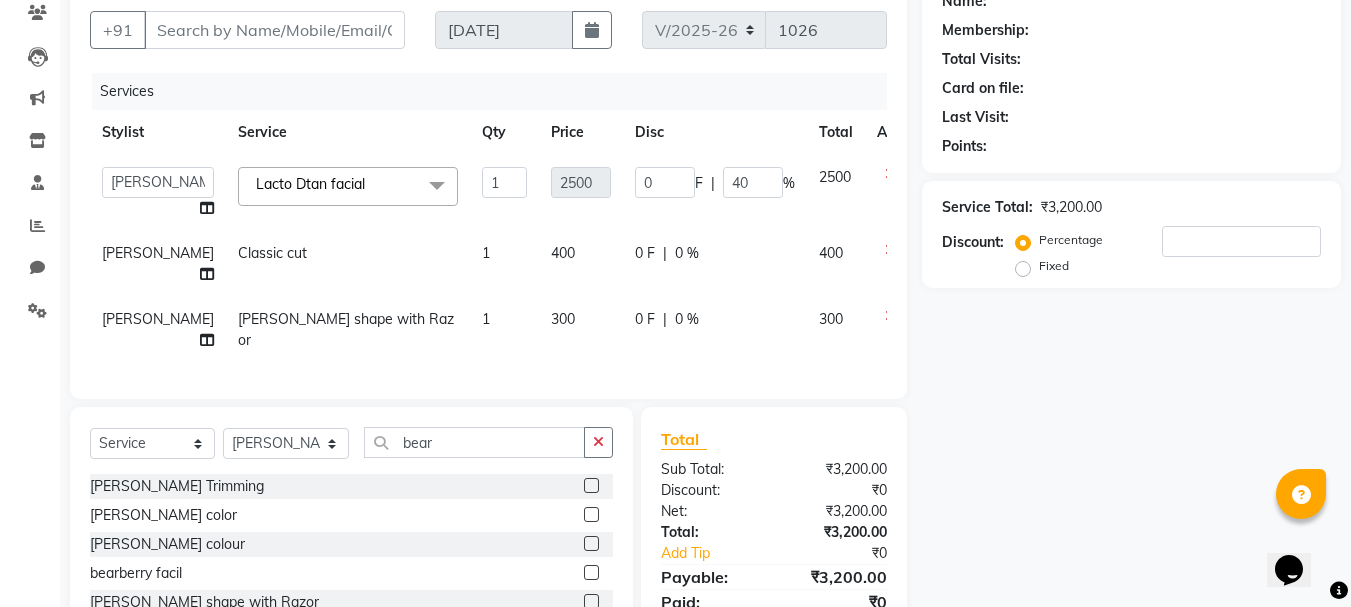 click on "Name: Membership: Total Visits: Card on file: Last Visit:  Points:  Service Total:  ₹3,200.00  Discount:  Percentage   Fixed" 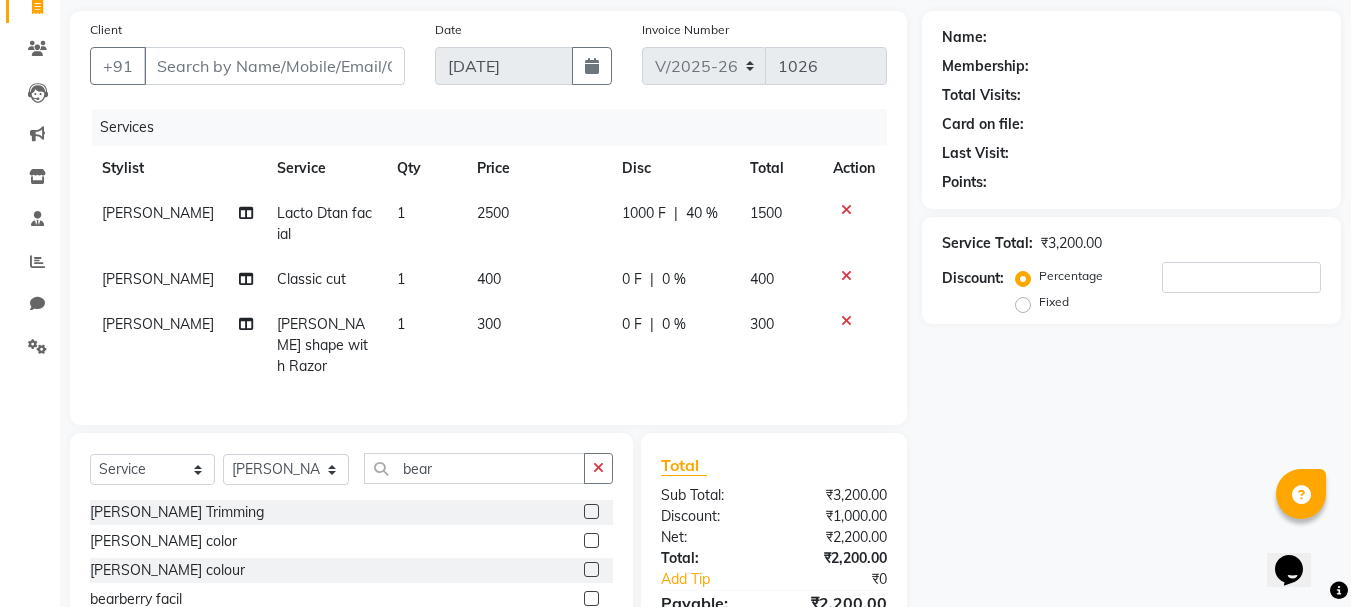 scroll, scrollTop: 0, scrollLeft: 0, axis: both 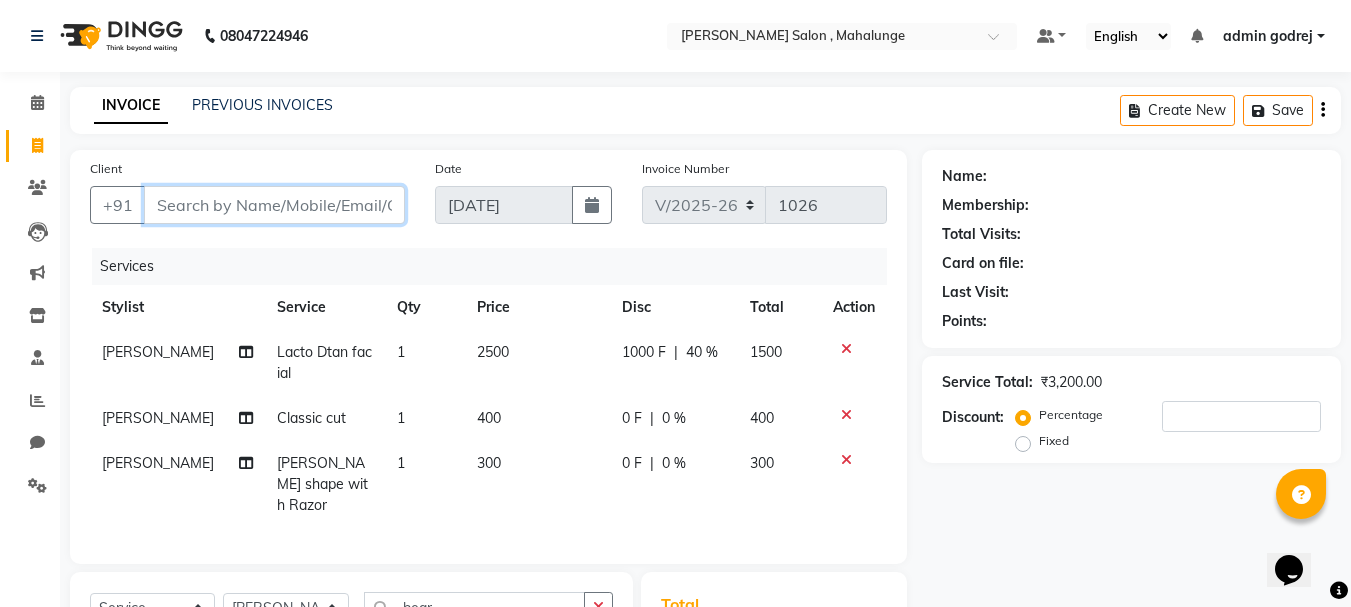 click on "Client" at bounding box center [274, 205] 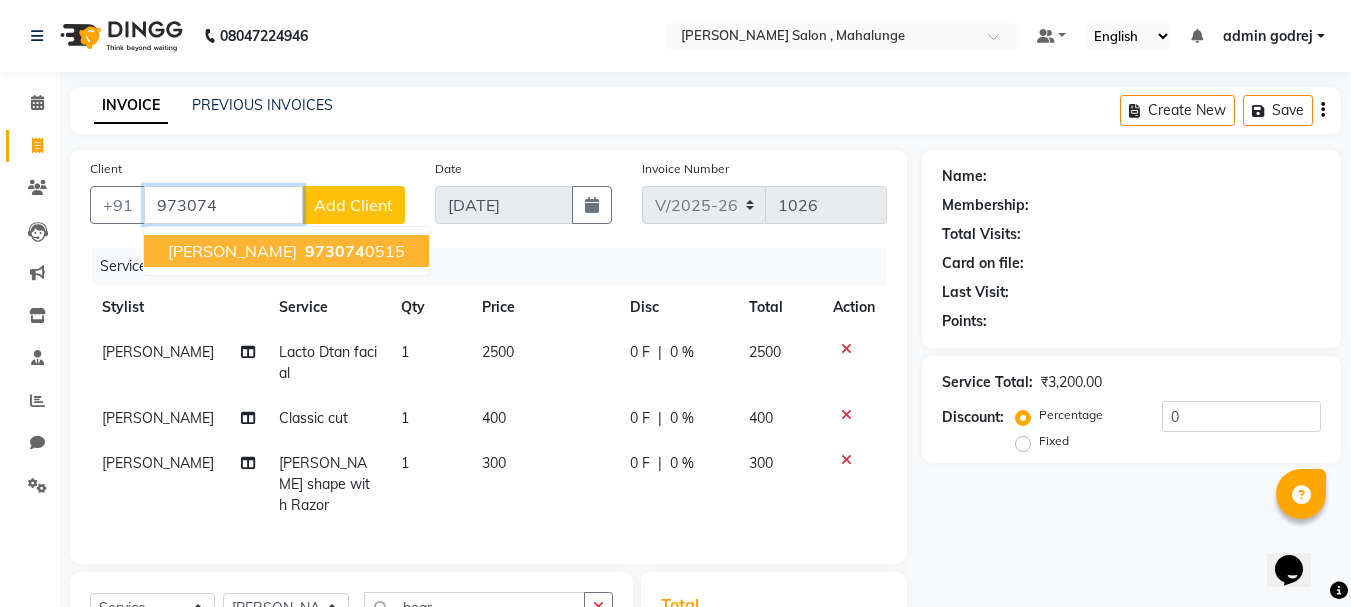 click on "973074 0515" at bounding box center (353, 251) 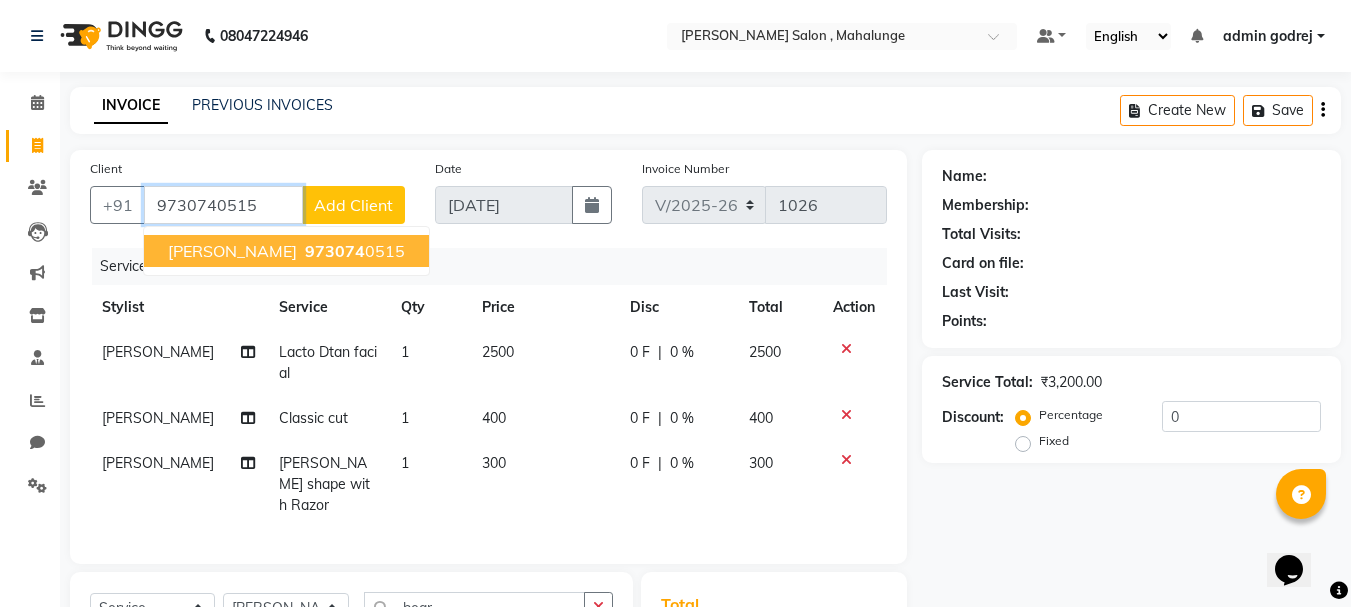 type on "9730740515" 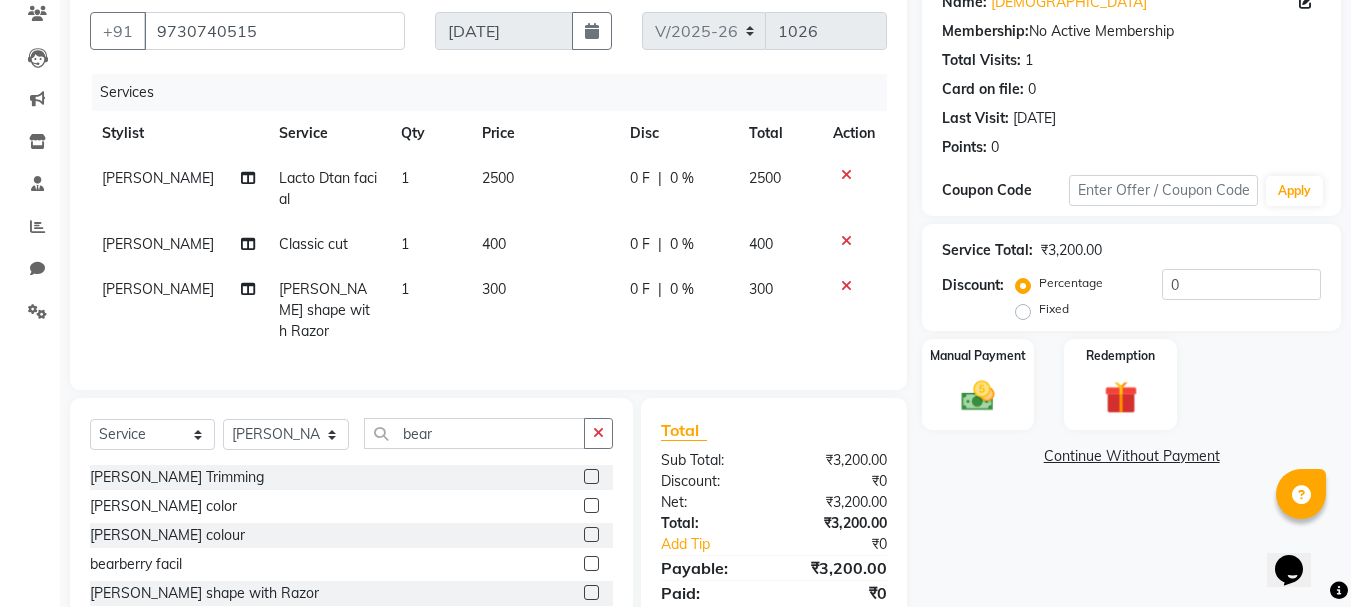 scroll, scrollTop: 200, scrollLeft: 0, axis: vertical 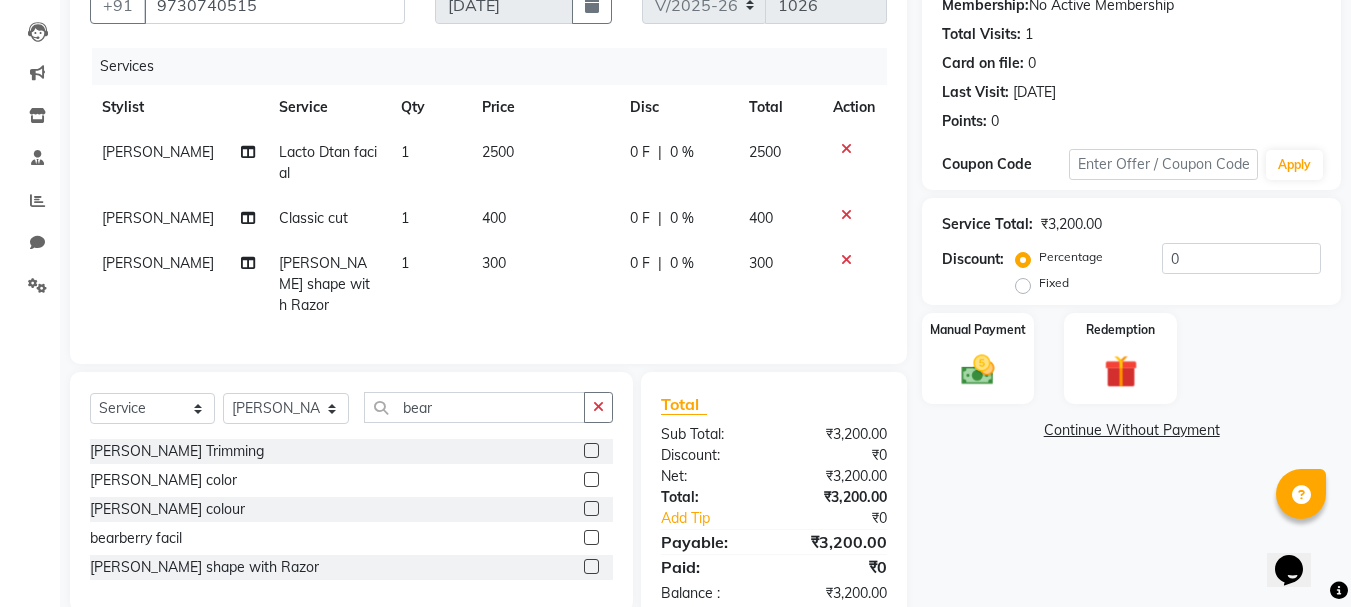 click on "0 %" 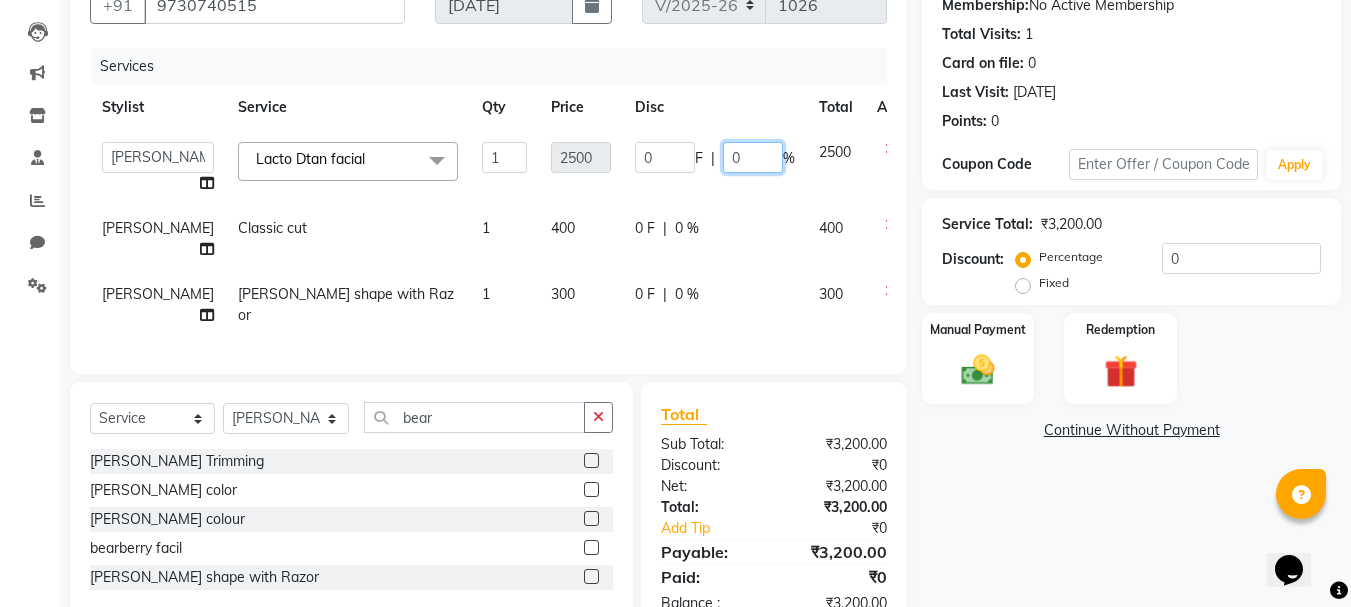 click on "0" 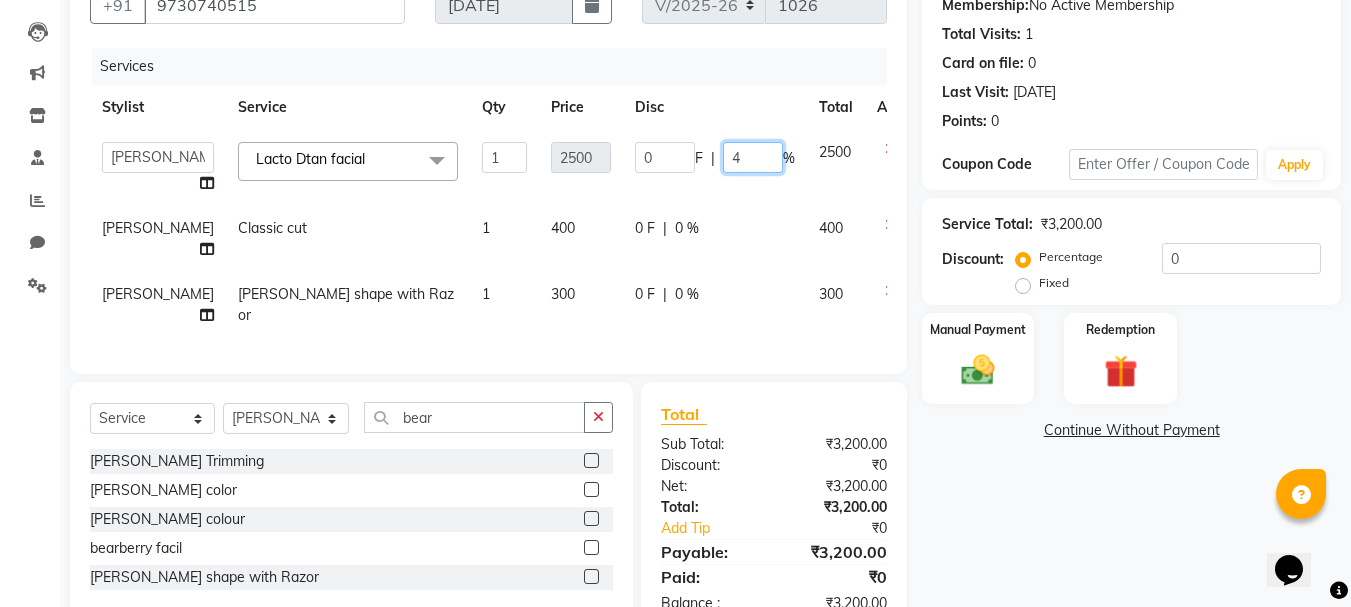 type on "40" 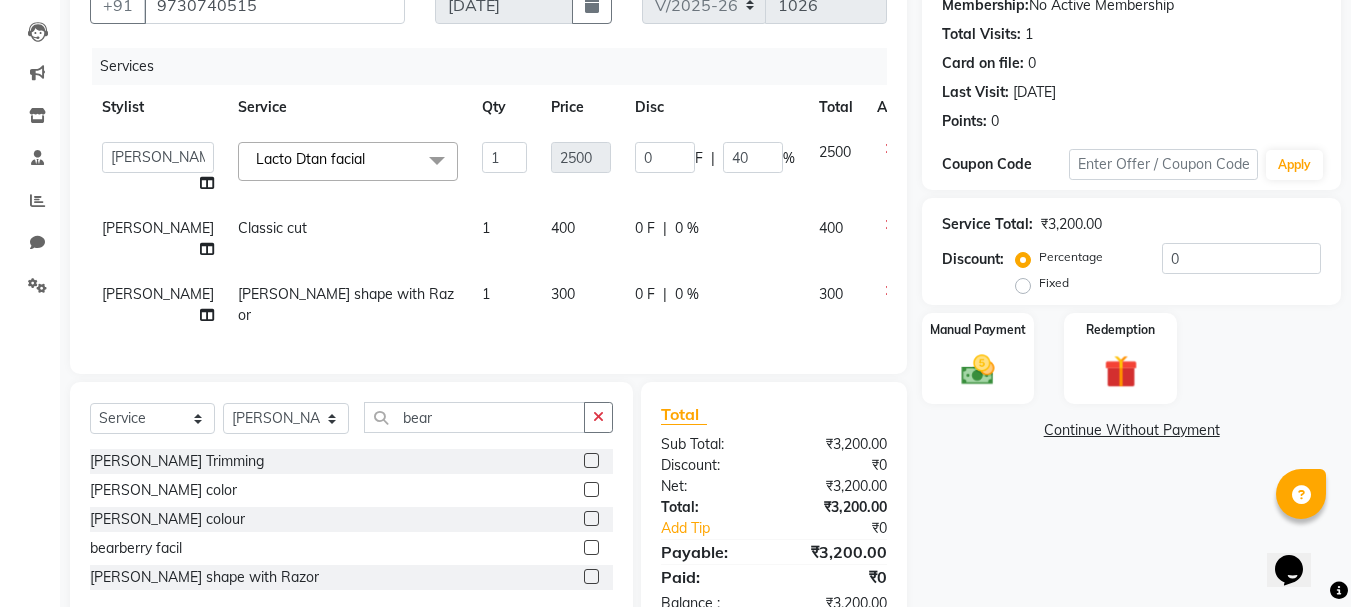 click on "Name: [PERSON_NAME]  Membership:  No Active Membership  Total Visits:  1 Card on file:  0 Last Visit:   [DATE] Points:   0  Coupon Code Apply Service Total:  ₹3,200.00  Discount:  Percentage   Fixed  0 Manual Payment Redemption  Continue Without Payment" 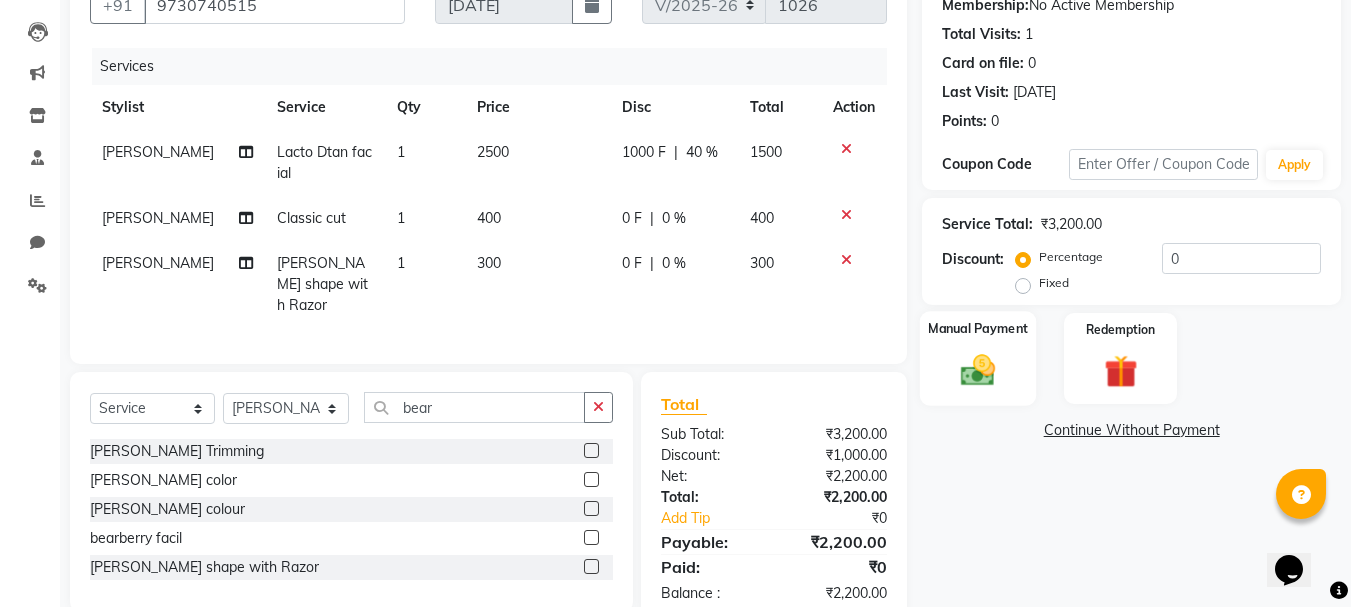 click 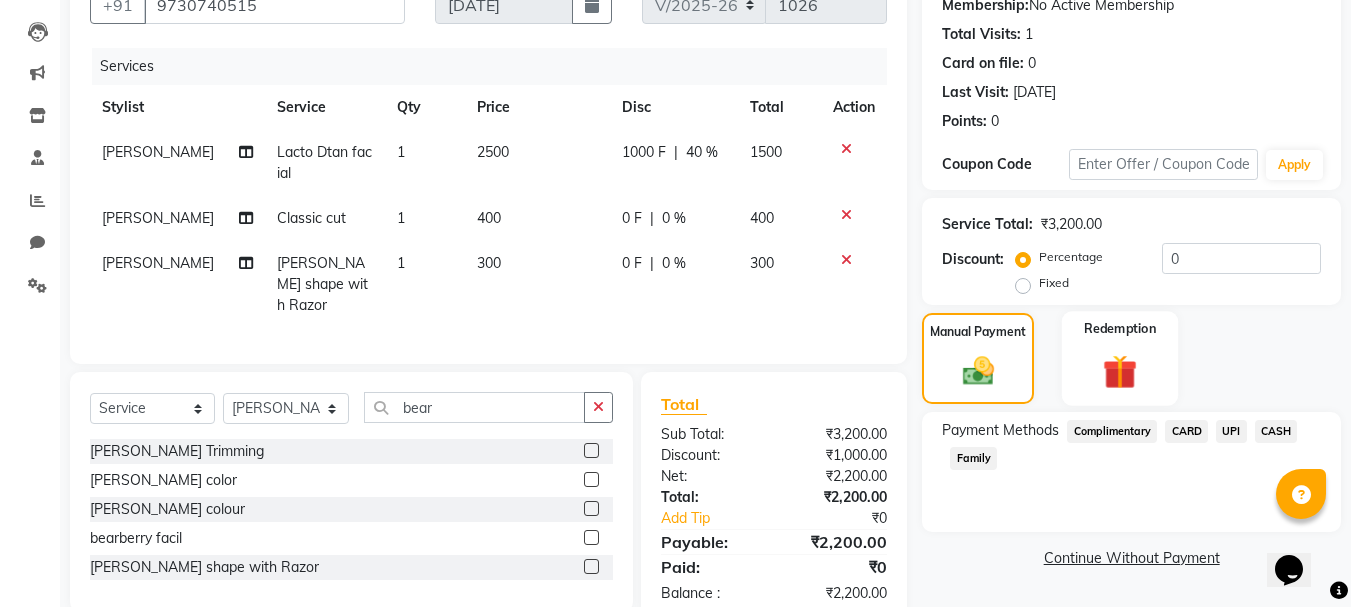 scroll, scrollTop: 241, scrollLeft: 0, axis: vertical 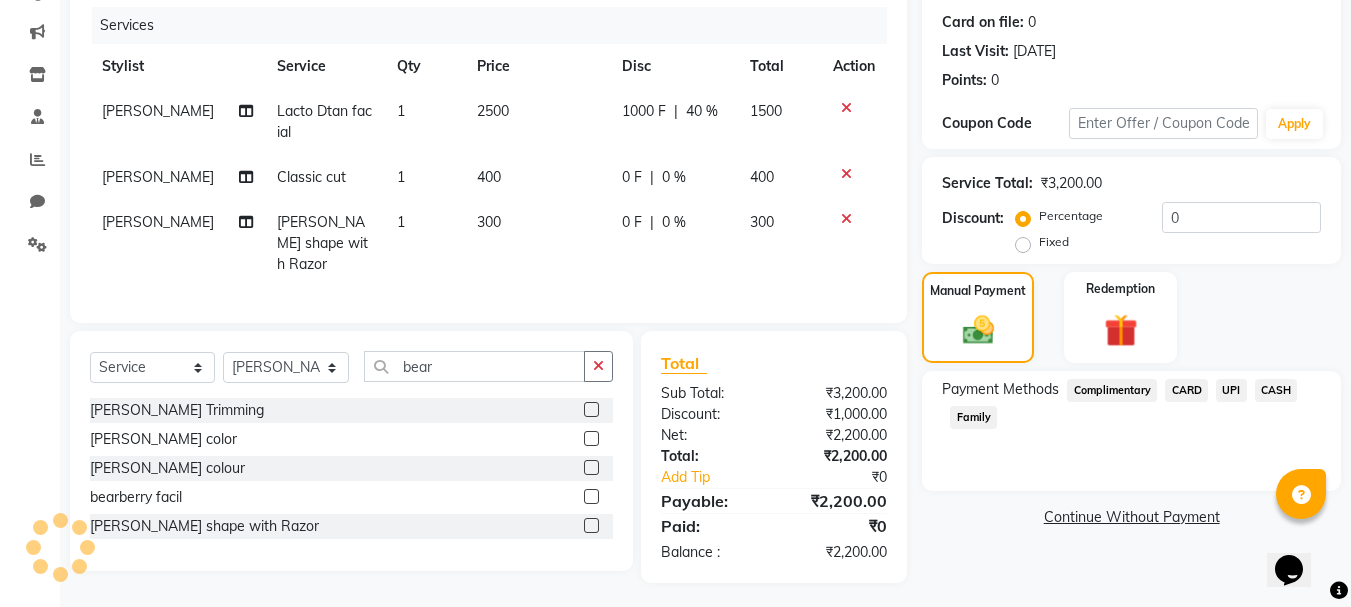 click on "UPI" 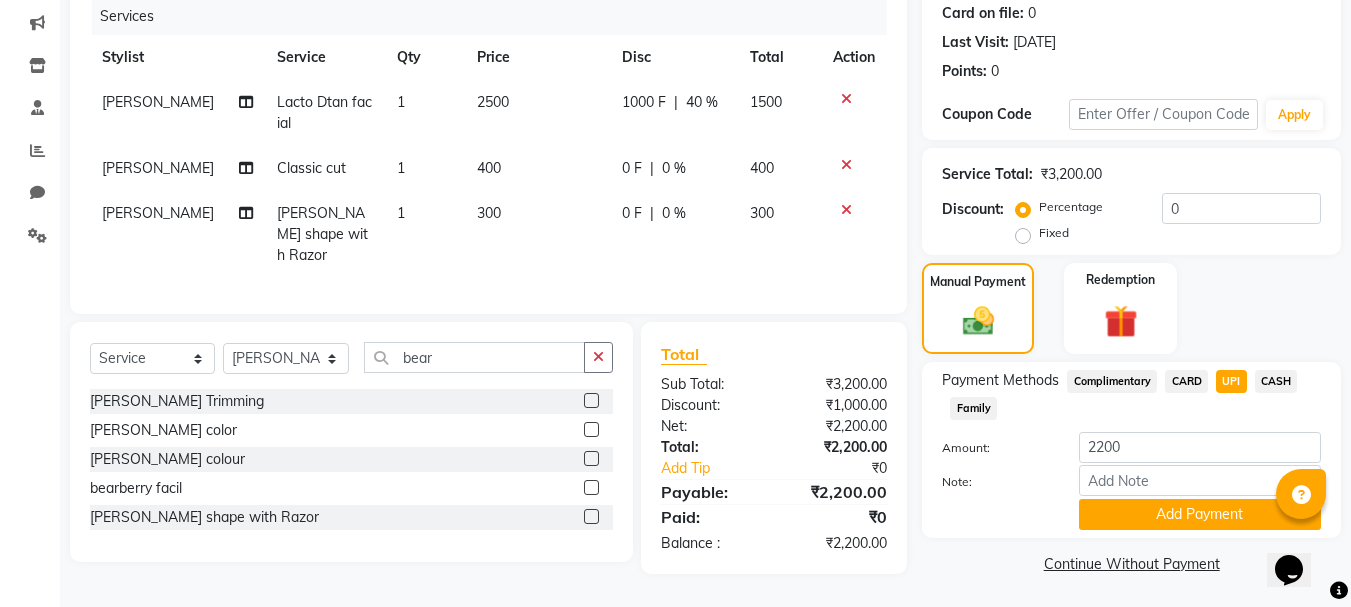 scroll, scrollTop: 252, scrollLeft: 0, axis: vertical 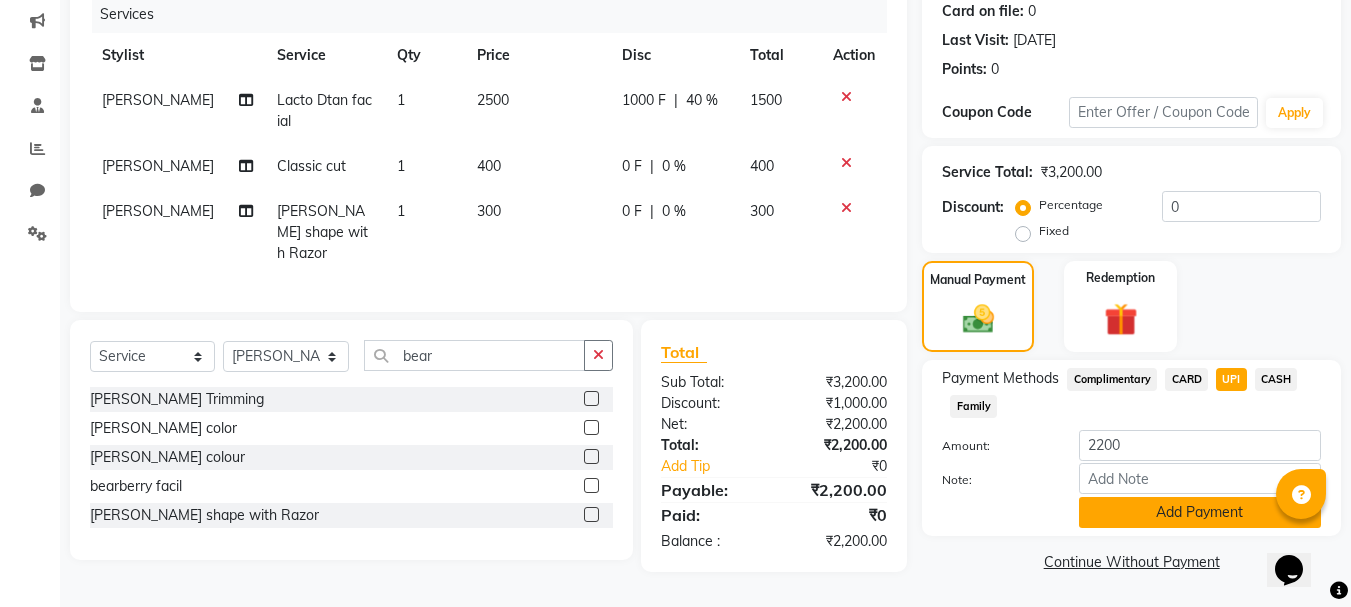 click on "Add Payment" 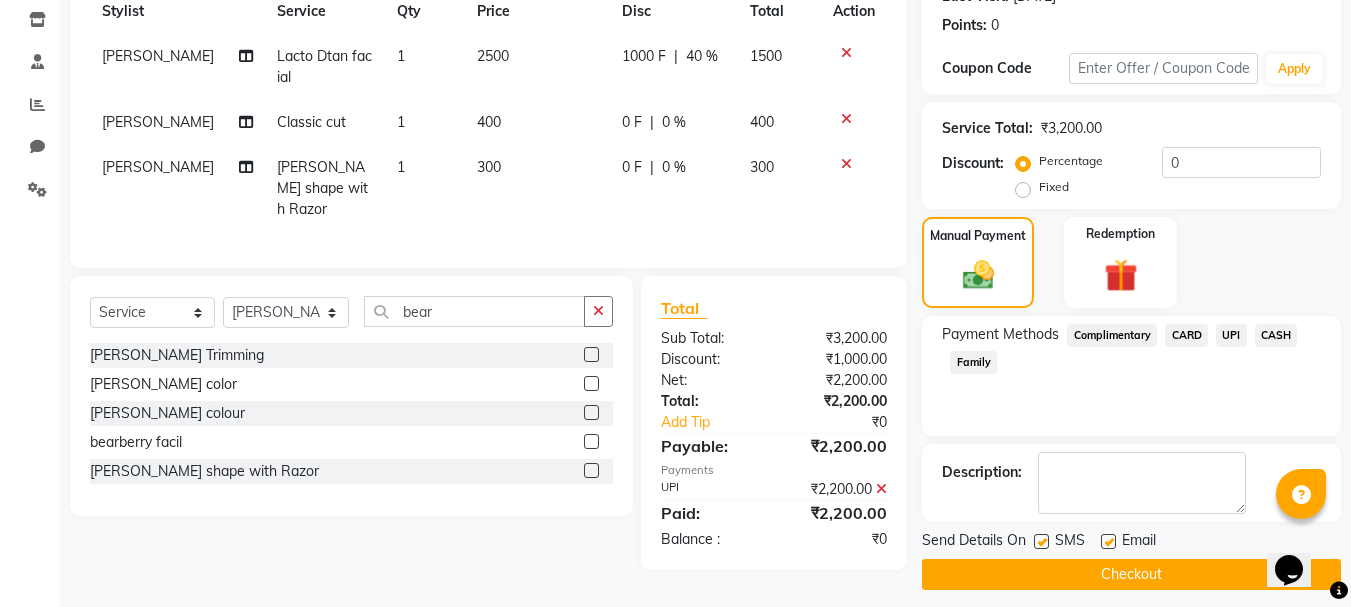 scroll, scrollTop: 309, scrollLeft: 0, axis: vertical 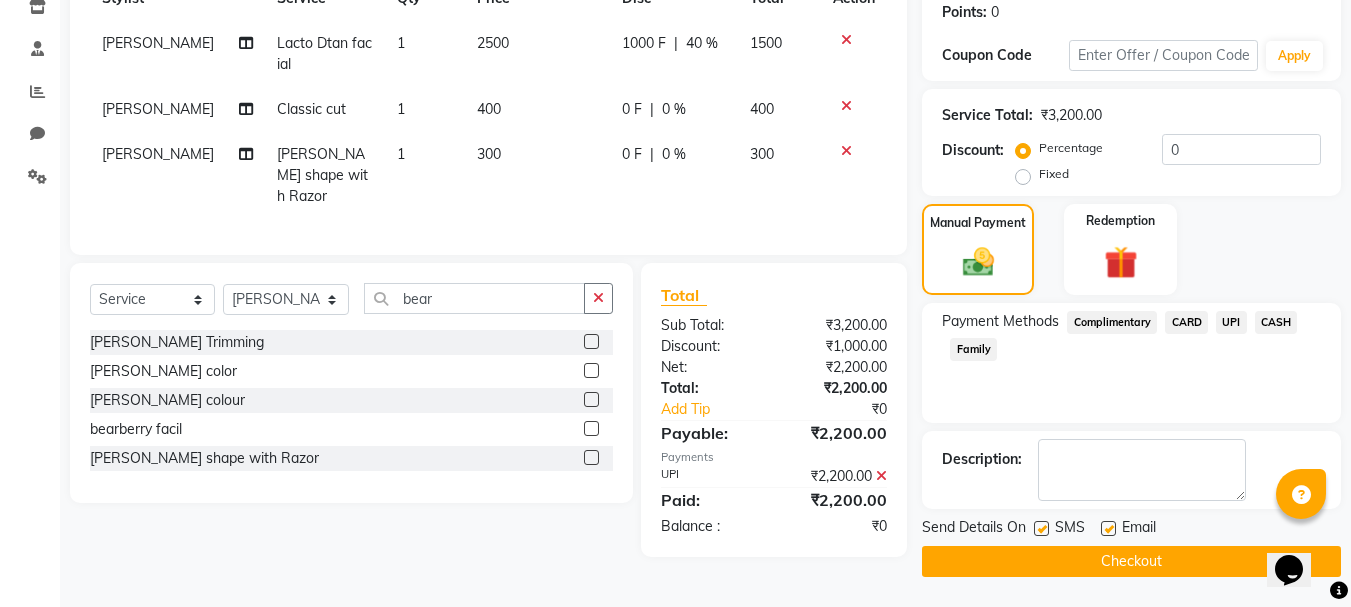click on "Checkout" 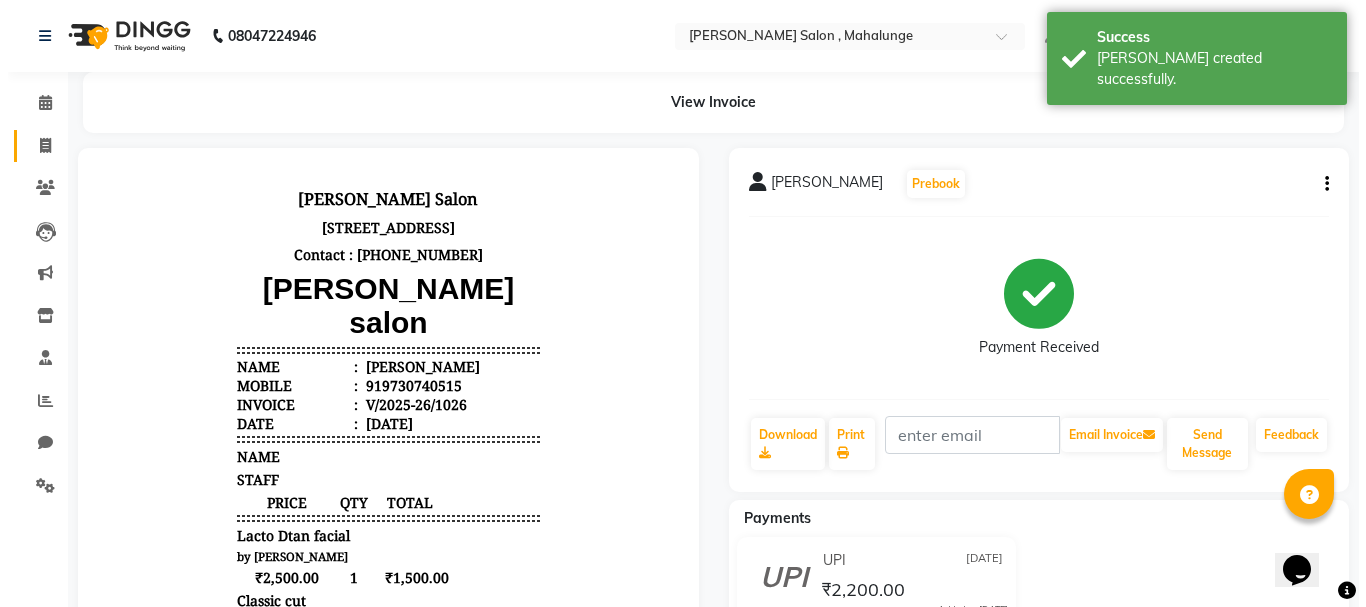 scroll, scrollTop: 0, scrollLeft: 0, axis: both 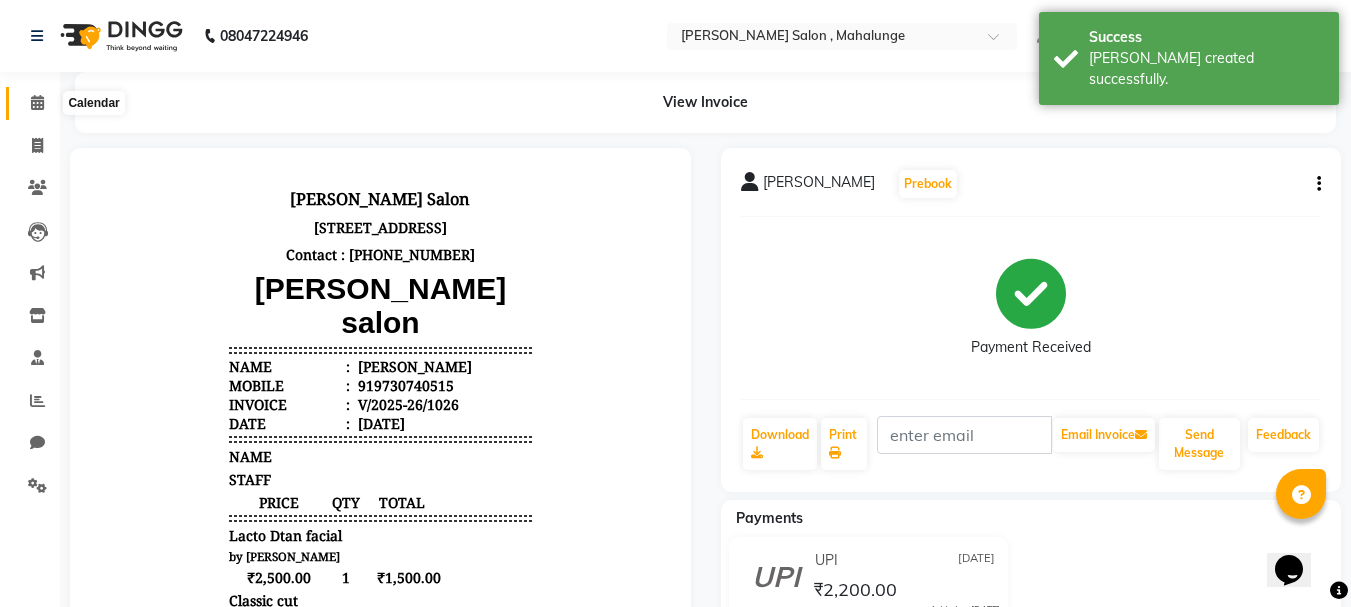 click 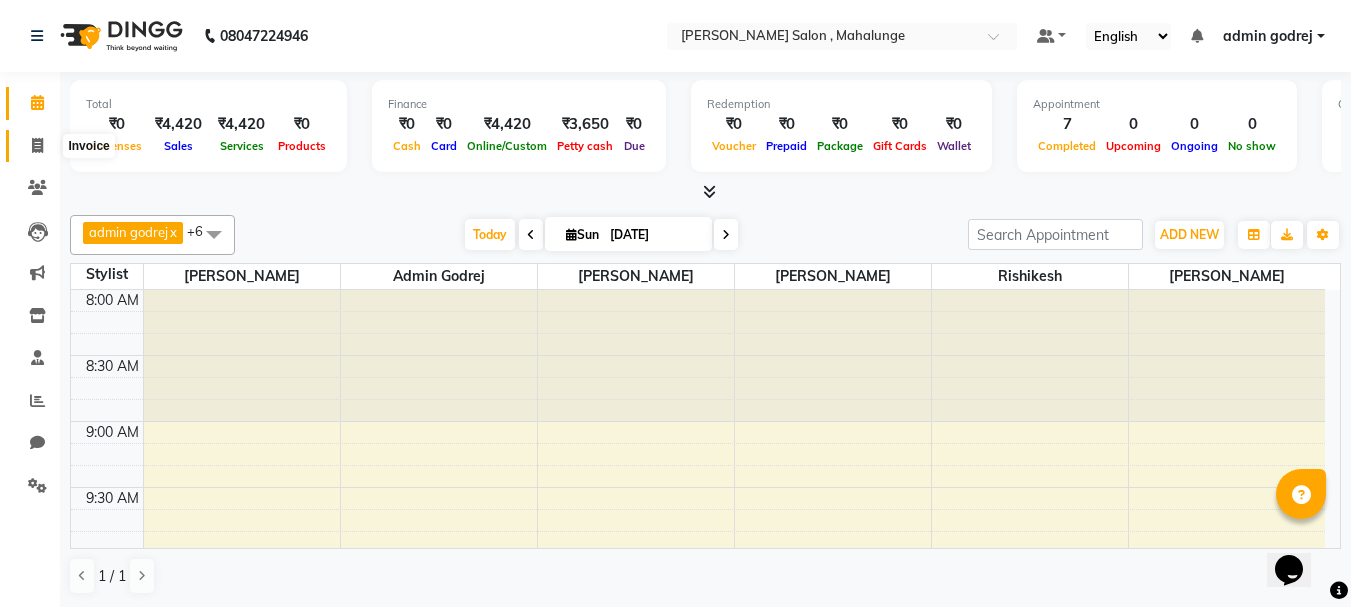 click 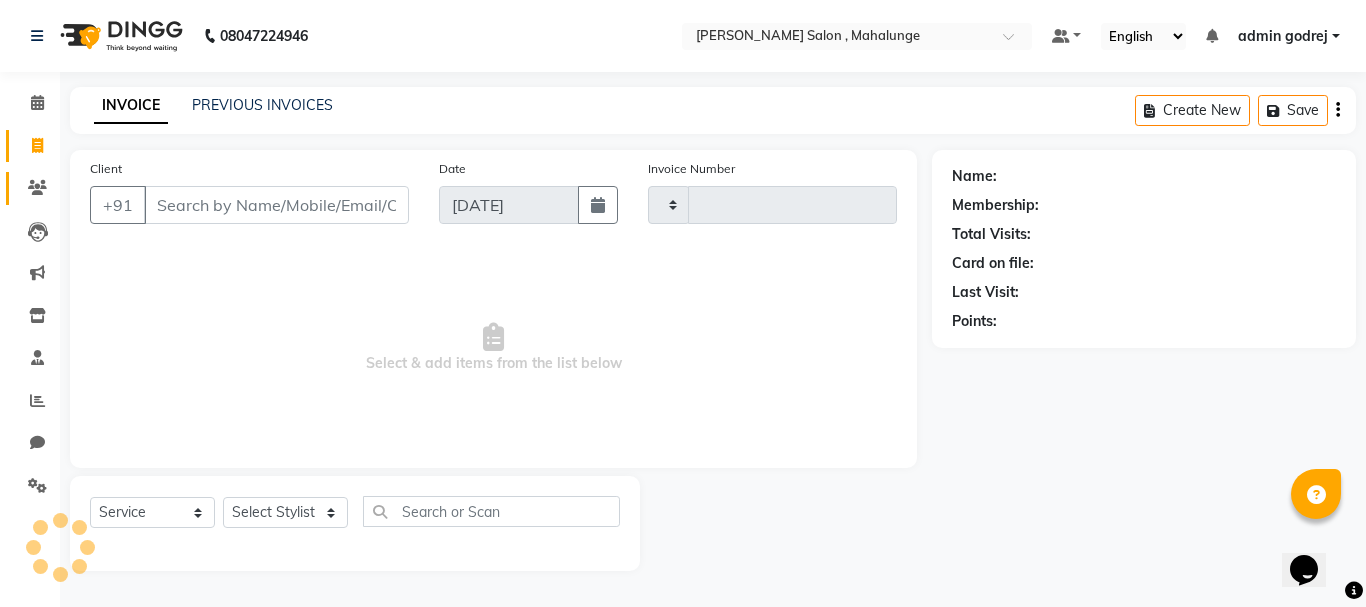 type on "1027" 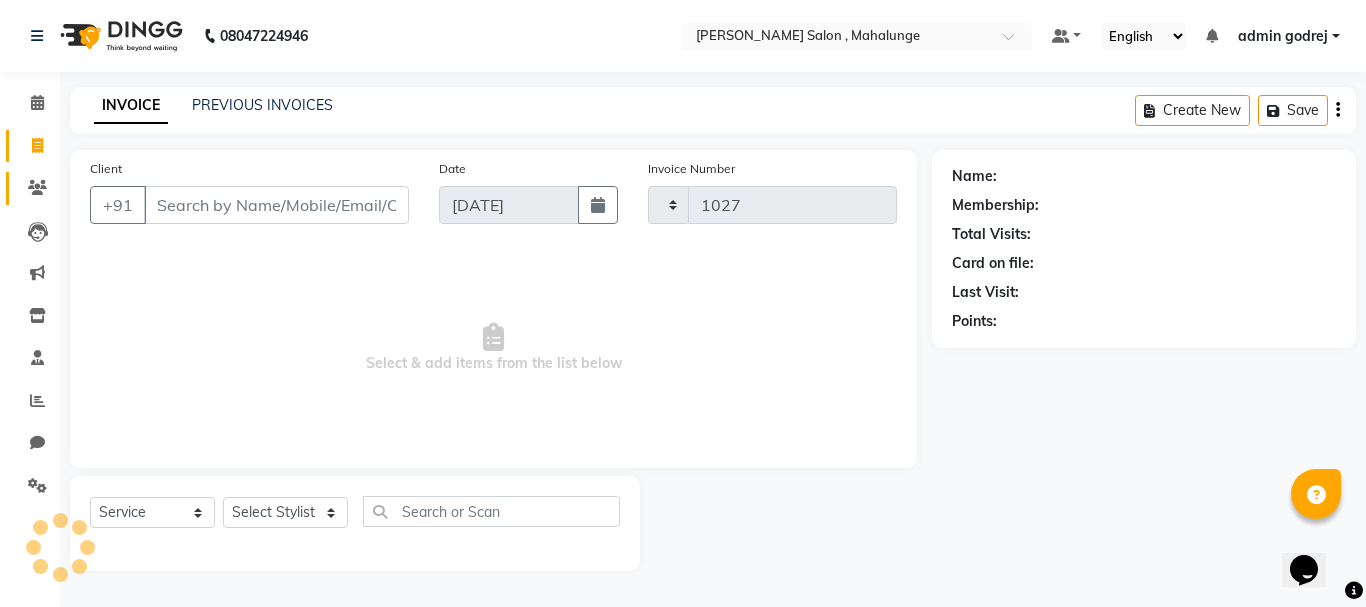 select on "7250" 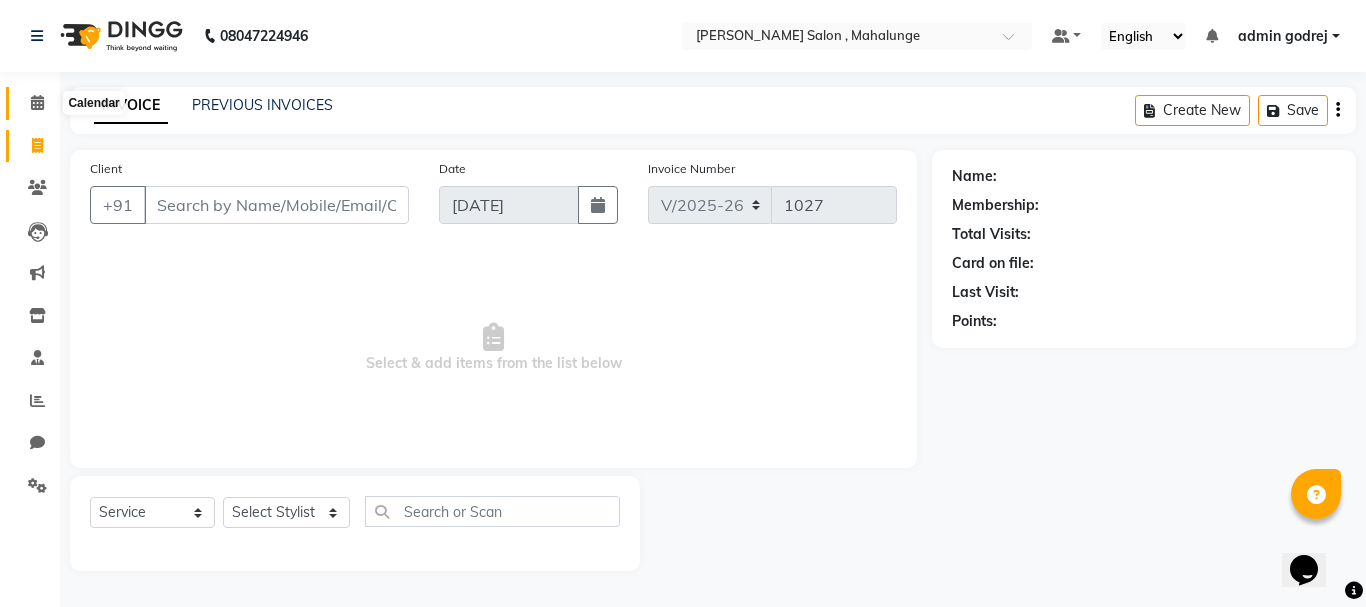 click 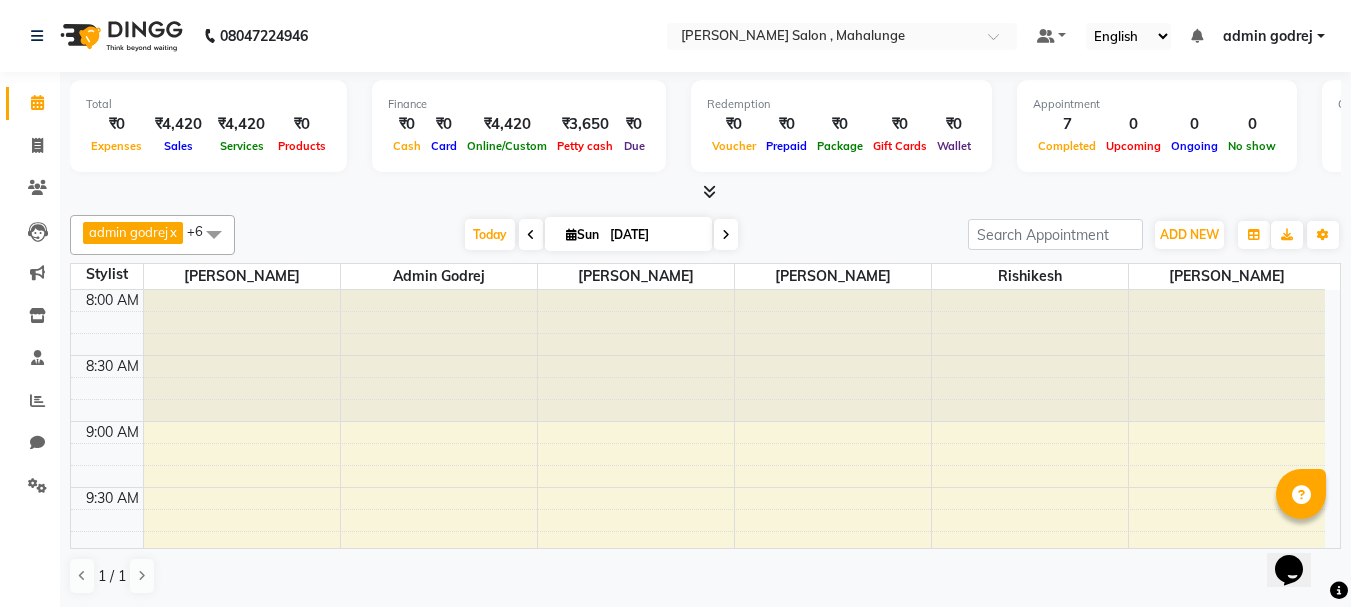 click at bounding box center (709, 191) 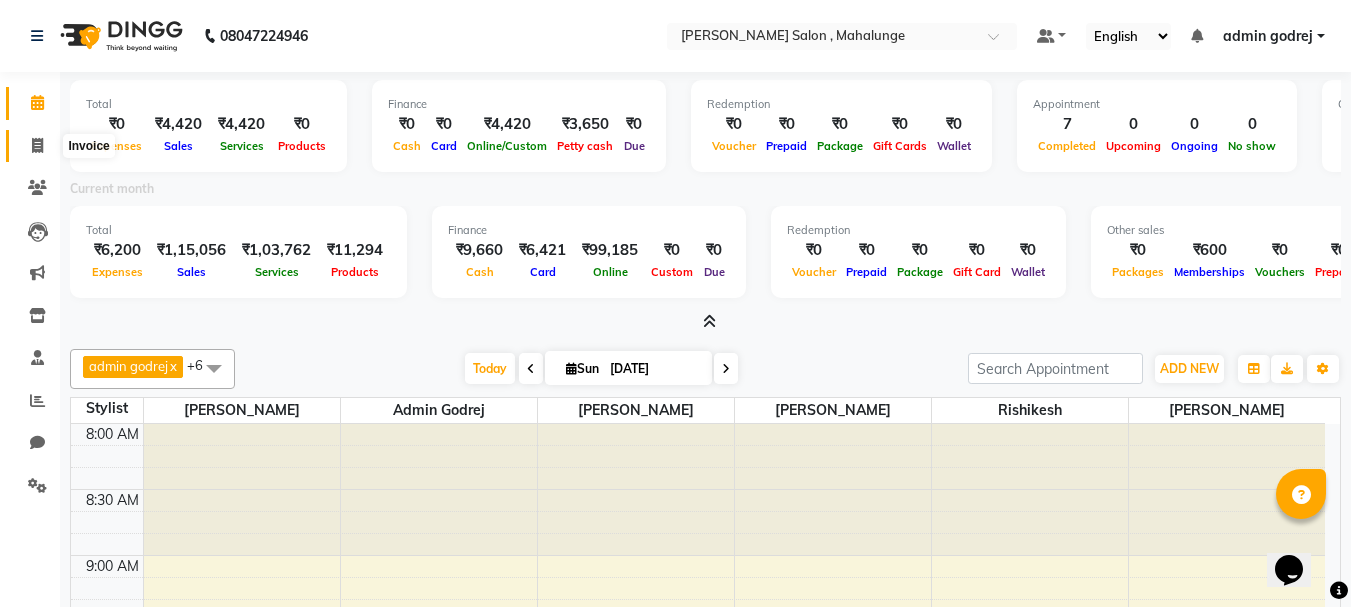 click 